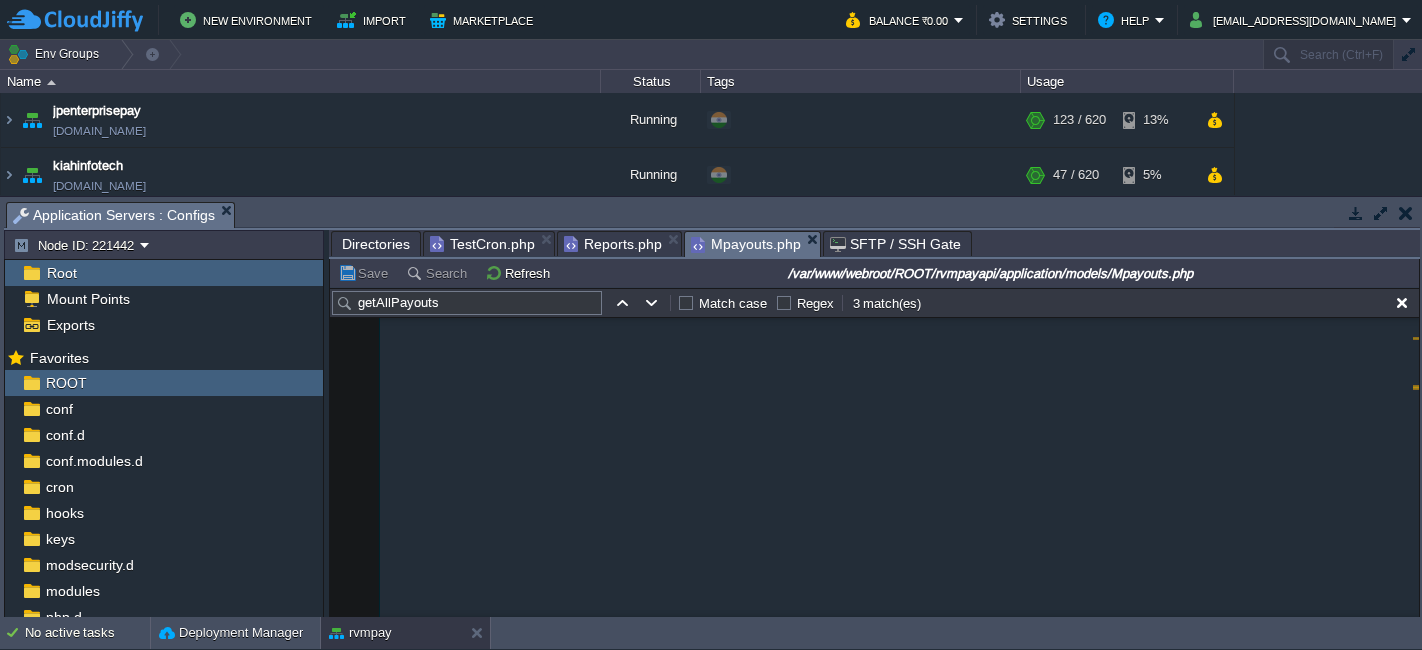 scroll, scrollTop: 0, scrollLeft: 0, axis: both 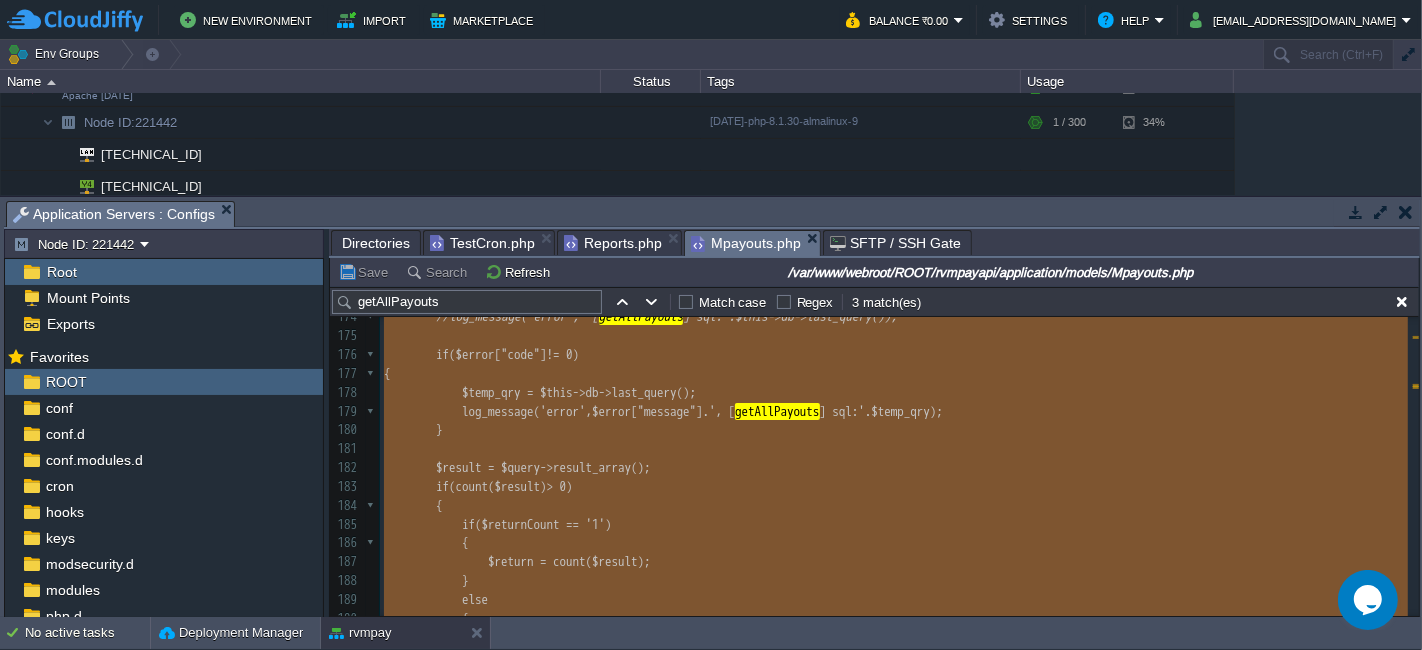 type 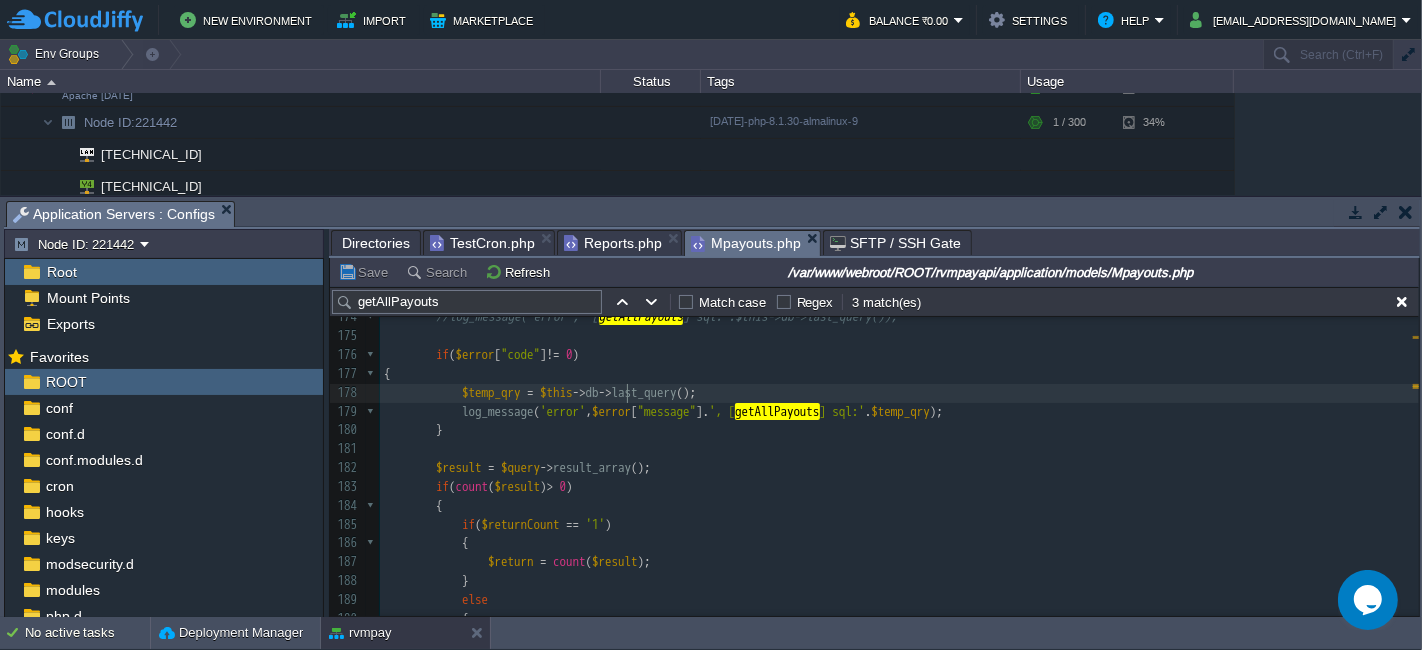 click on "Reports.php" at bounding box center [613, 243] 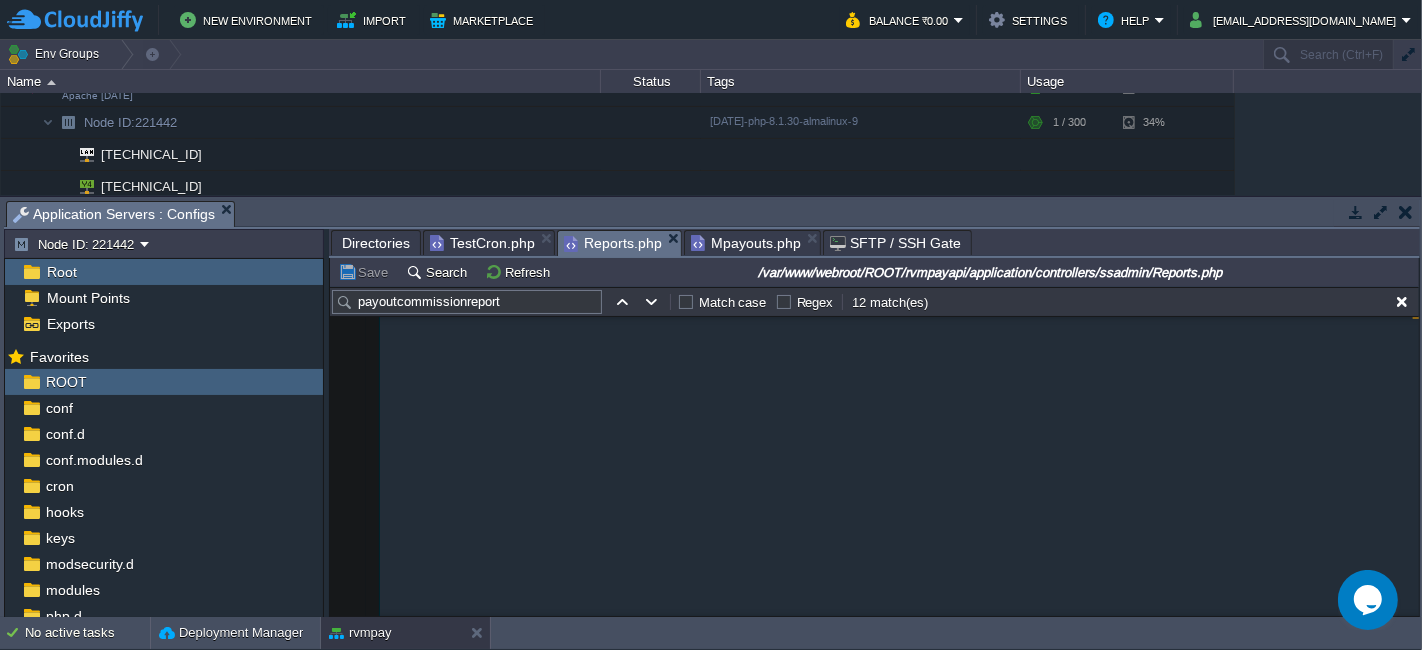 scroll, scrollTop: 11571, scrollLeft: 0, axis: vertical 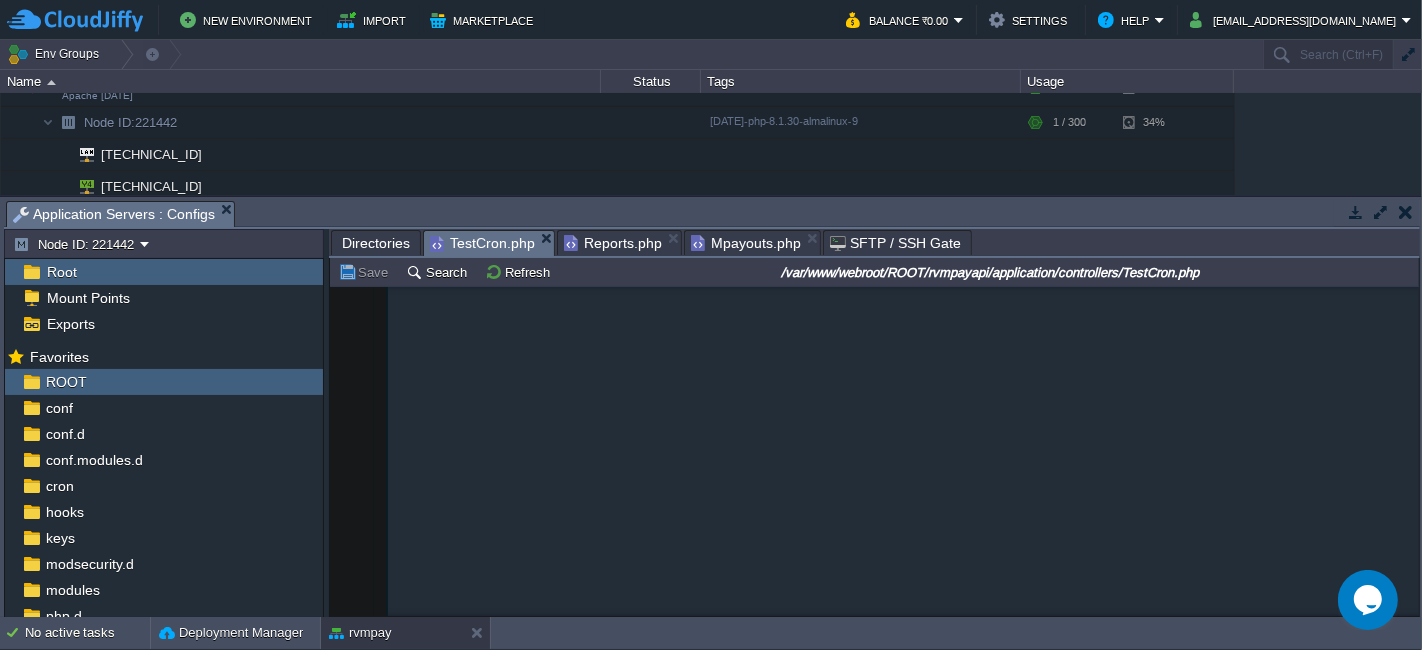 click on "TestCron.php" at bounding box center (482, 243) 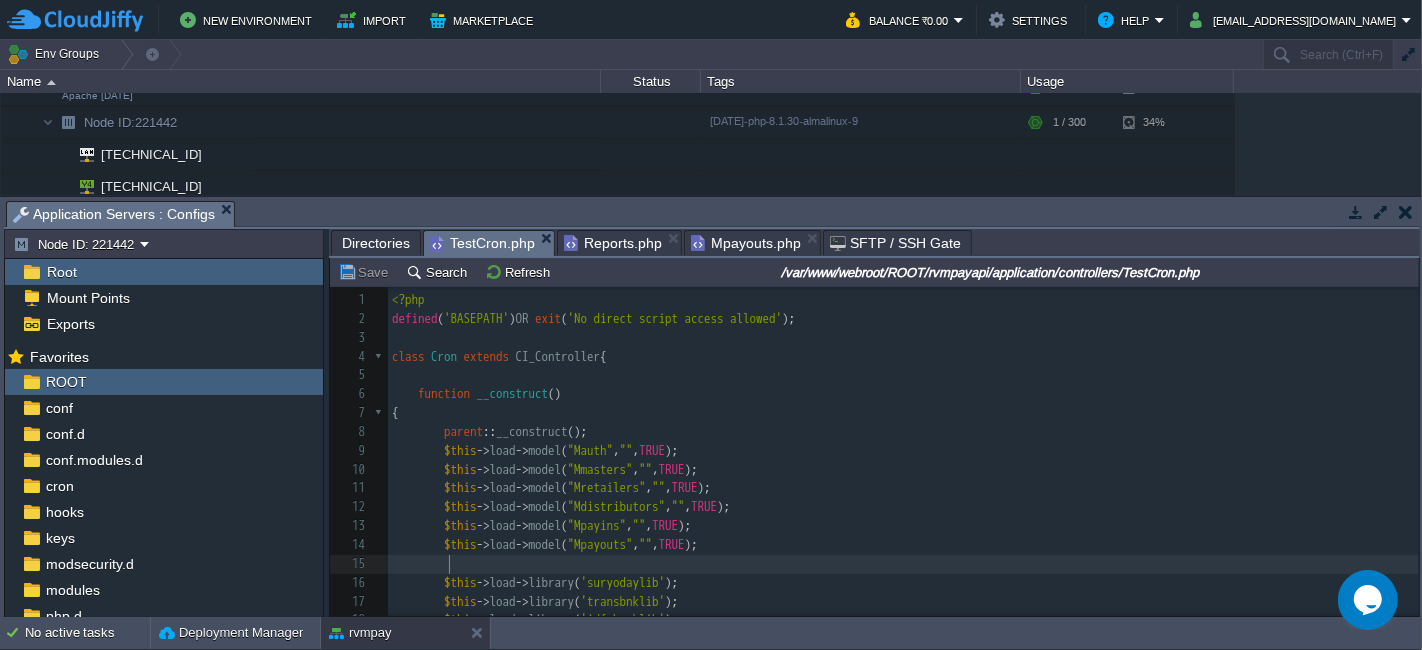 scroll, scrollTop: 268, scrollLeft: 0, axis: vertical 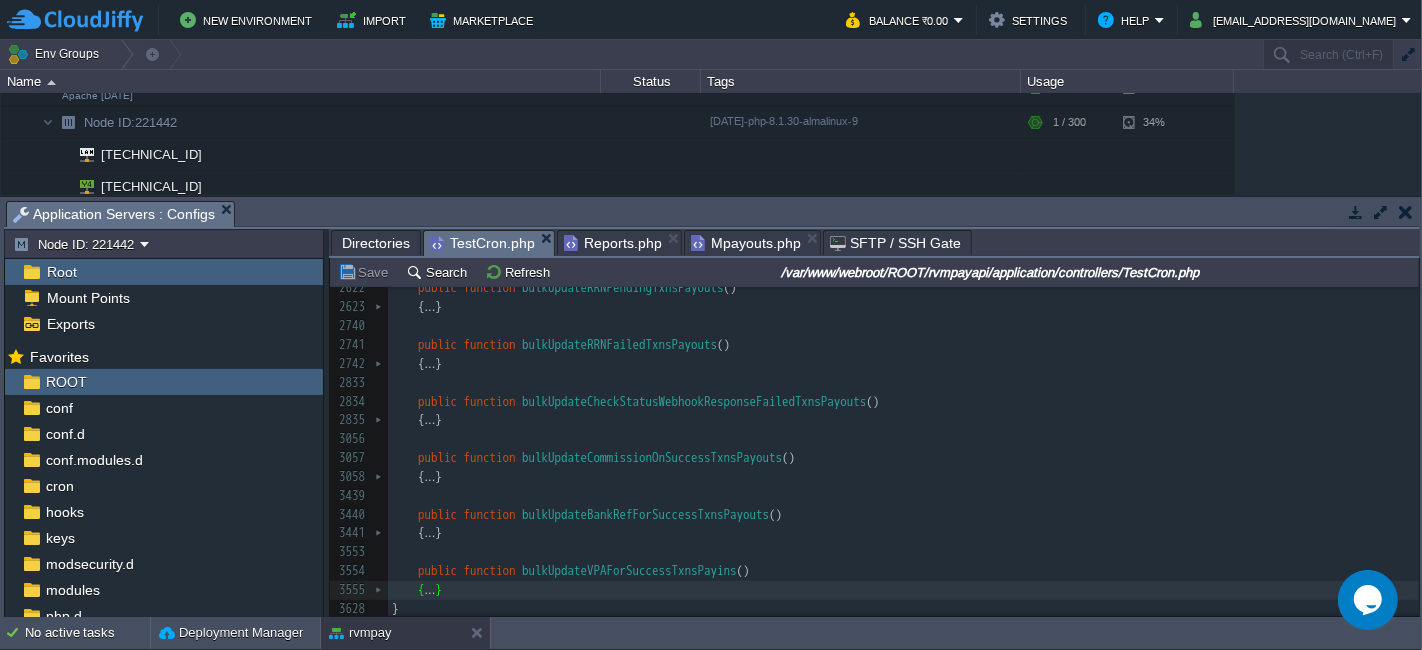 click on "Mpayouts.php" at bounding box center [746, 243] 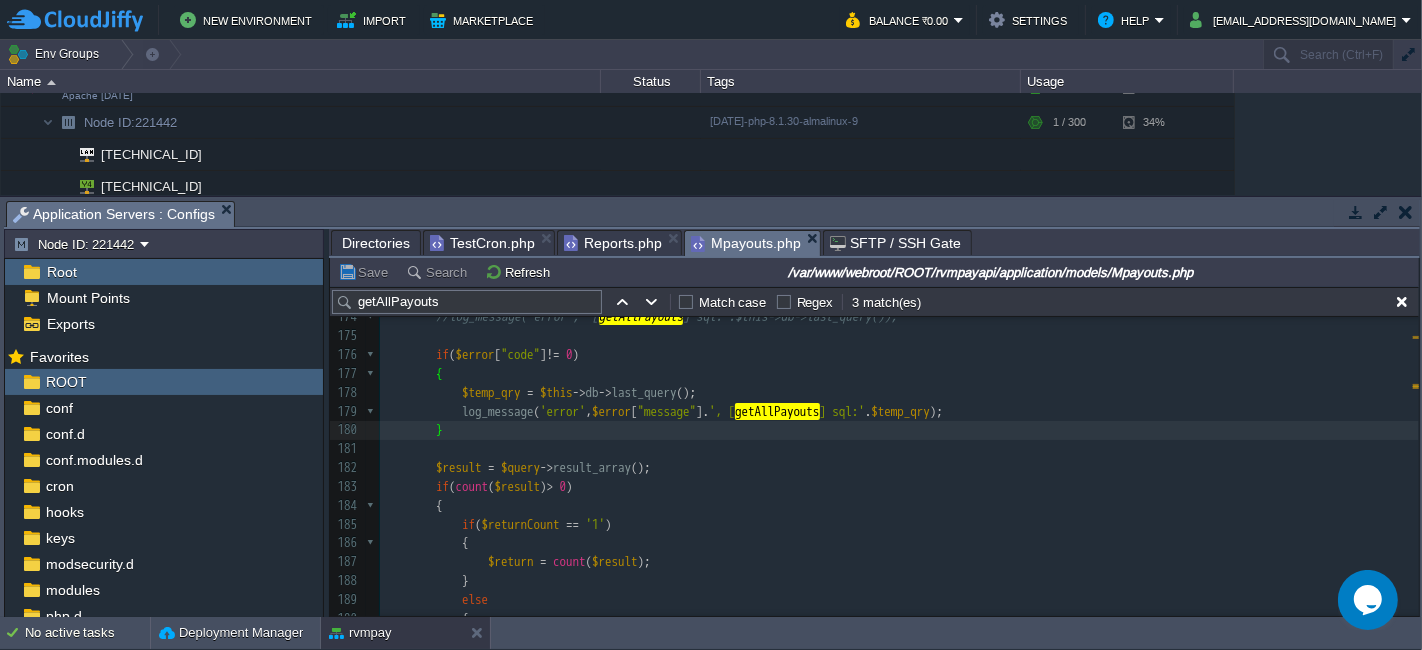 scroll, scrollTop: 3758, scrollLeft: 0, axis: vertical 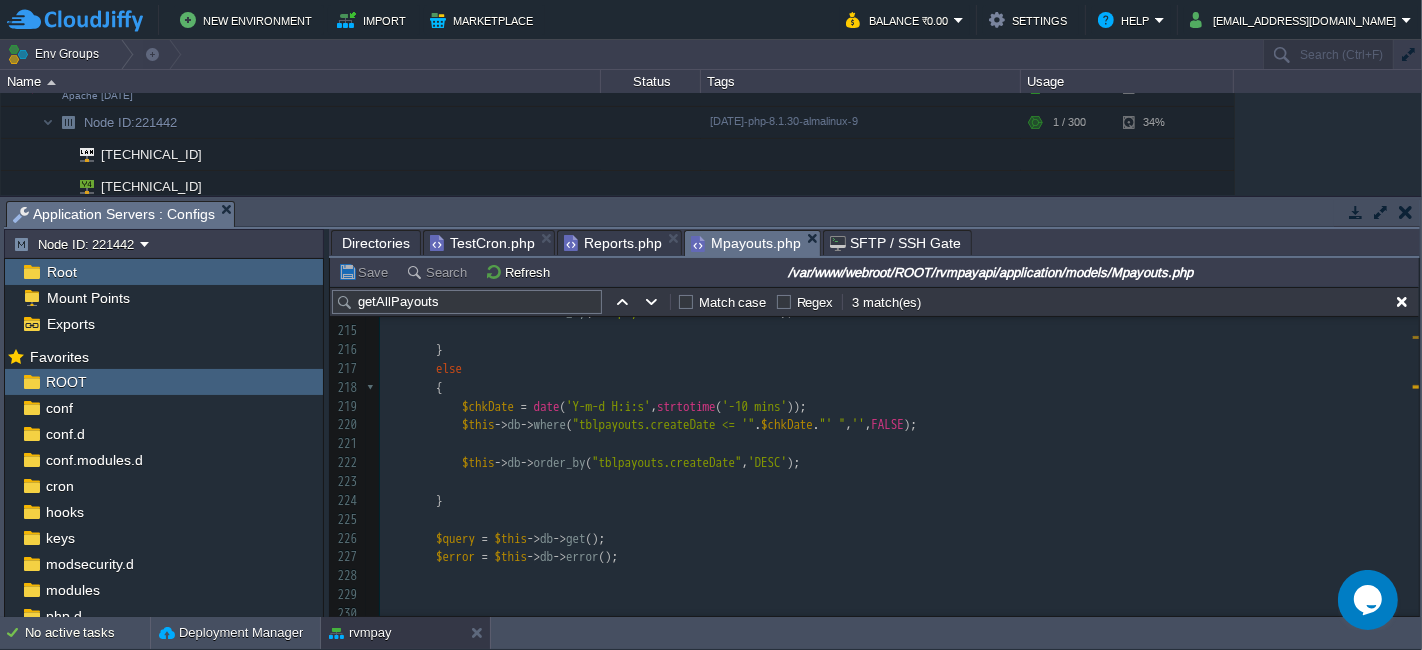 click on "$error   =   $this -> db -> error ();" at bounding box center [899, 557] 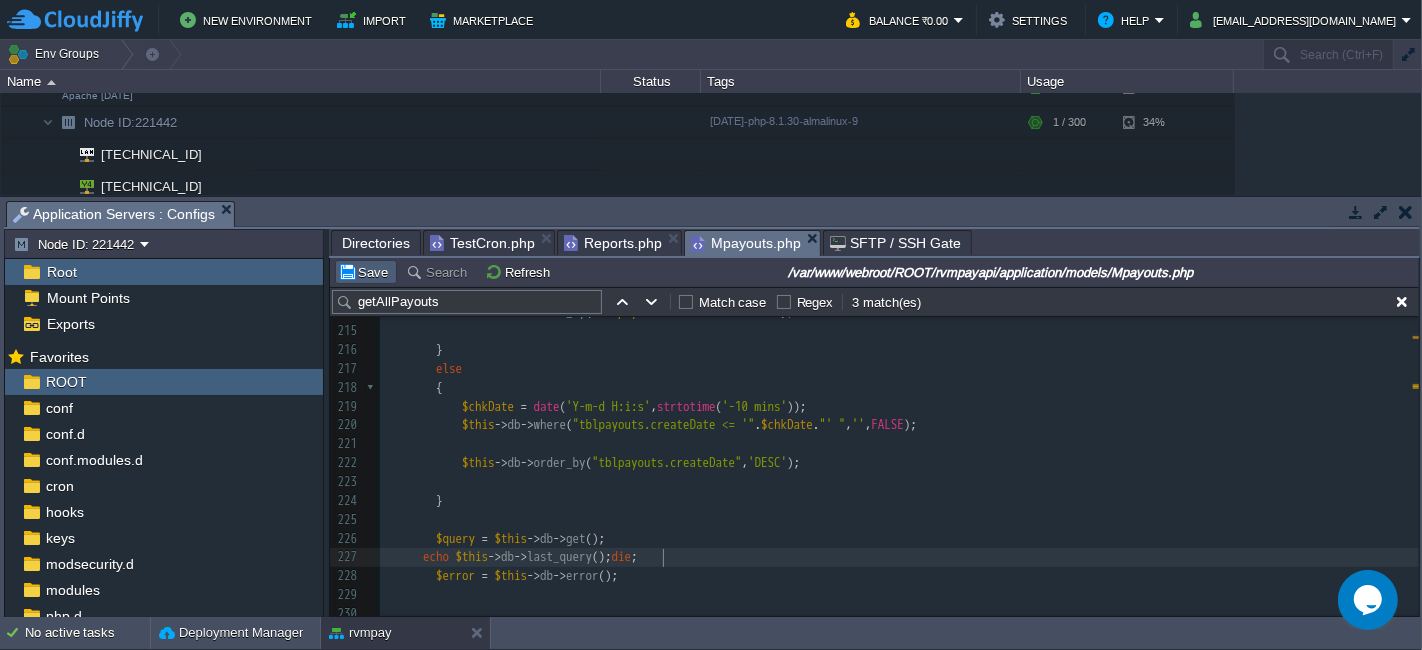 click on "Save" at bounding box center [366, 272] 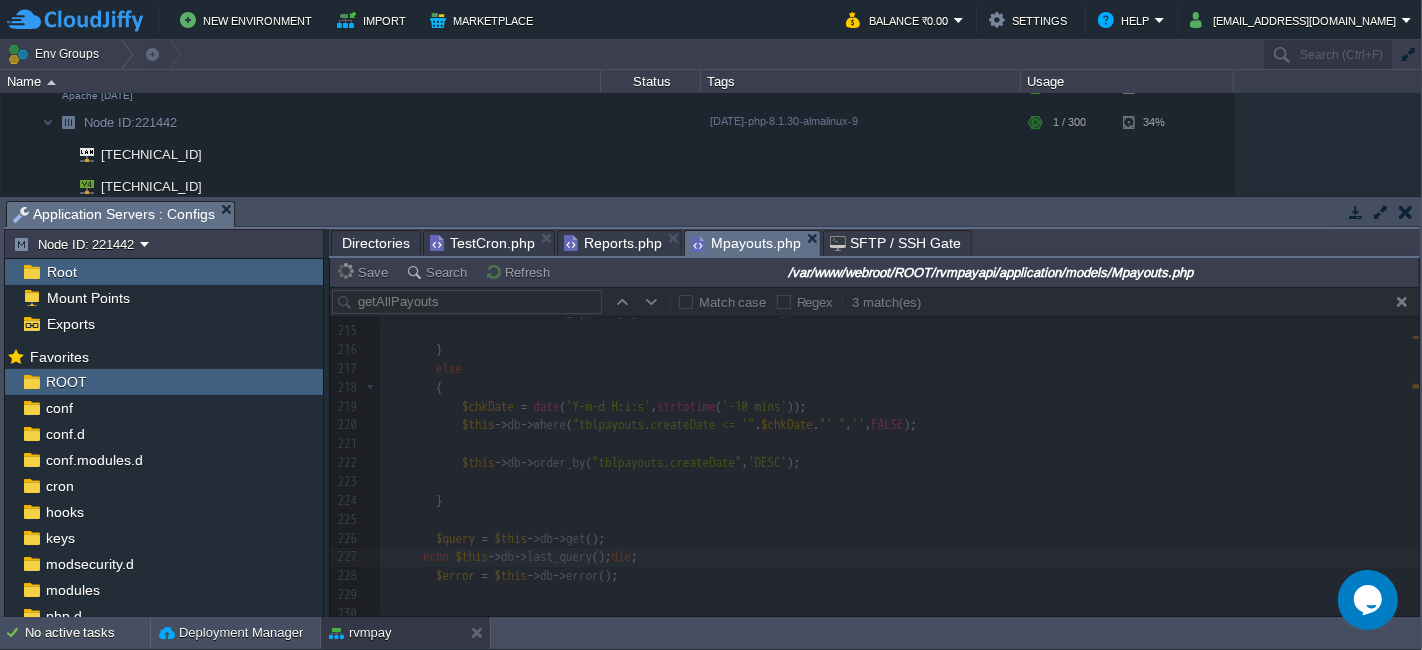 type 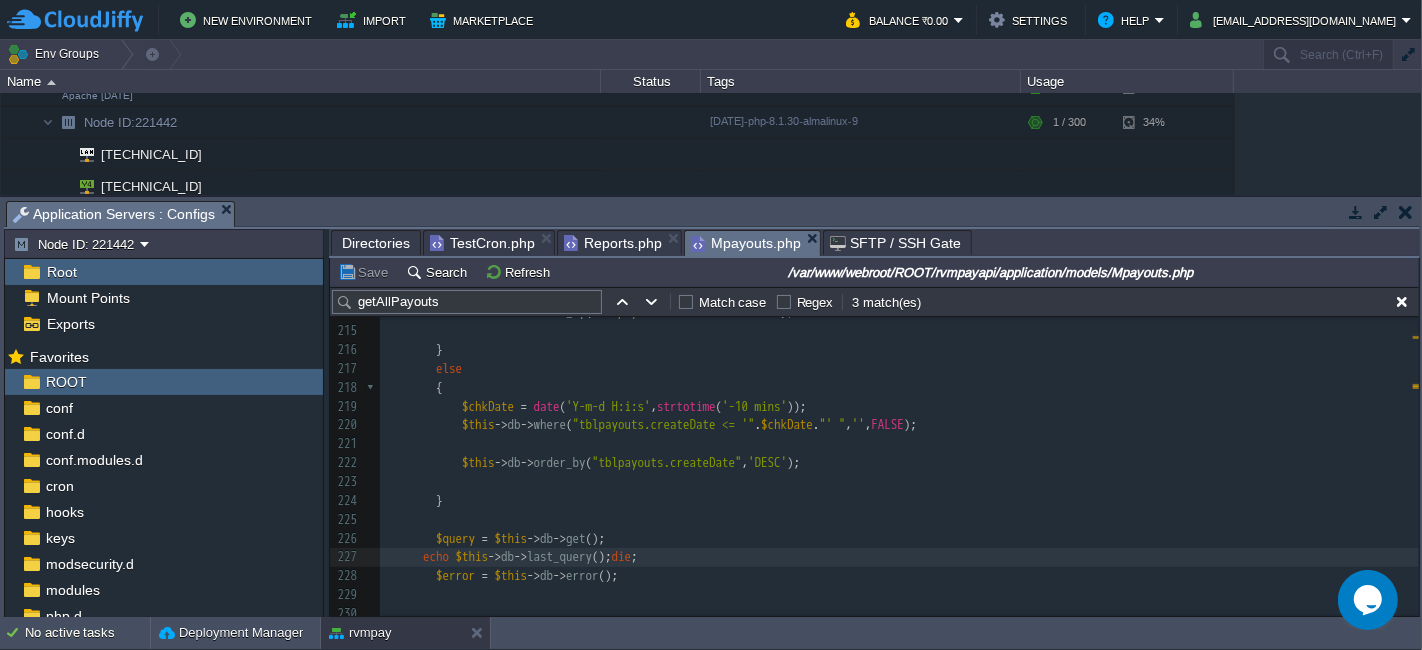 scroll, scrollTop: 3970, scrollLeft: 0, axis: vertical 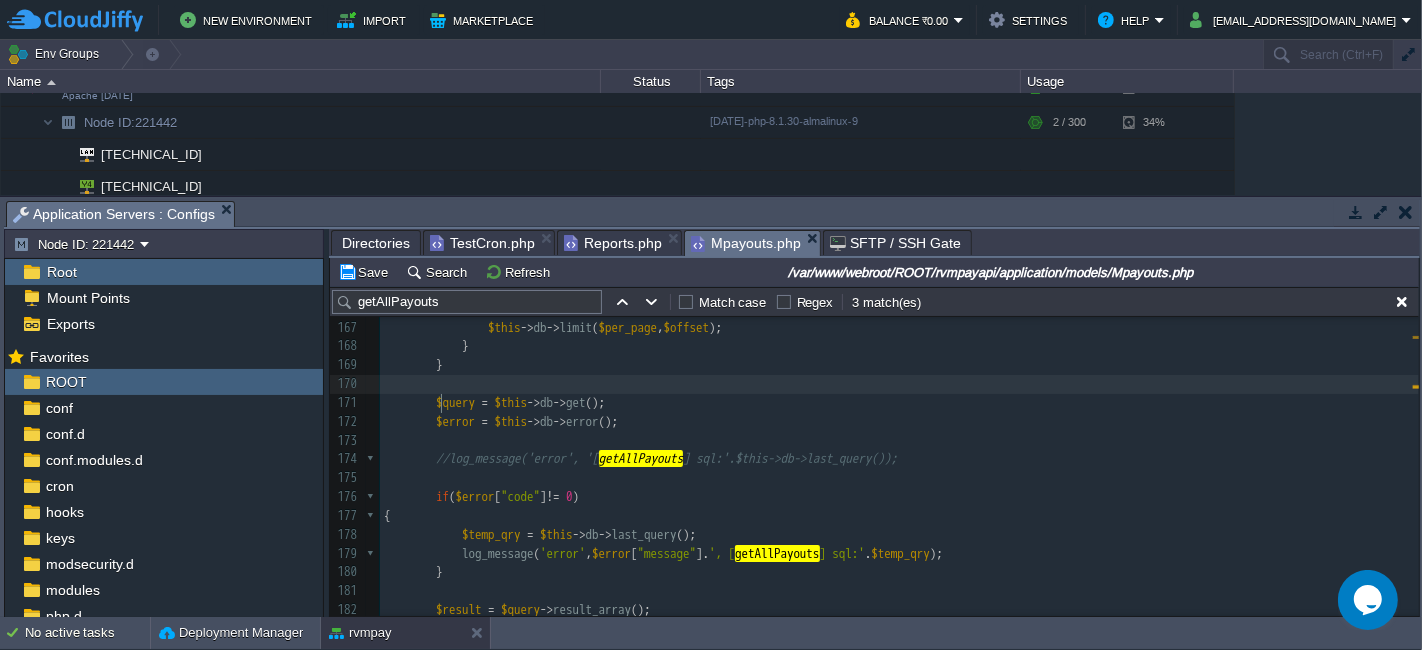 click on "$query   =   $this -> db -> get ();" at bounding box center [899, 403] 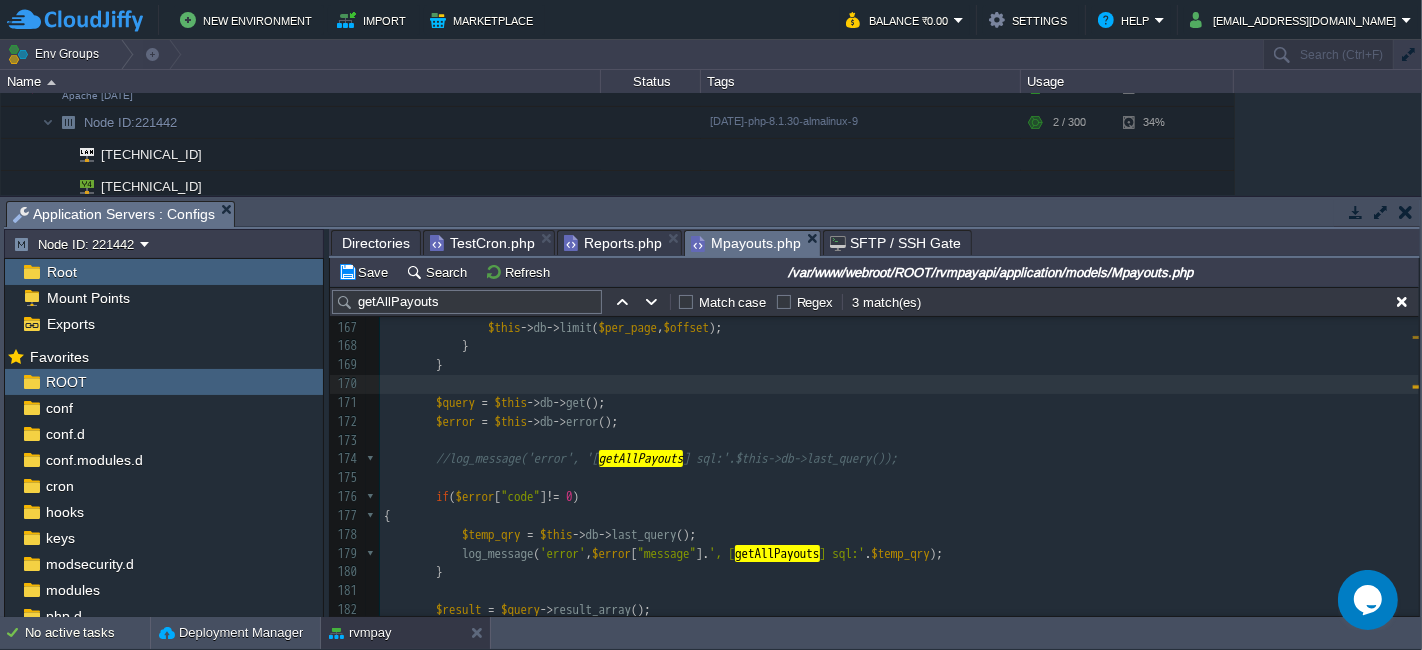 click on "$query   =   $this -> db -> get ();" at bounding box center [899, 403] 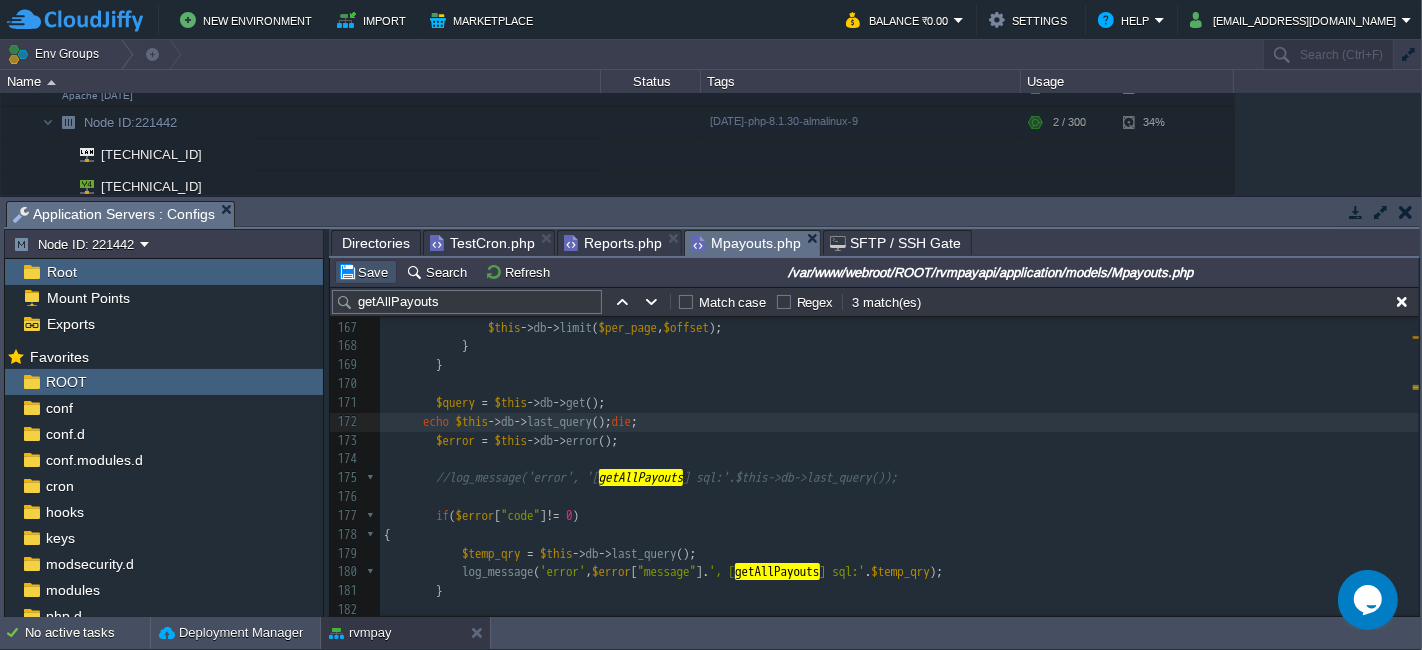 click on "Save" at bounding box center [366, 272] 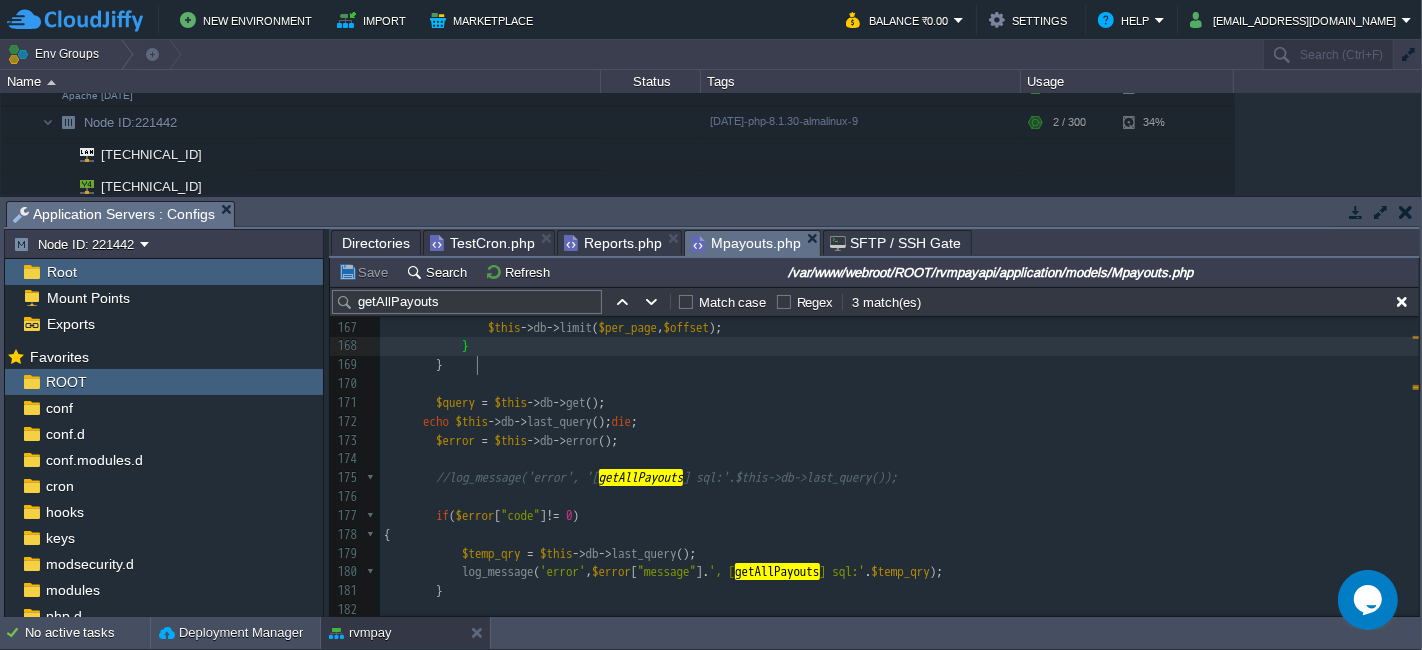 click on "}" at bounding box center (899, 365) 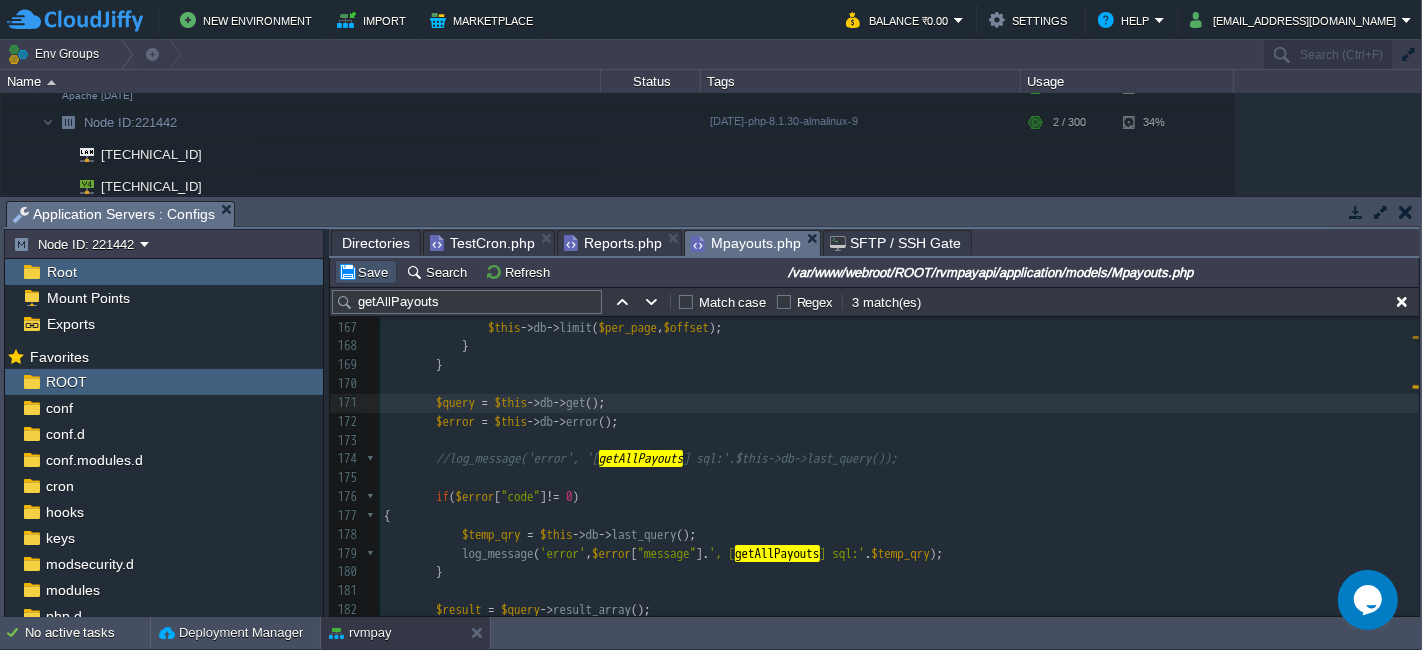 click on "Save" at bounding box center [366, 272] 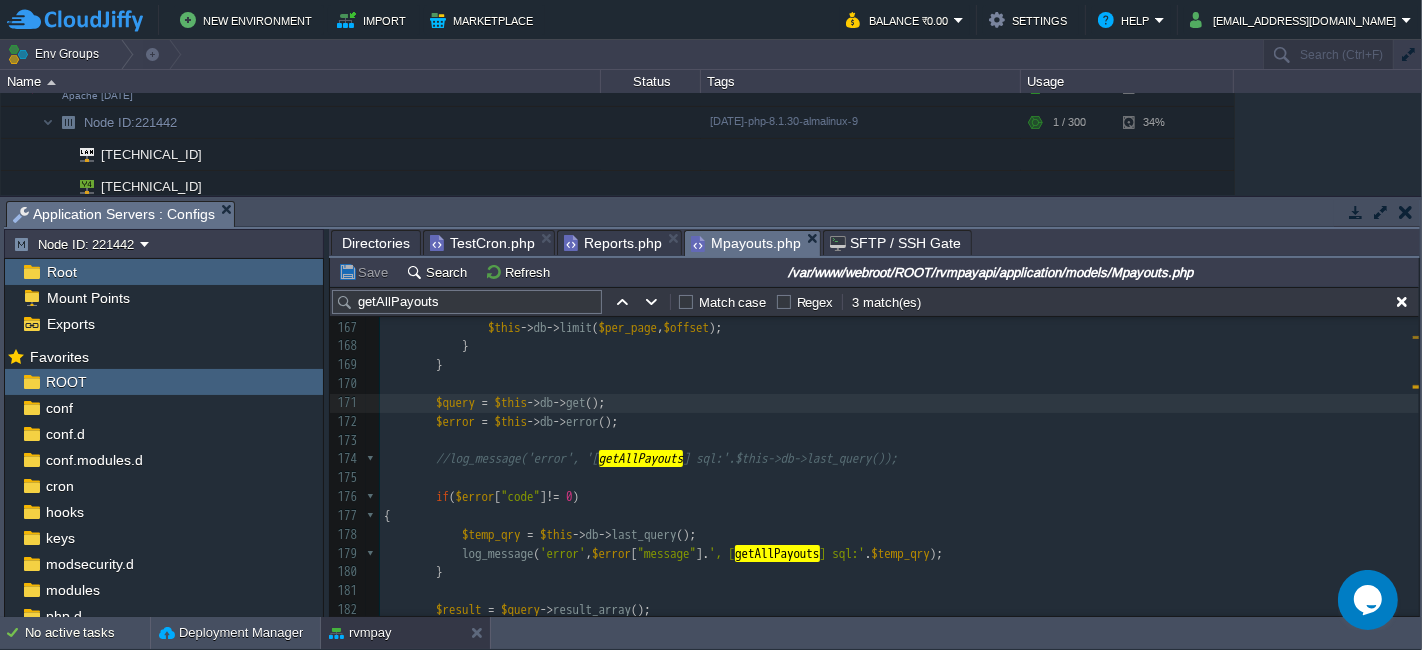 click on "TestCron.php" at bounding box center (482, 243) 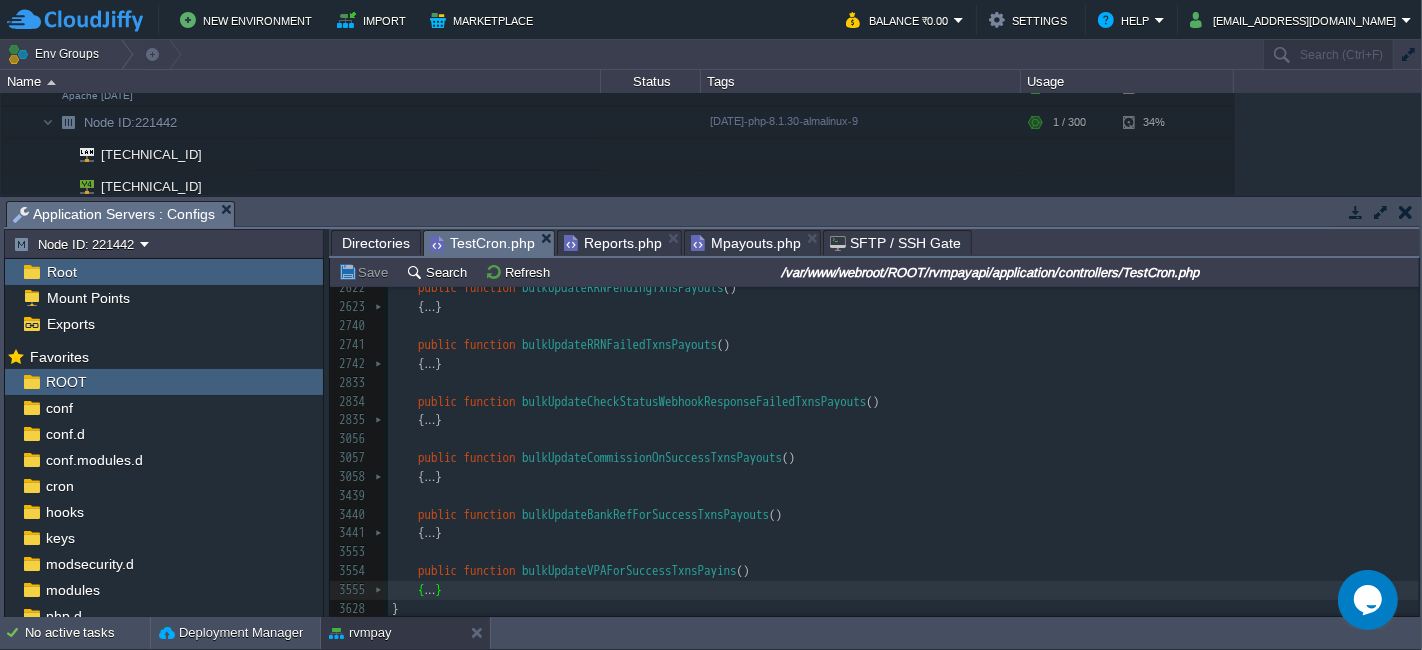 scroll, scrollTop: 343, scrollLeft: 0, axis: vertical 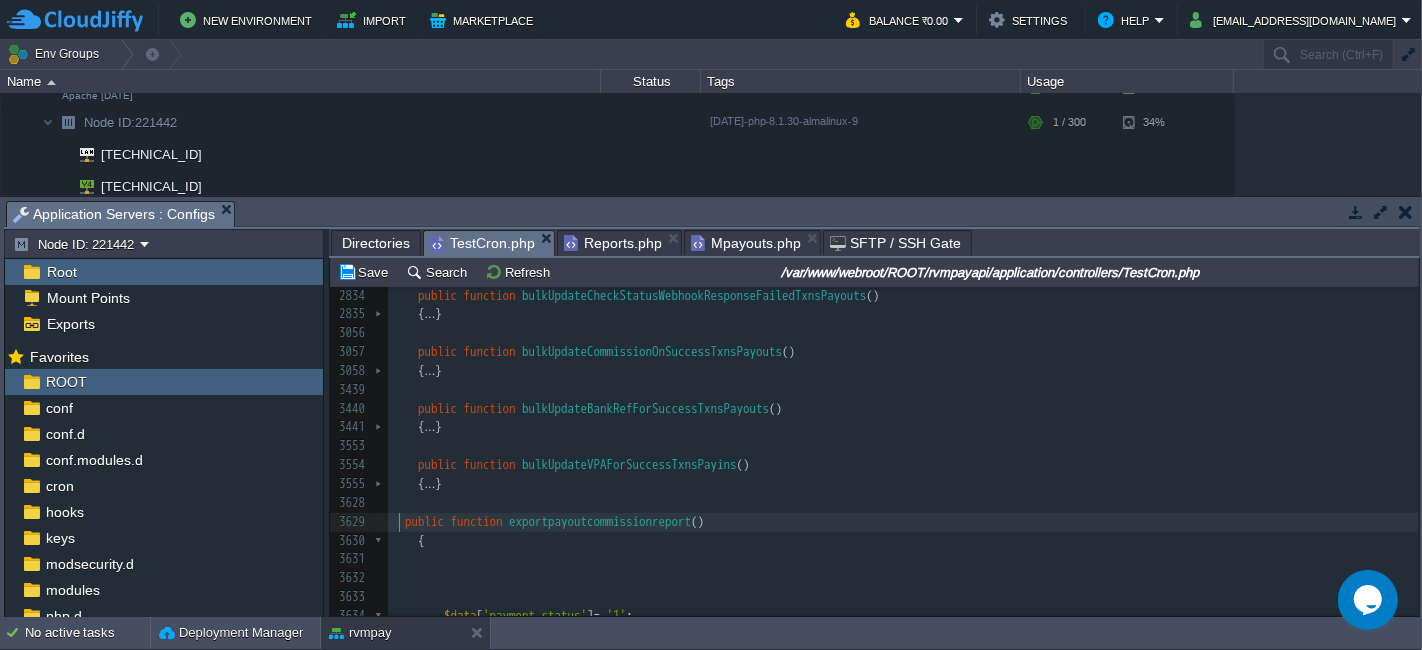 click on "xxxxxxxxxx      }   2742      { ... } 2833      2834      public   function   bulkUpdateCheckStatusWebhookResponseFailedTxnsPayouts () 2835      { ... } 3056      3057      public   function   bulkUpdateCommissionOnSuccessTxnsPayouts () 3058      { ... } 3439      3440      public   function   bulkUpdateBankRefForSuccessTxnsPayouts () 3441      { ... } 3553      3554      public   function   bulkUpdateVPAForSuccessTxnsPayins () 3555      { ... } 3628    3629    public   function   exportpayoutcommissionreport () 3630      { 3631           3632           3633           3634           $data [ 'payment_status' ]  =   '1' ; 3635           $data [ 'startDate' ]  =   date ( 'd-M-Y' ); 3636           $data [ 'endDate' ]  =   date ( 'd-M-Y' ); 3637           3638           3639           $data [ "arr_records" ]  =   $arr_records   =   $this -> Mpayouts -> getAllPayouts ( $data [ 'payment_status' ], $data [ 'startDate' ], $data [ 'endDate' ]); 3640                     3641           if ( ob_get_length ()  >   0 )  {" at bounding box center (903, 692) 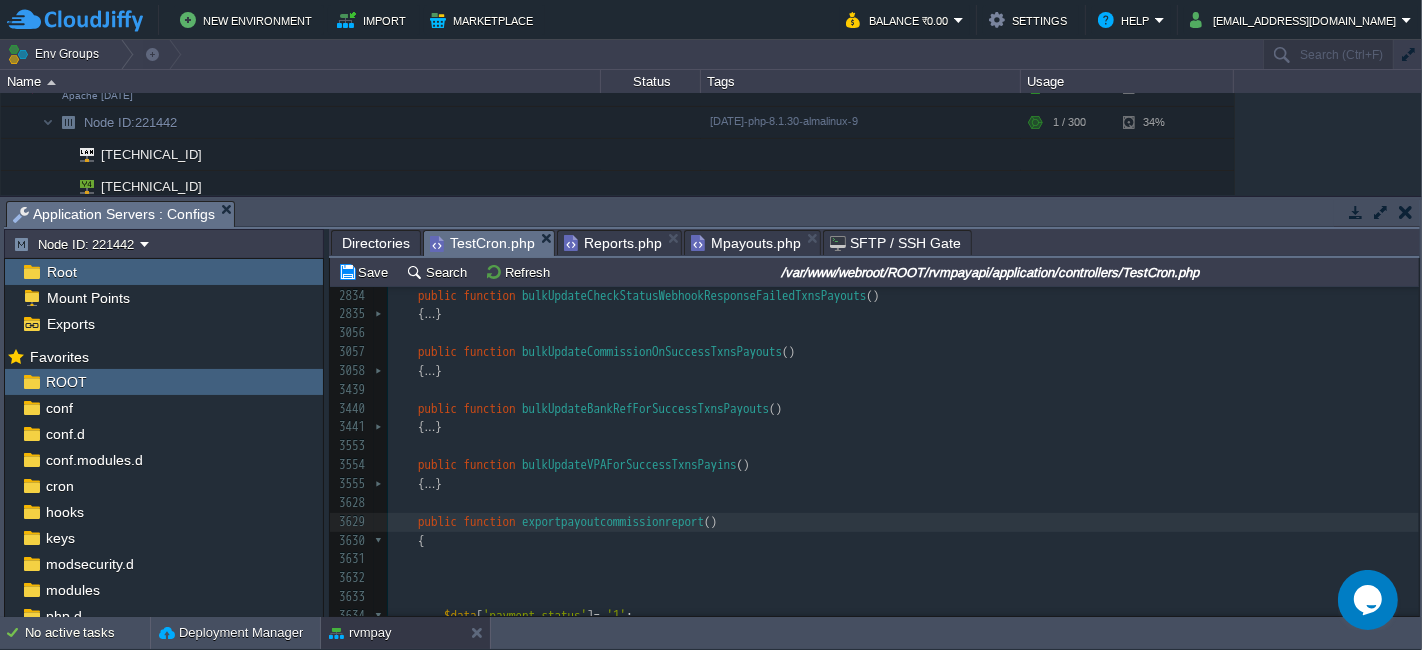 click on "$data [ 'payment_status' ]  =   '1' ;" at bounding box center (903, 616) 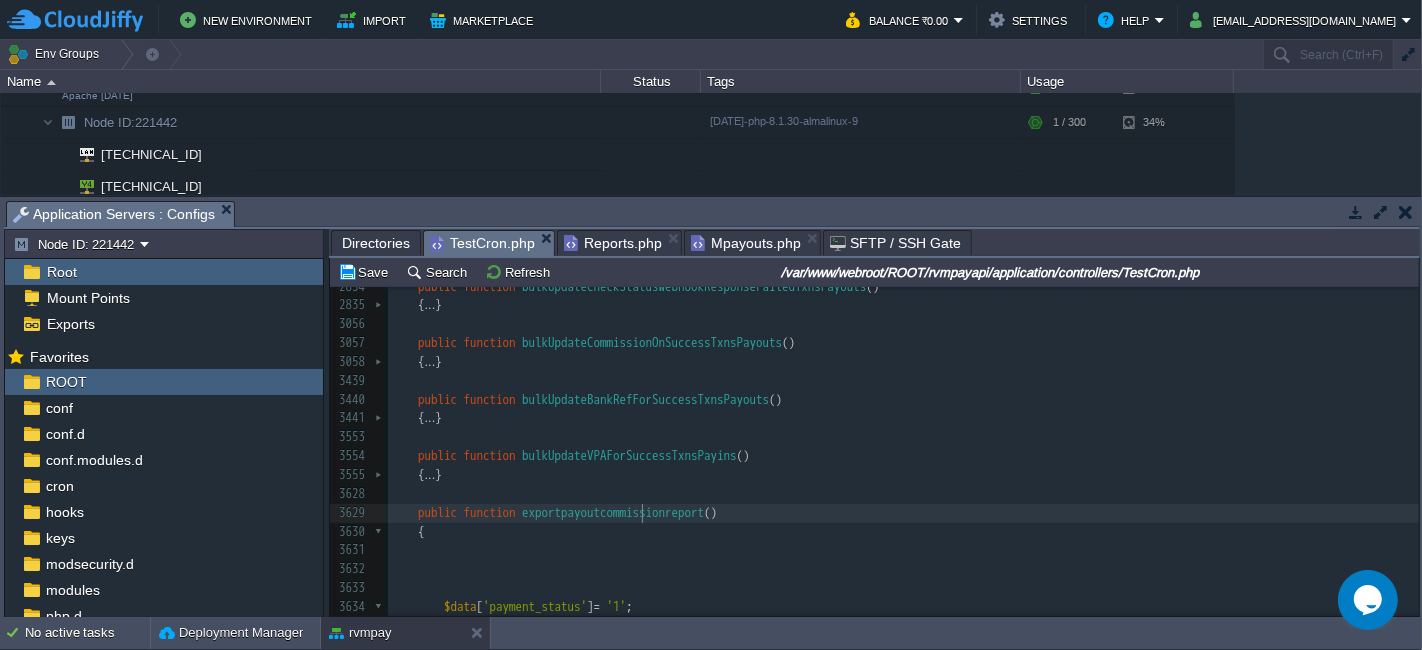 click on "xxxxxxxxxx      }   2742      { ... } 2833      2834      public   function   bulkUpdateCheckStatusWebhookResponseFailedTxnsPayouts () 2835      { ... } 3056      3057      public   function   bulkUpdateCommissionOnSuccessTxnsPayouts () 3058      { ... } 3439      3440      public   function   bulkUpdateBankRefForSuccessTxnsPayouts () 3441      { ... } 3553      3554      public   function   bulkUpdateVPAForSuccessTxnsPayins () 3555      { ... } 3628    3629       public   function   exportpayoutcommissionreport () 3630      { 3631           3632           3633           3634           $data [ 'payment_status' ]  =   '1' ; 3635           $data [ 'startDate' ]  =   date ( 'd-M-Y' ); 3636           $data [ 'endDate' ]  =   date ( 'd-M-Y' ); 3637           3638           3639           $data [ "arr_records" ]  =   $arr_records   =   $this -> Mpayouts -> getAllPayouts ( $data [ 'payment_status' ], $data [ 'startDate' ], $data [ 'endDate' ]); 3640                     3641           if ( ob_get_length ()  >   0 )" at bounding box center (903, 683) 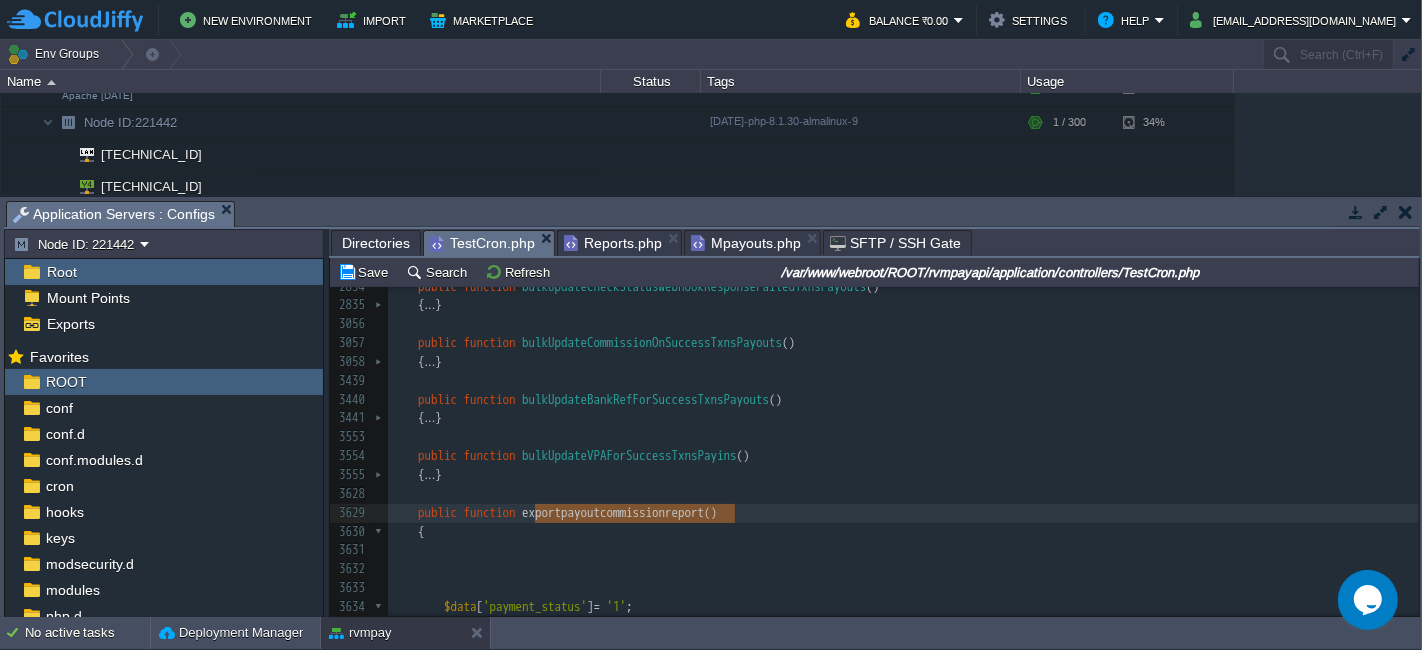 click on "Mpayouts.php" at bounding box center [746, 243] 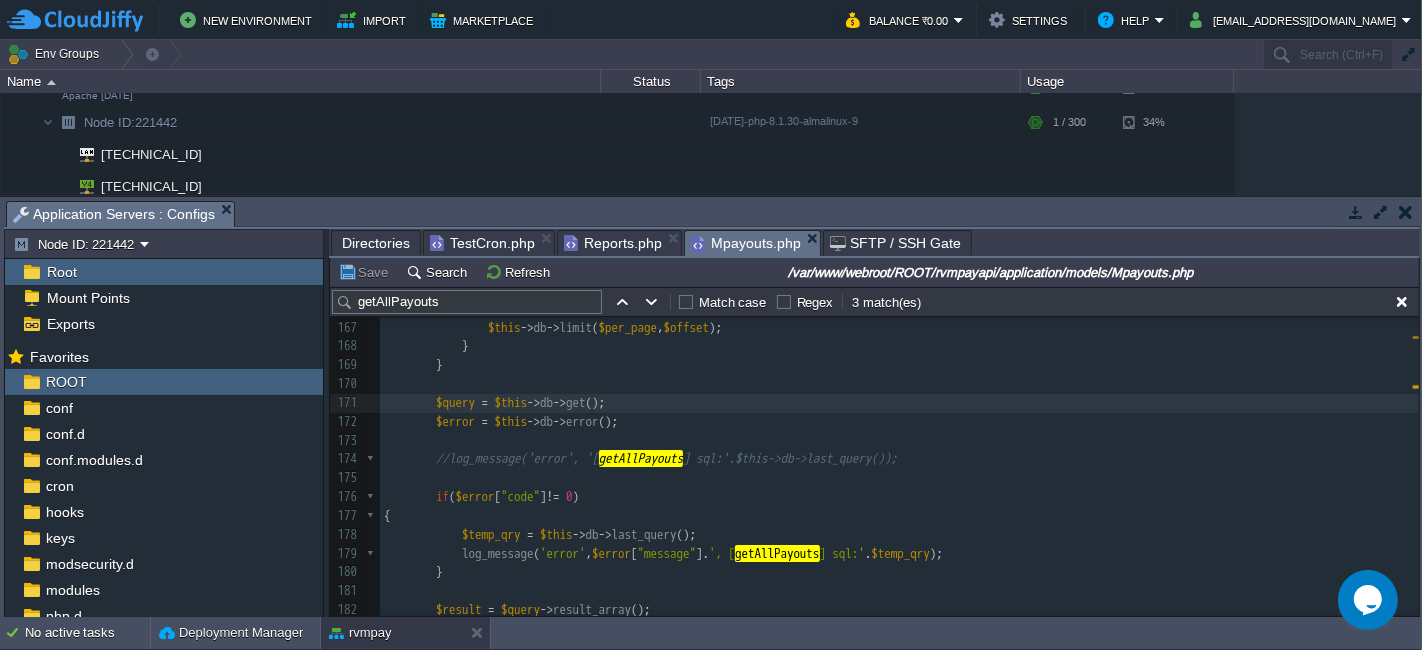 click on "Save" at bounding box center (366, 272) 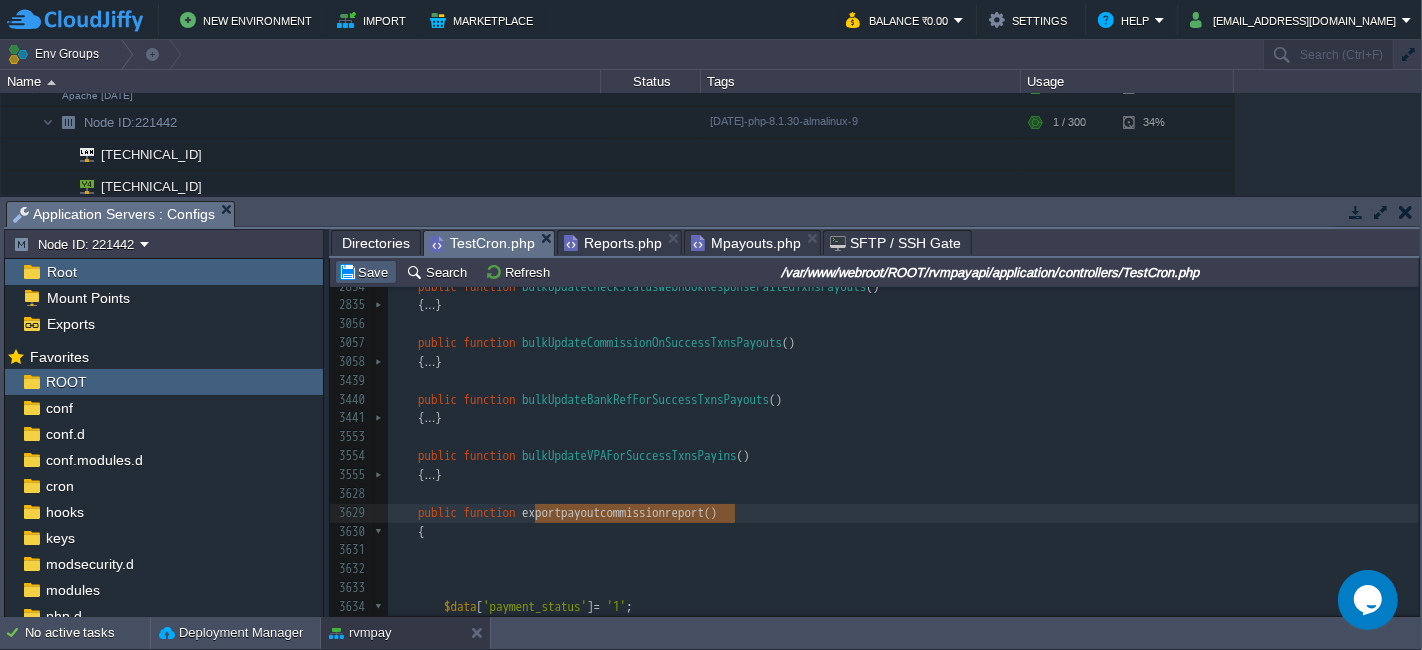 click on "Save" at bounding box center [366, 272] 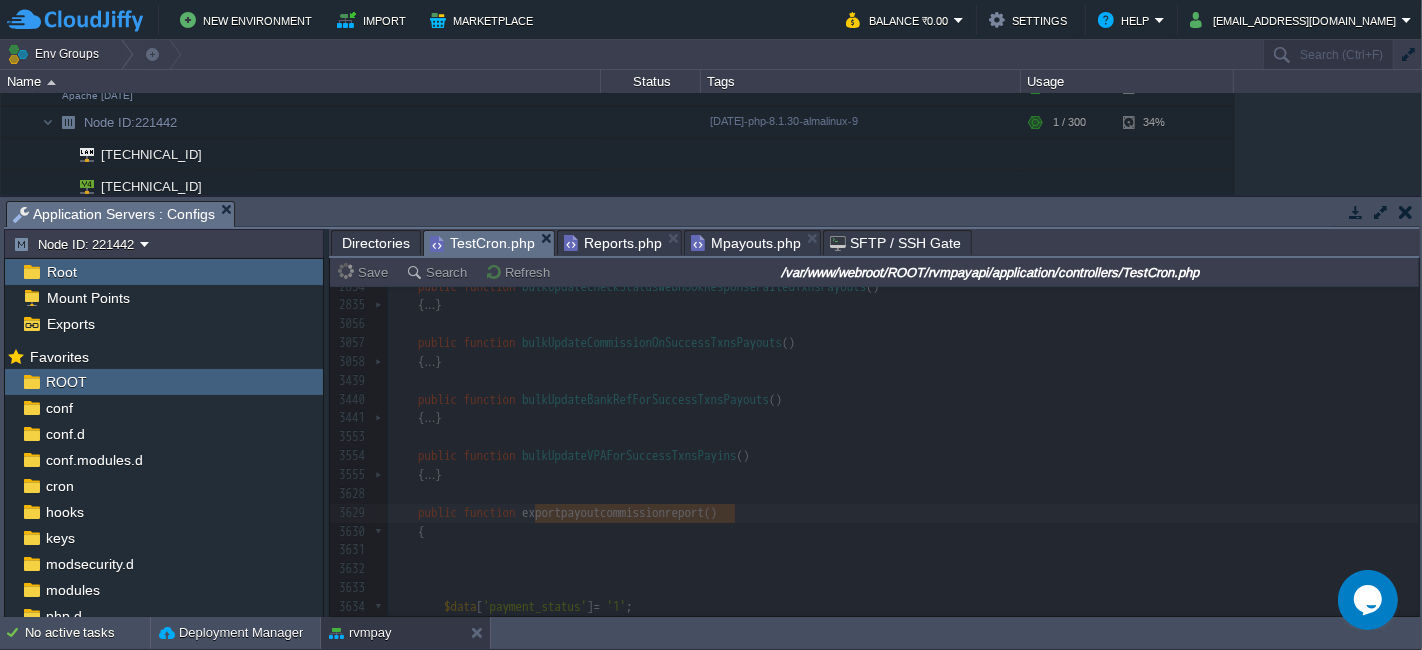 click on "Directories" at bounding box center [376, 243] 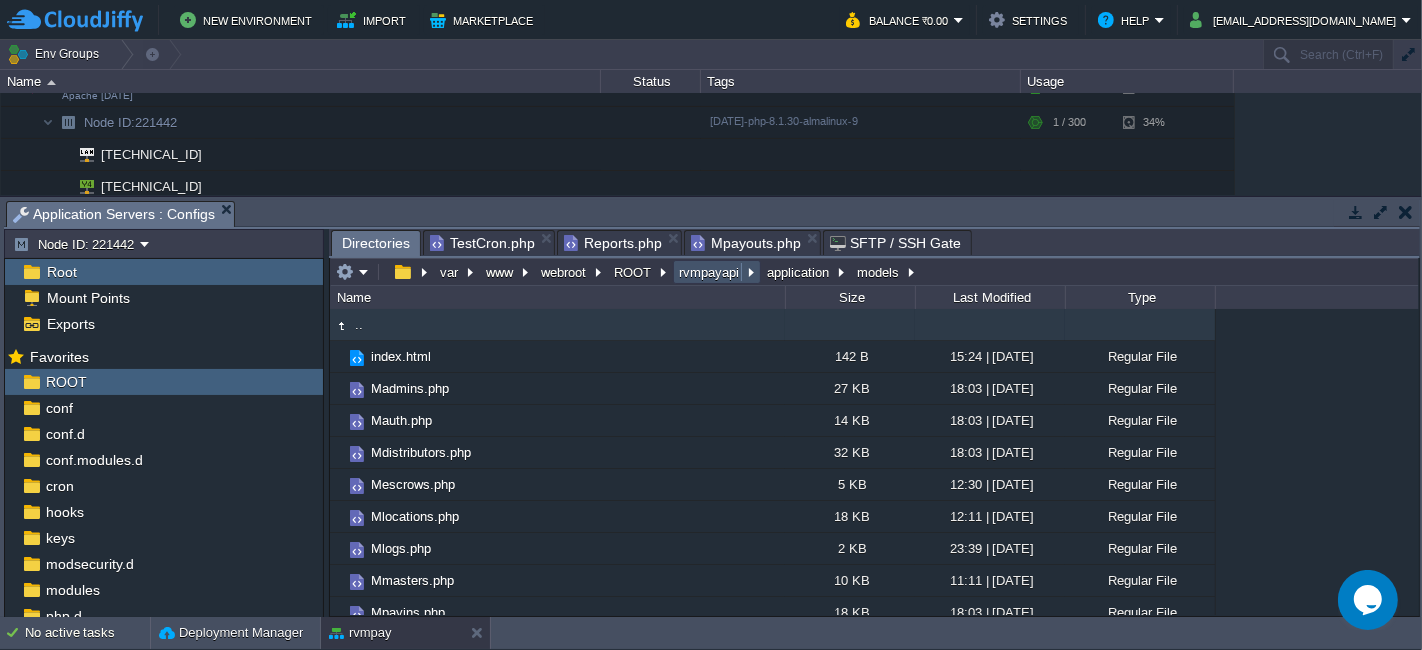 click on "rvmpayapi" at bounding box center [710, 272] 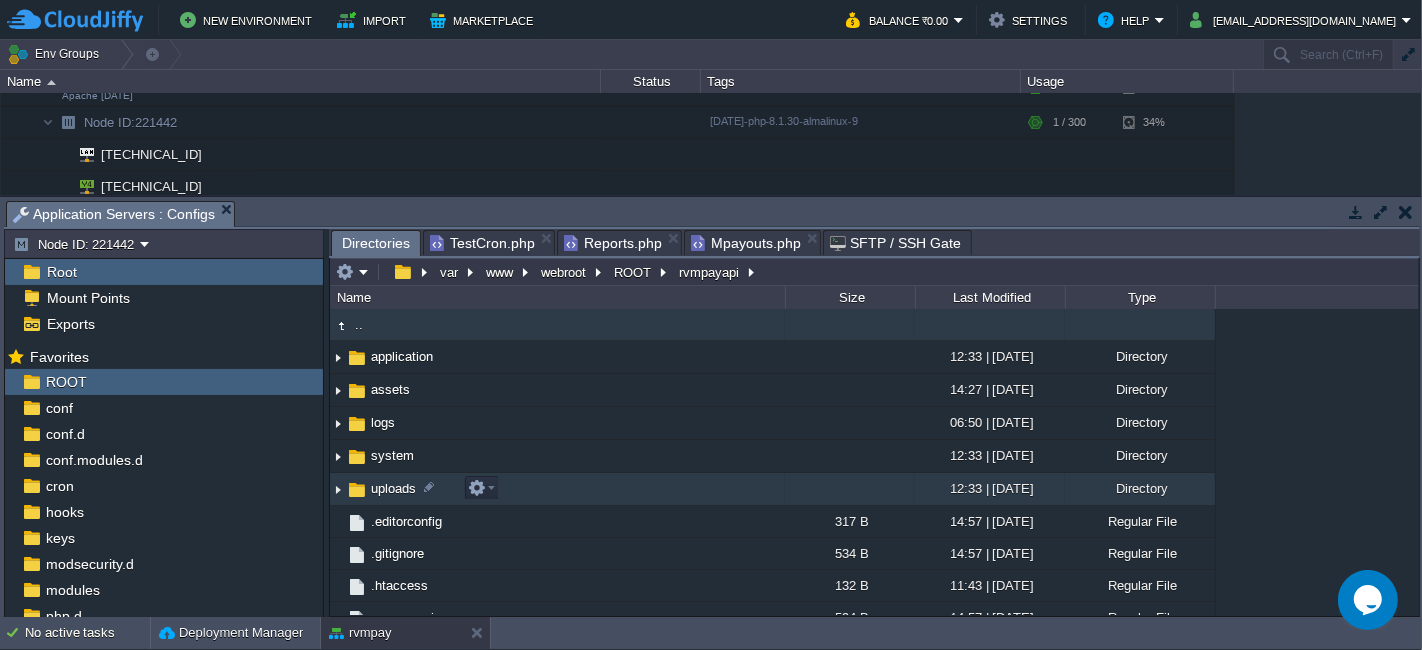 click on "uploads" at bounding box center (557, 489) 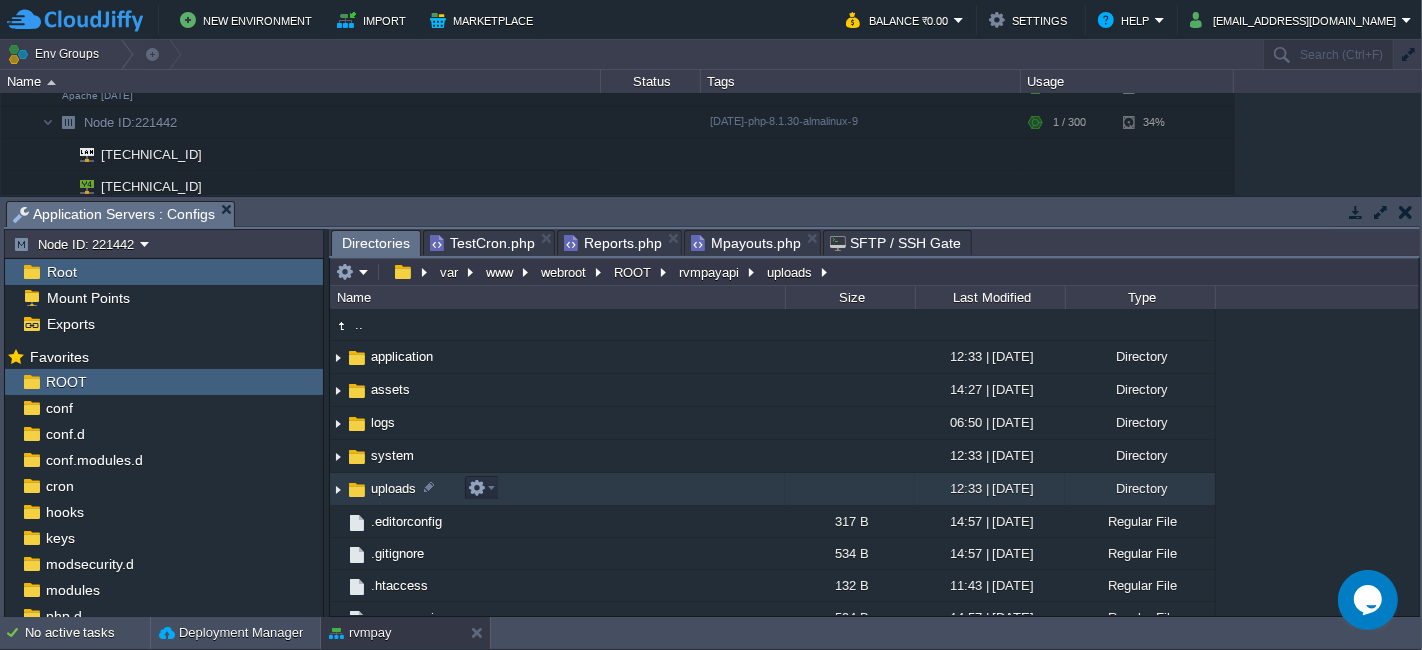 click on "uploads" at bounding box center (557, 489) 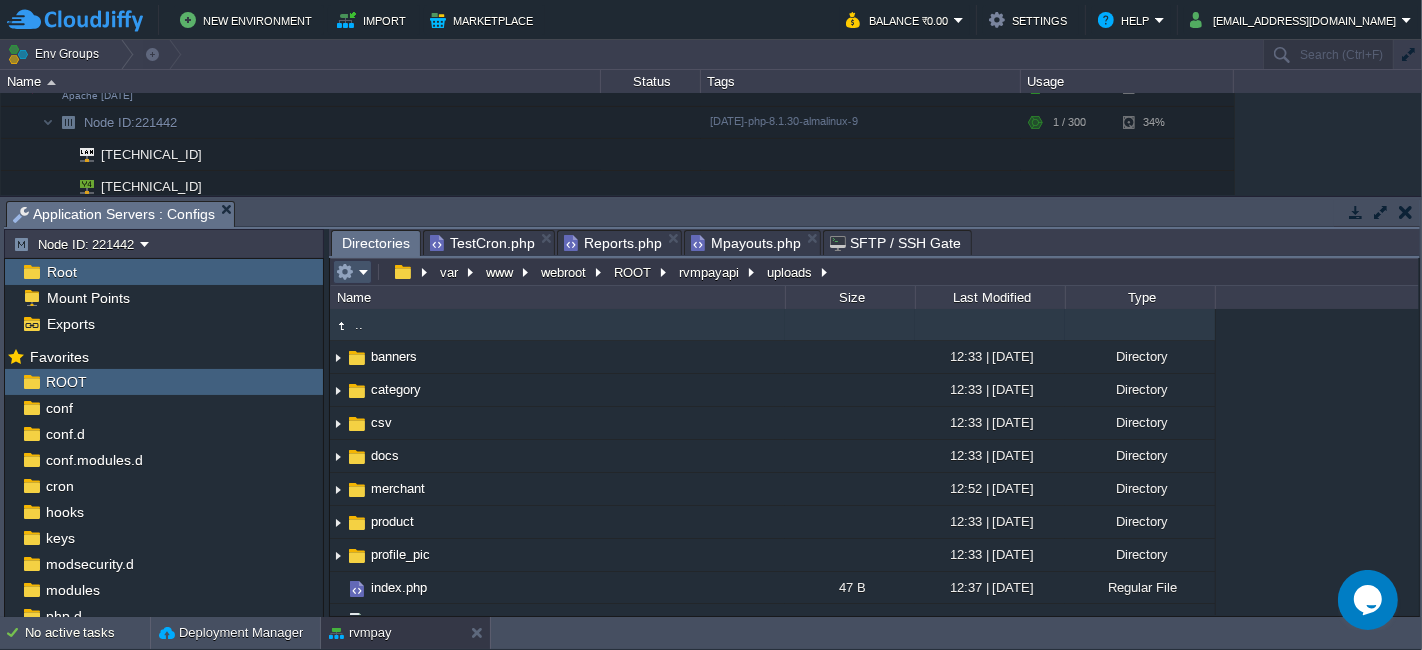 click at bounding box center (345, 272) 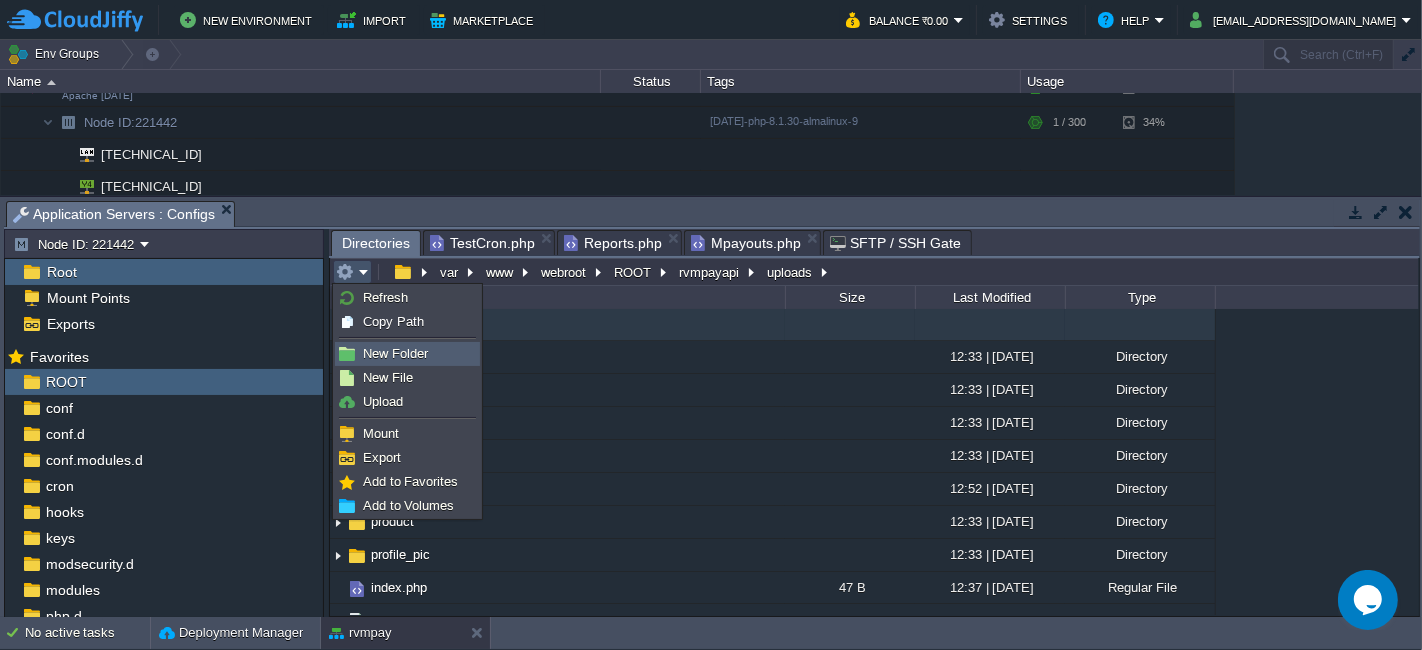 click on "New Folder" at bounding box center [395, 353] 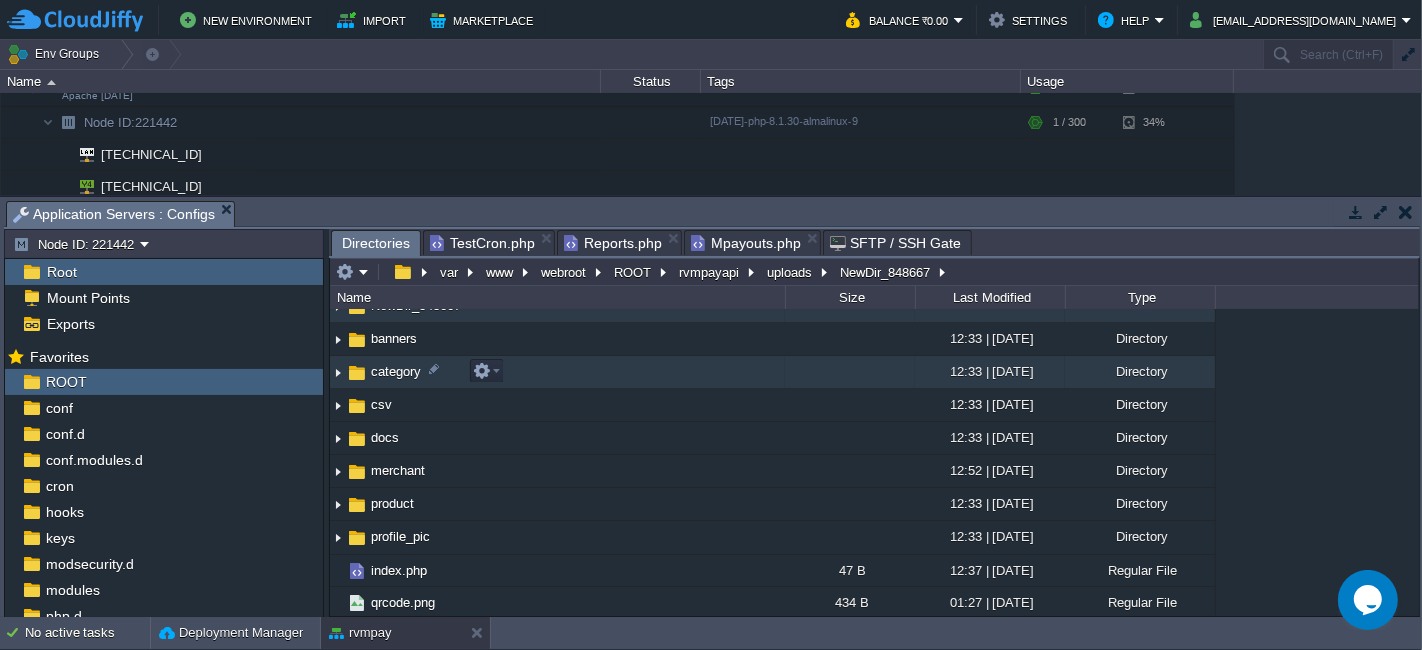 scroll, scrollTop: 31, scrollLeft: 0, axis: vertical 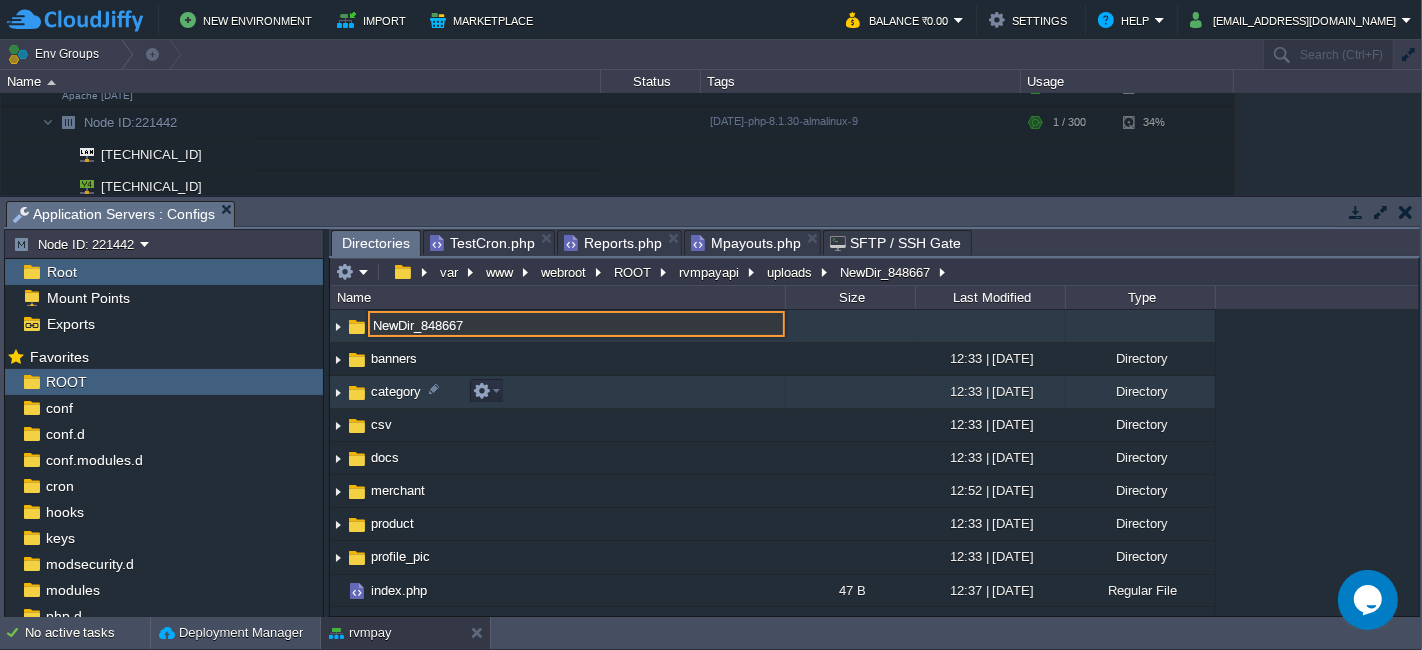 paste on "reports" 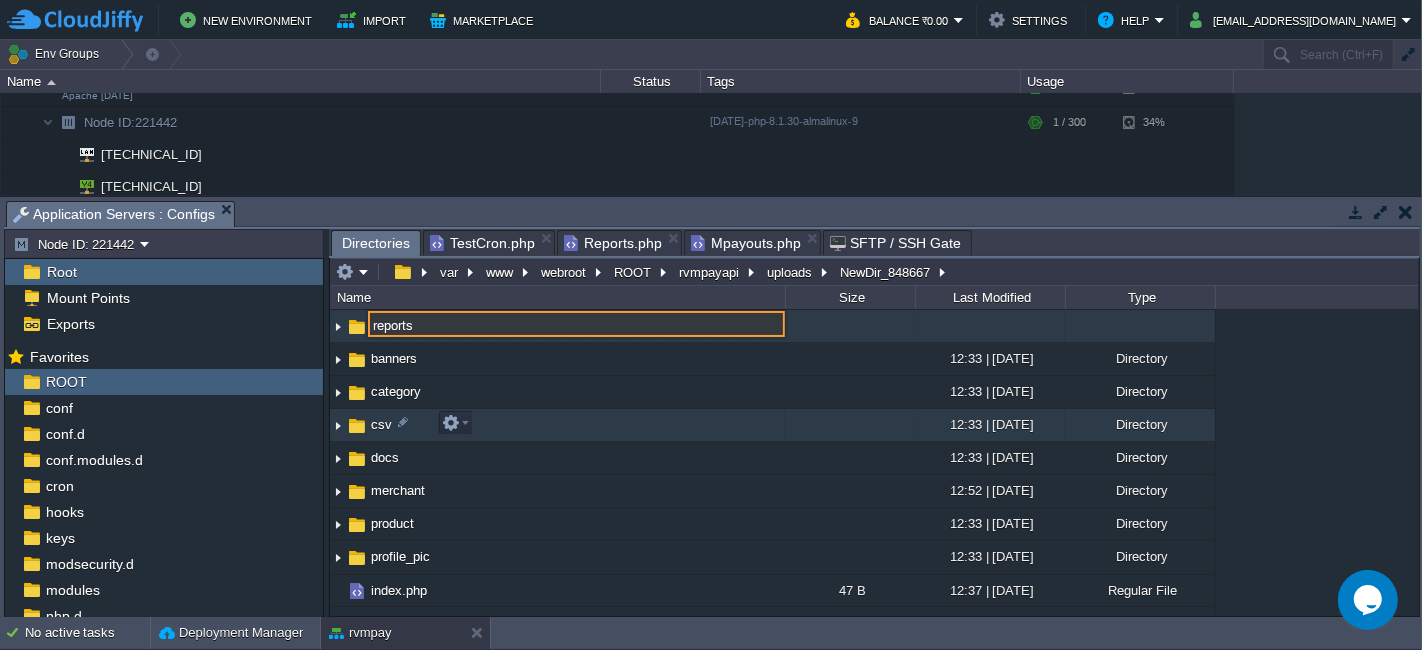 type on "reports" 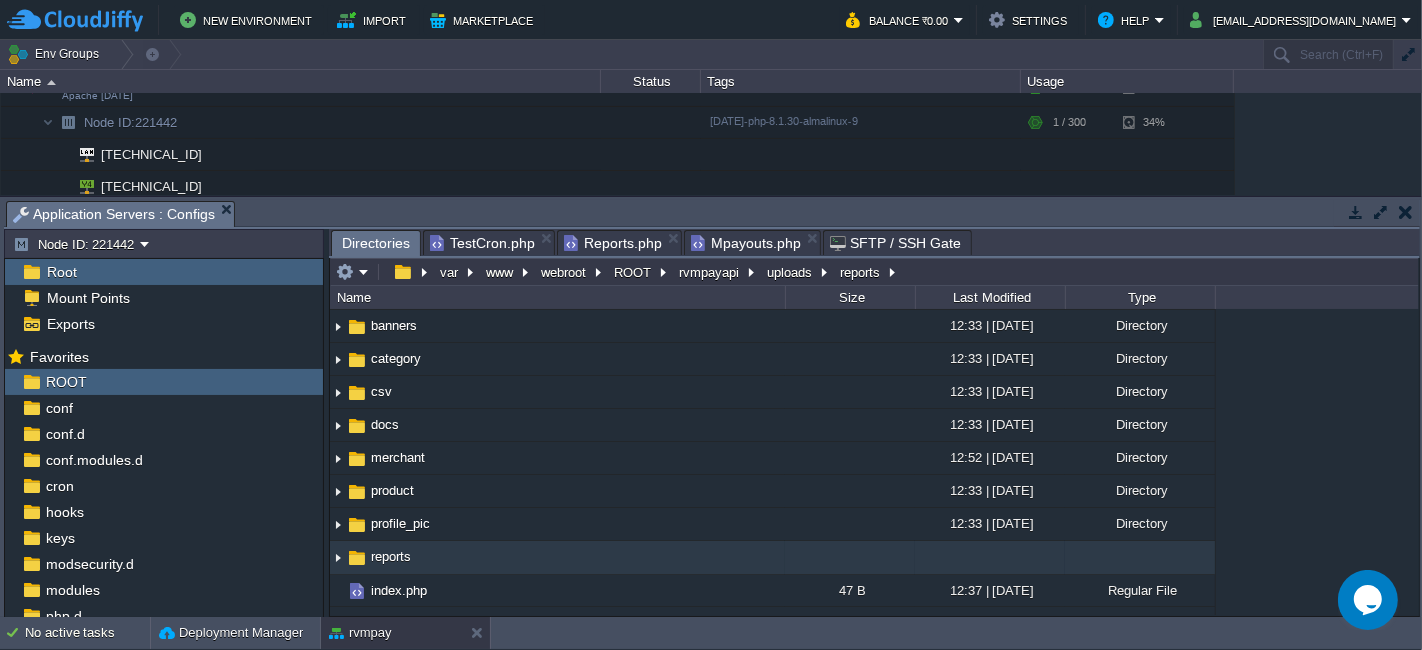 click on "reports" at bounding box center [557, 557] 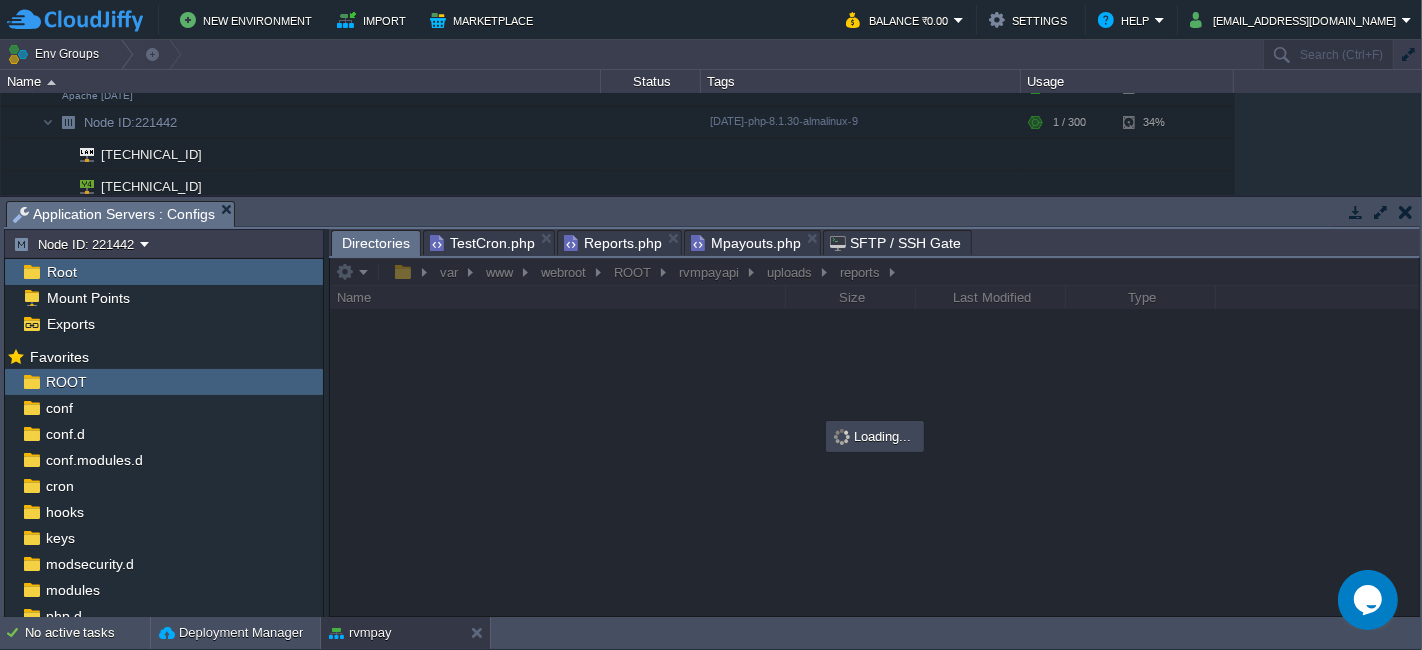 scroll, scrollTop: 0, scrollLeft: 0, axis: both 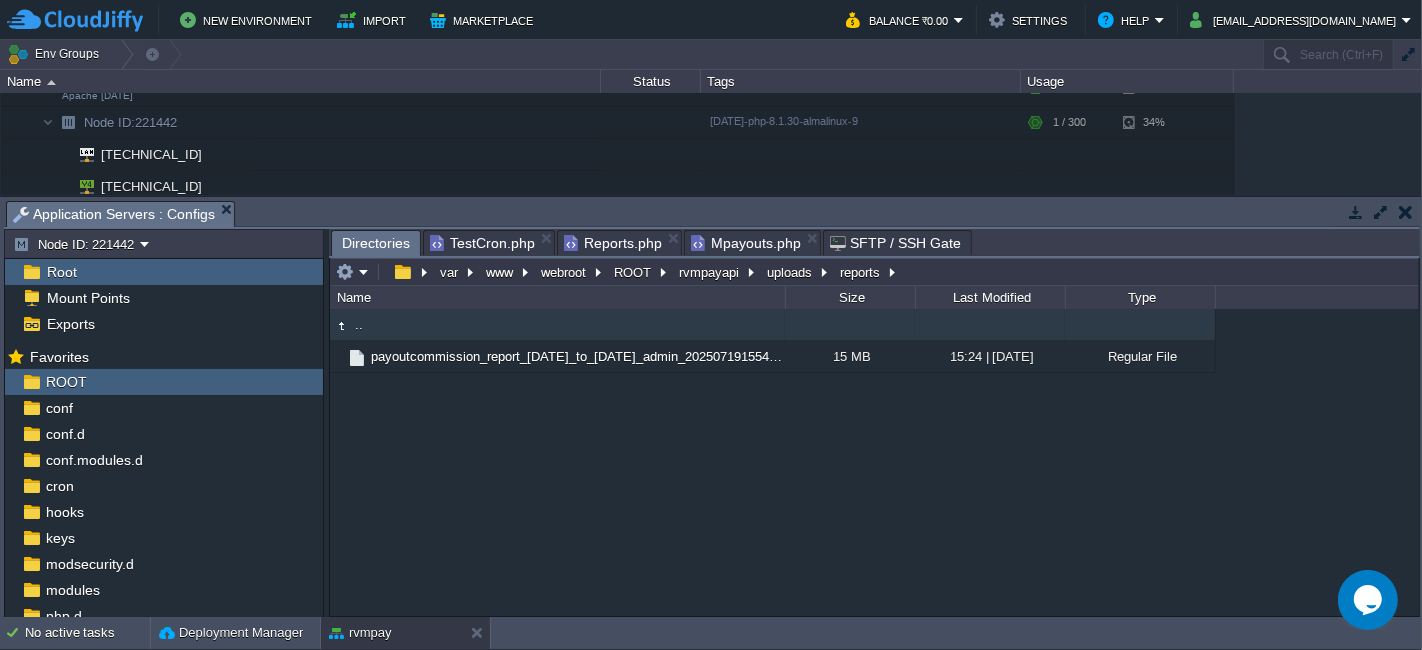 click on ".." at bounding box center (359, 324) 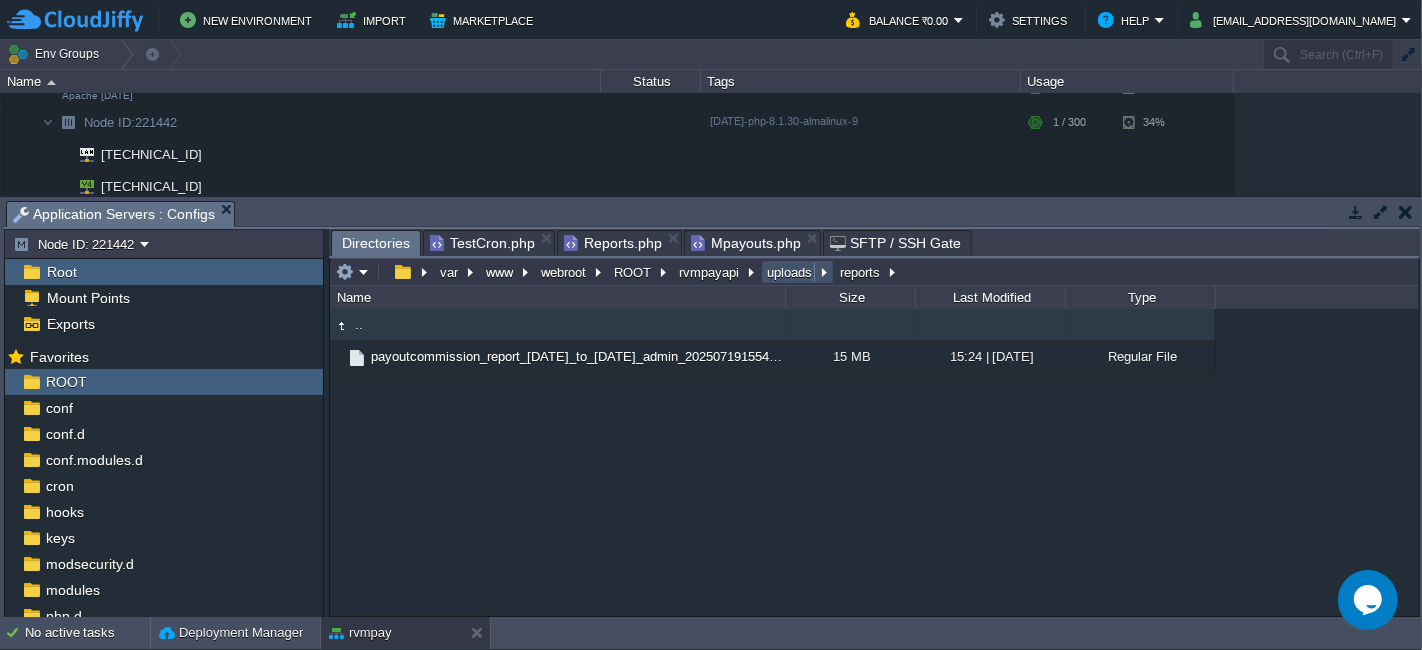 click on "uploads" at bounding box center [790, 272] 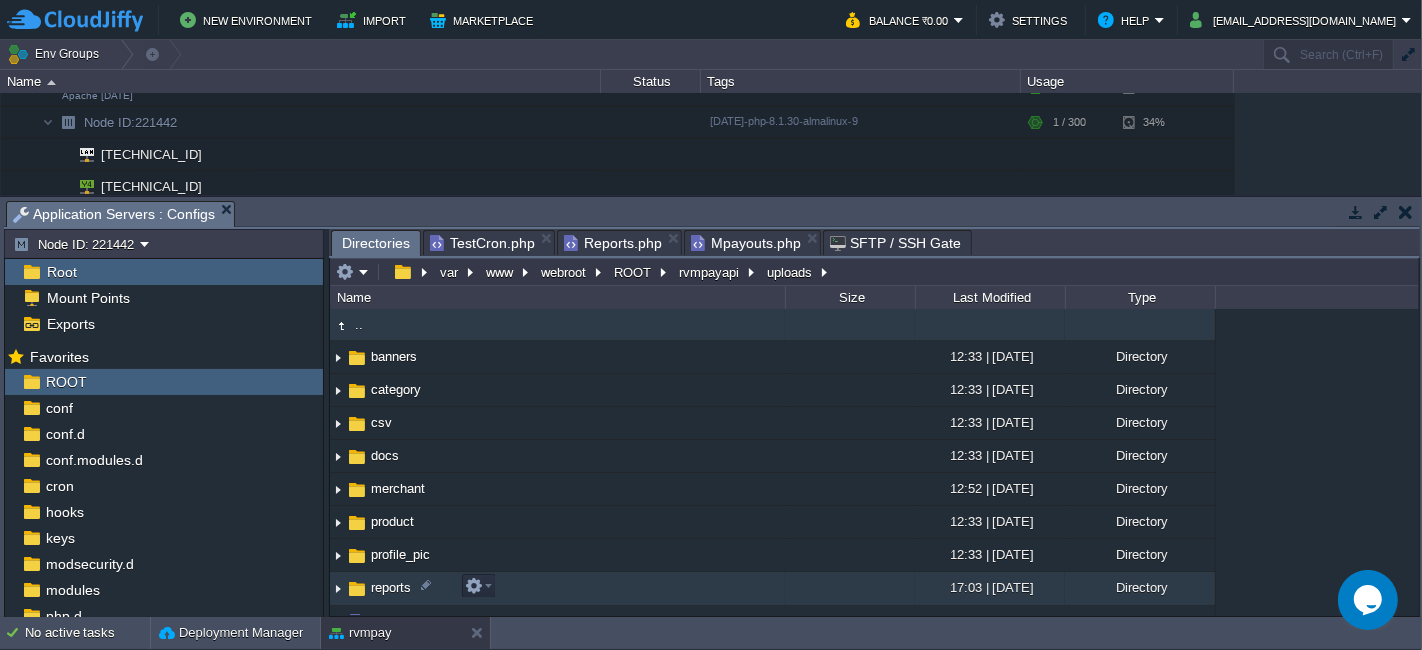 click on "reports" at bounding box center [557, 588] 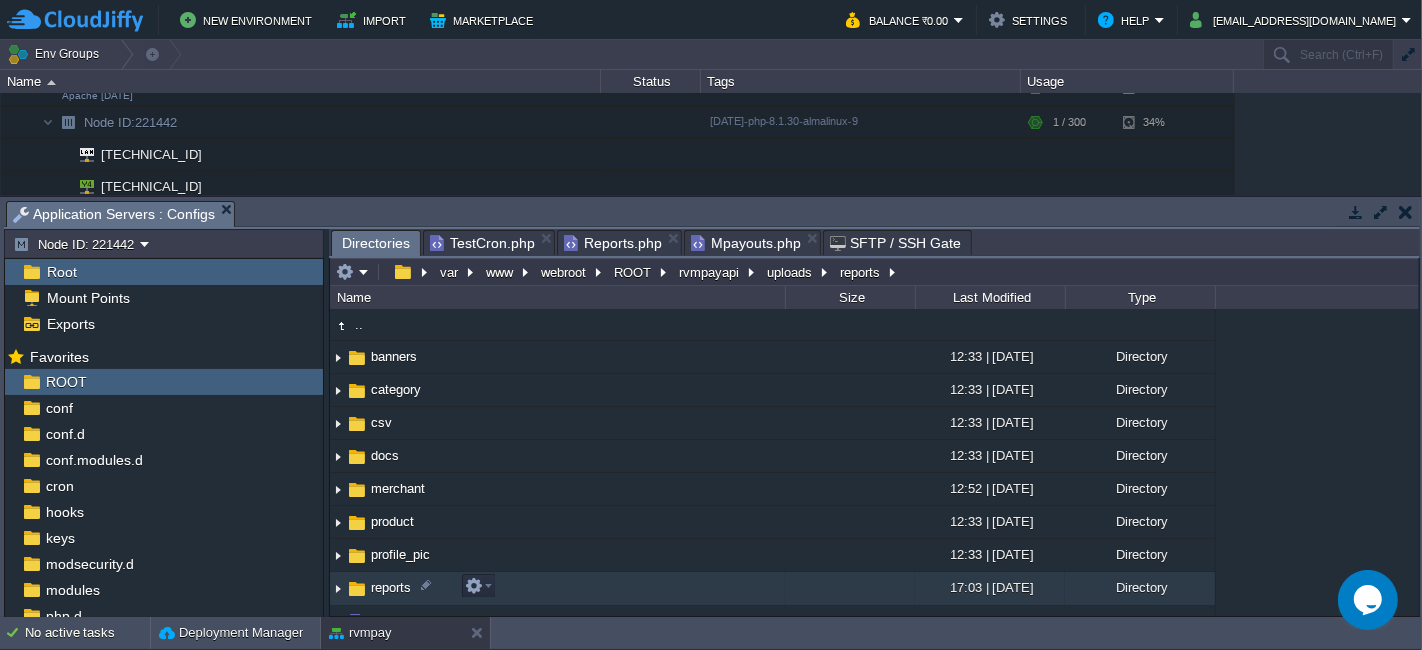 click on "reports" at bounding box center (557, 588) 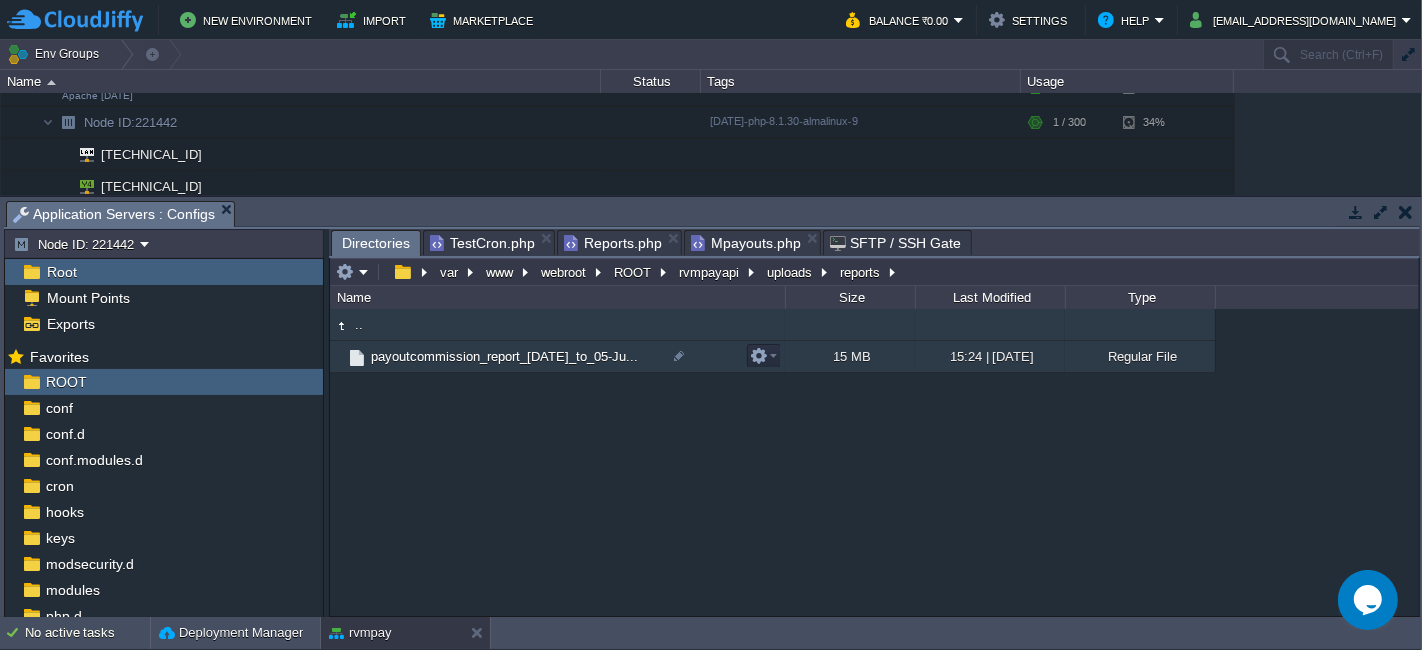 click on "payoutcommission_report_[DATE]_to_05-Ju..." at bounding box center [504, 356] 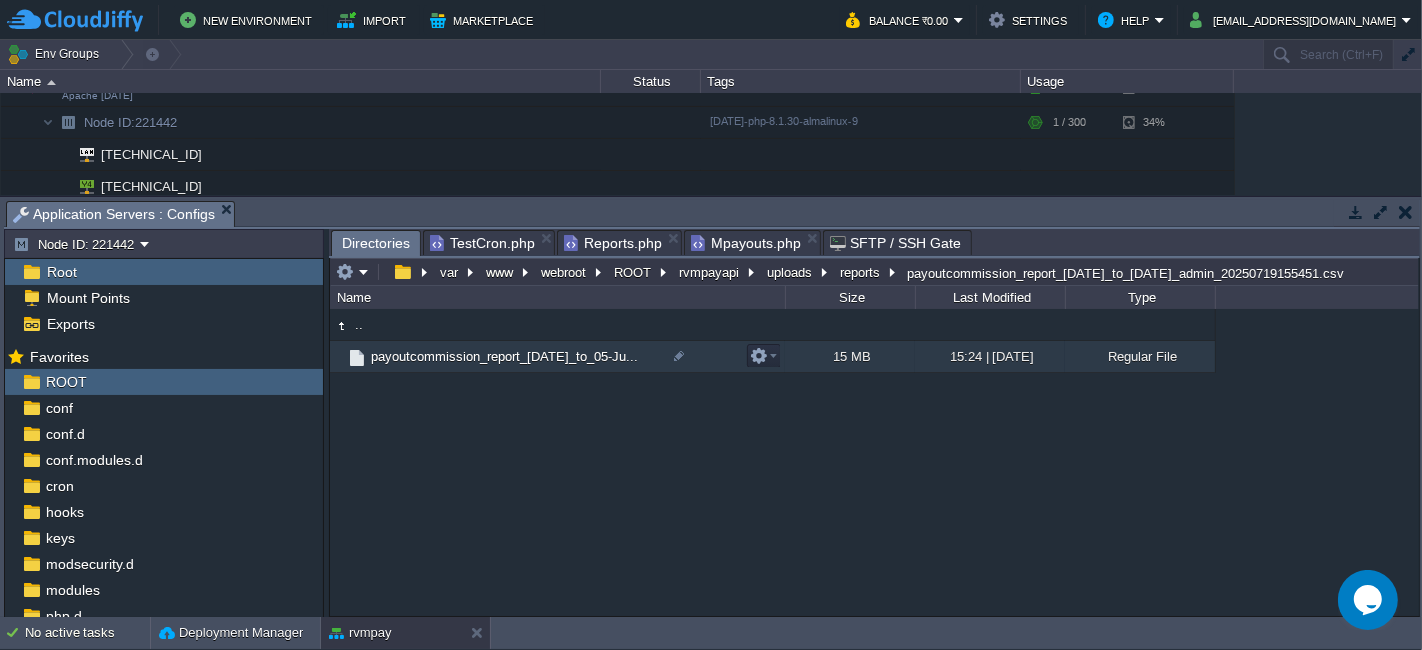 click on "payoutcommission_report_[DATE]_to_05-Ju..." at bounding box center (557, 357) 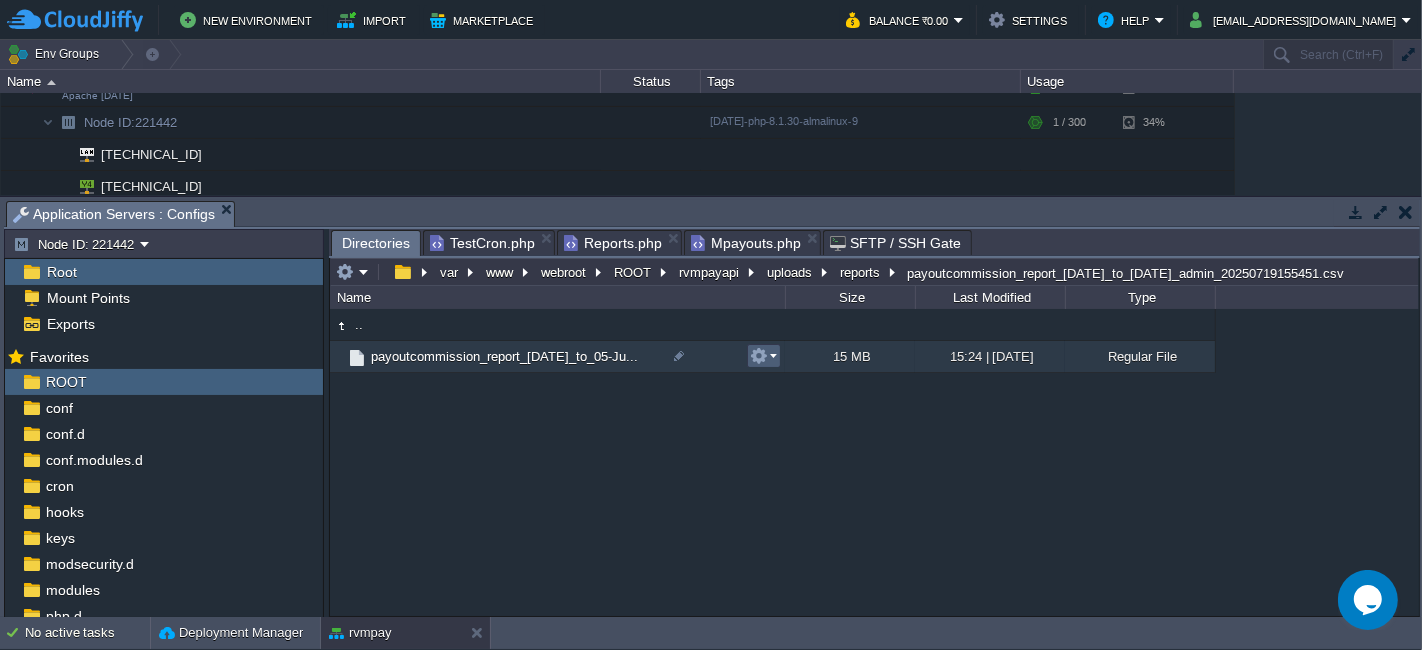 click at bounding box center (759, 356) 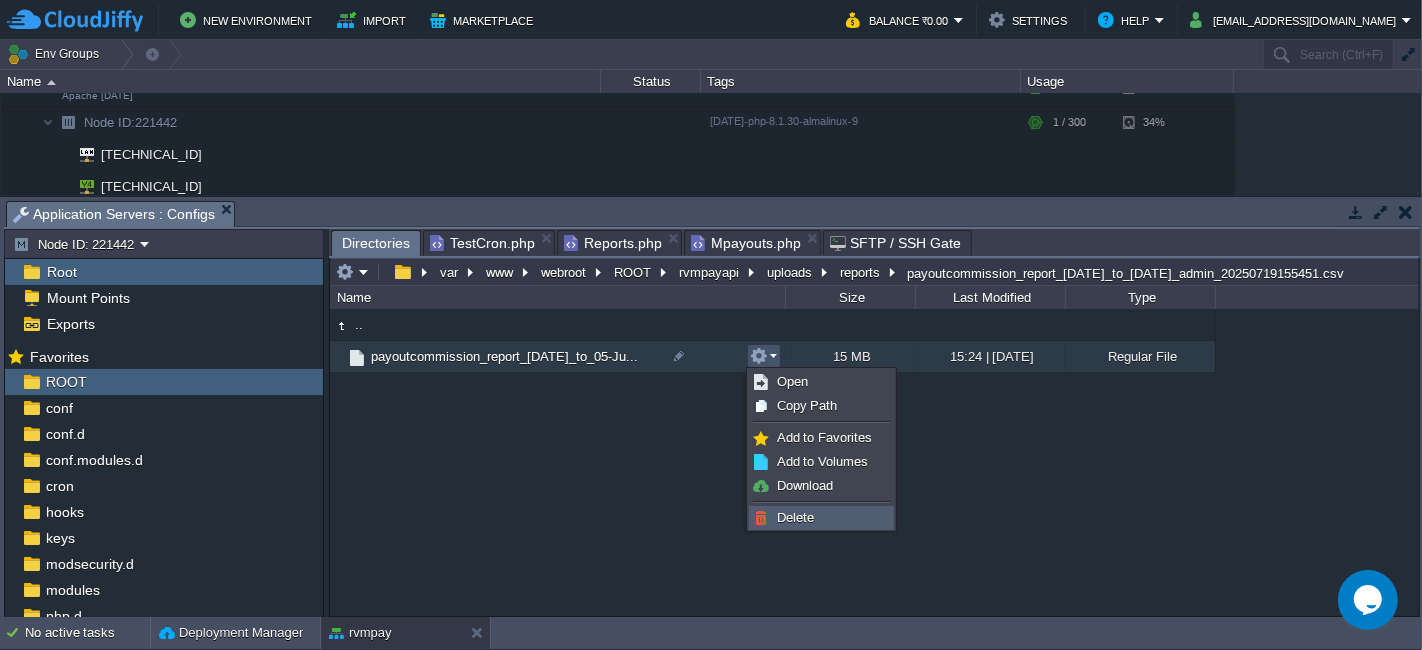 click on "Delete" at bounding box center [795, 517] 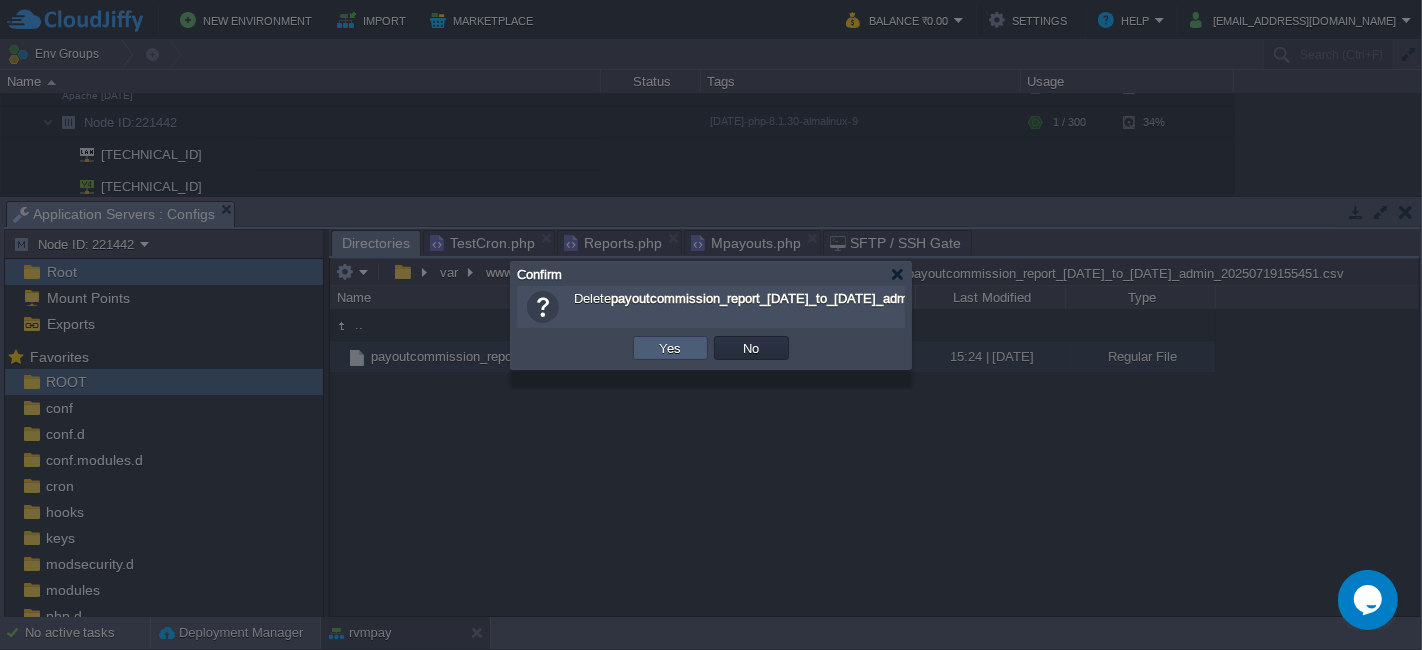 click on "Yes" at bounding box center (671, 348) 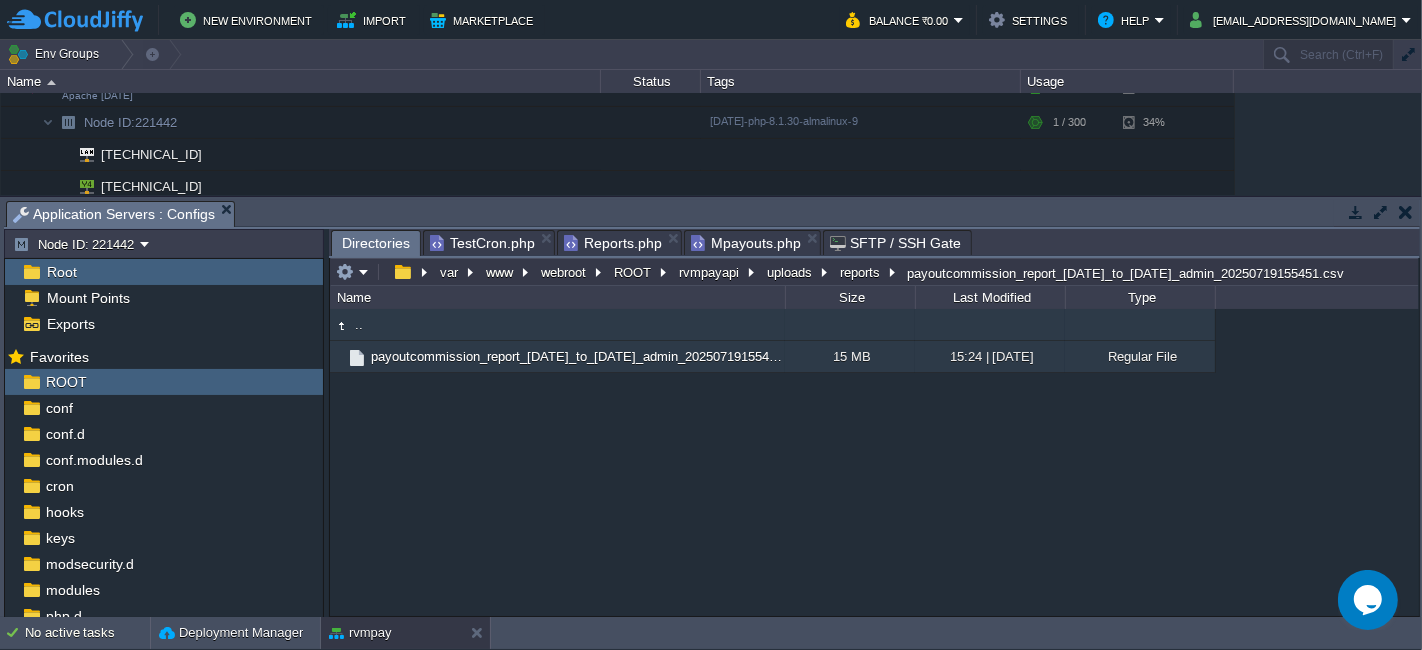 click on ".." at bounding box center (557, 325) 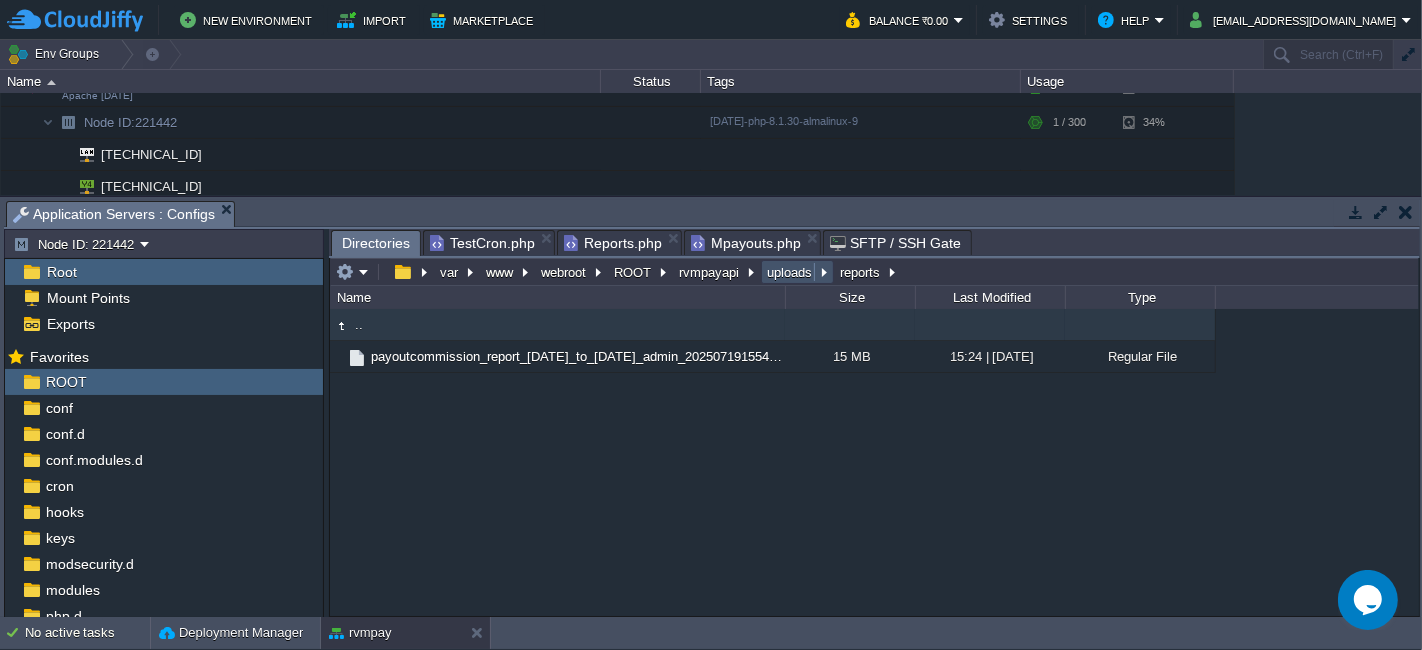 click on "uploads" at bounding box center [790, 272] 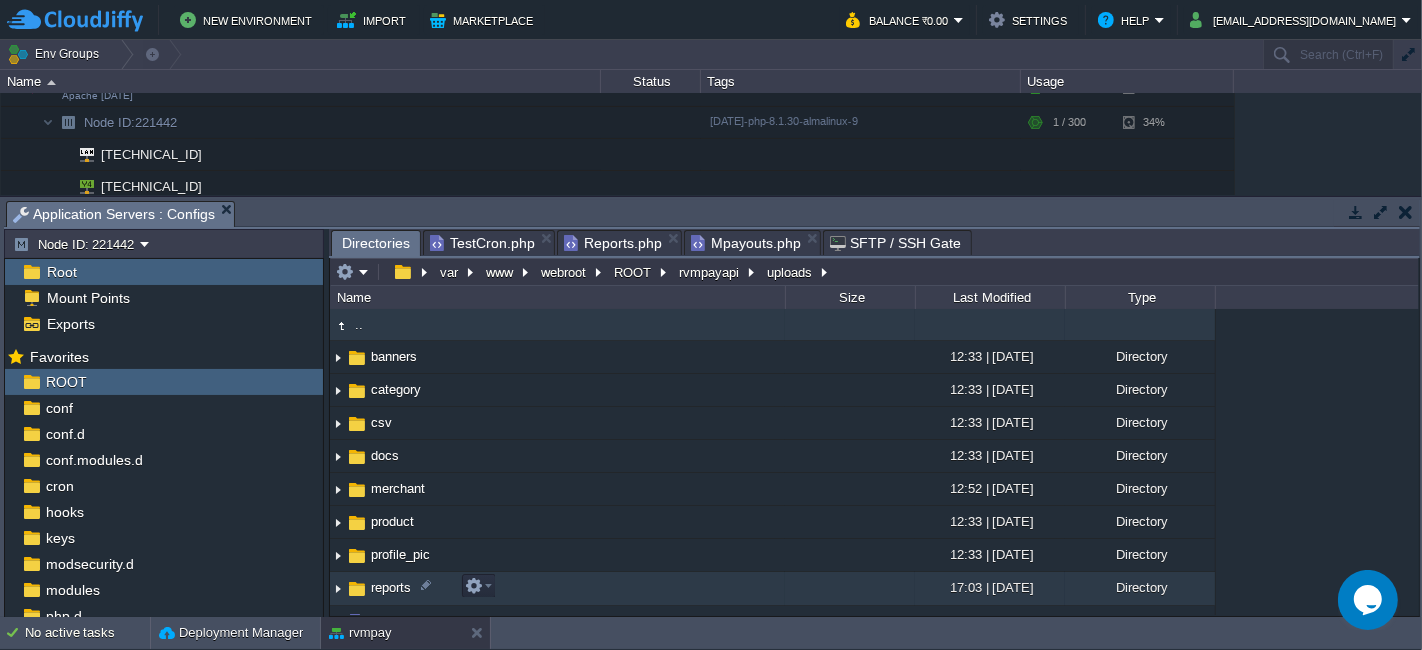 click on "reports" at bounding box center [557, 588] 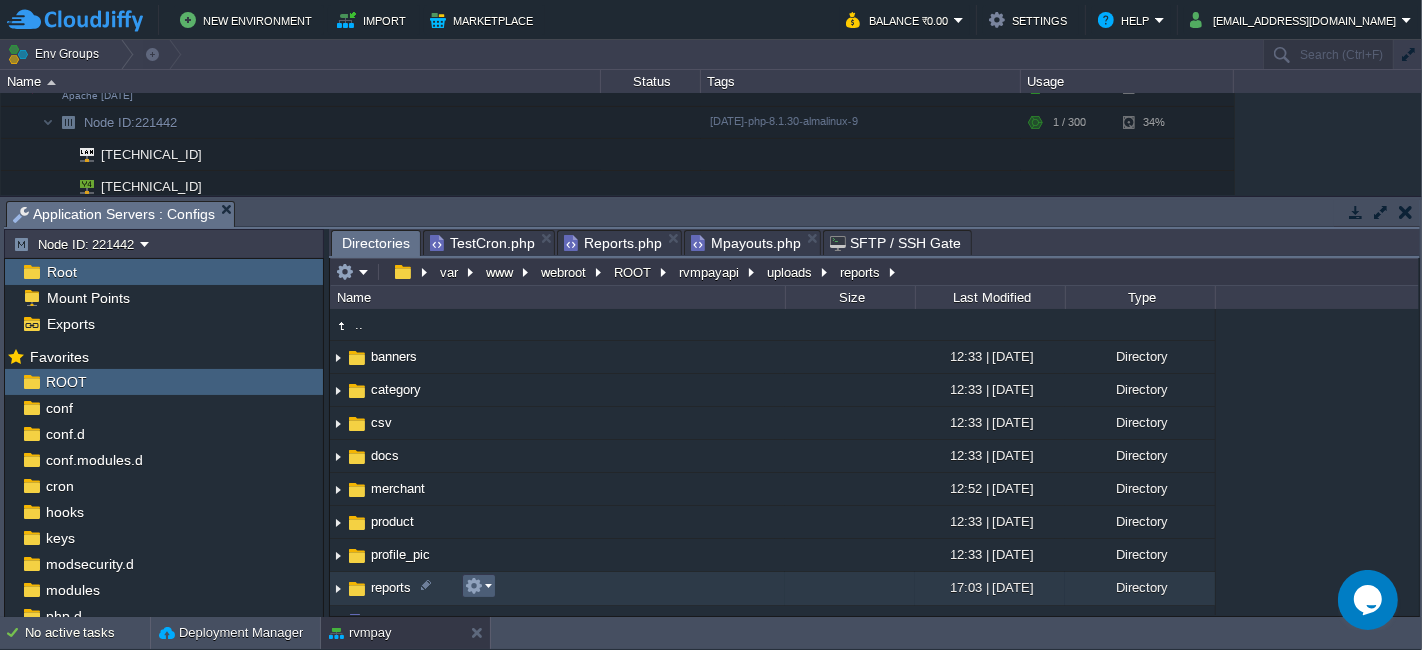 click at bounding box center [478, 586] 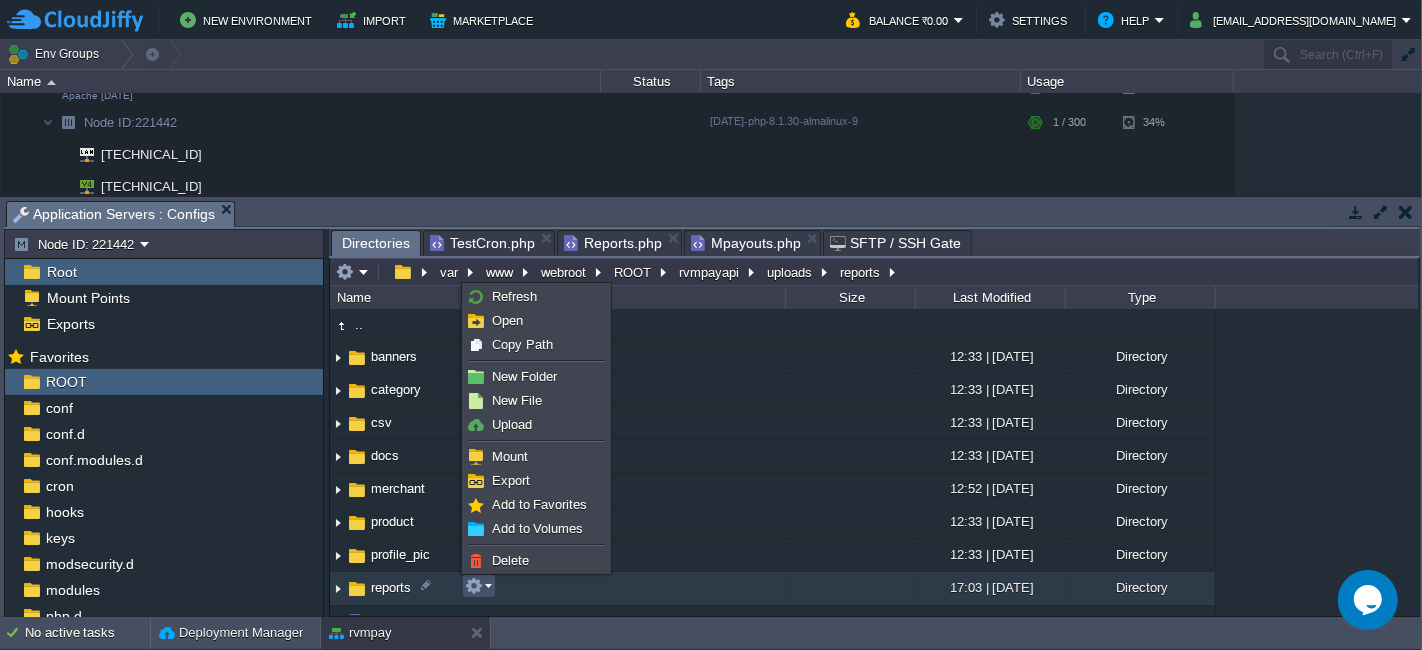 click on "reports" at bounding box center [391, 587] 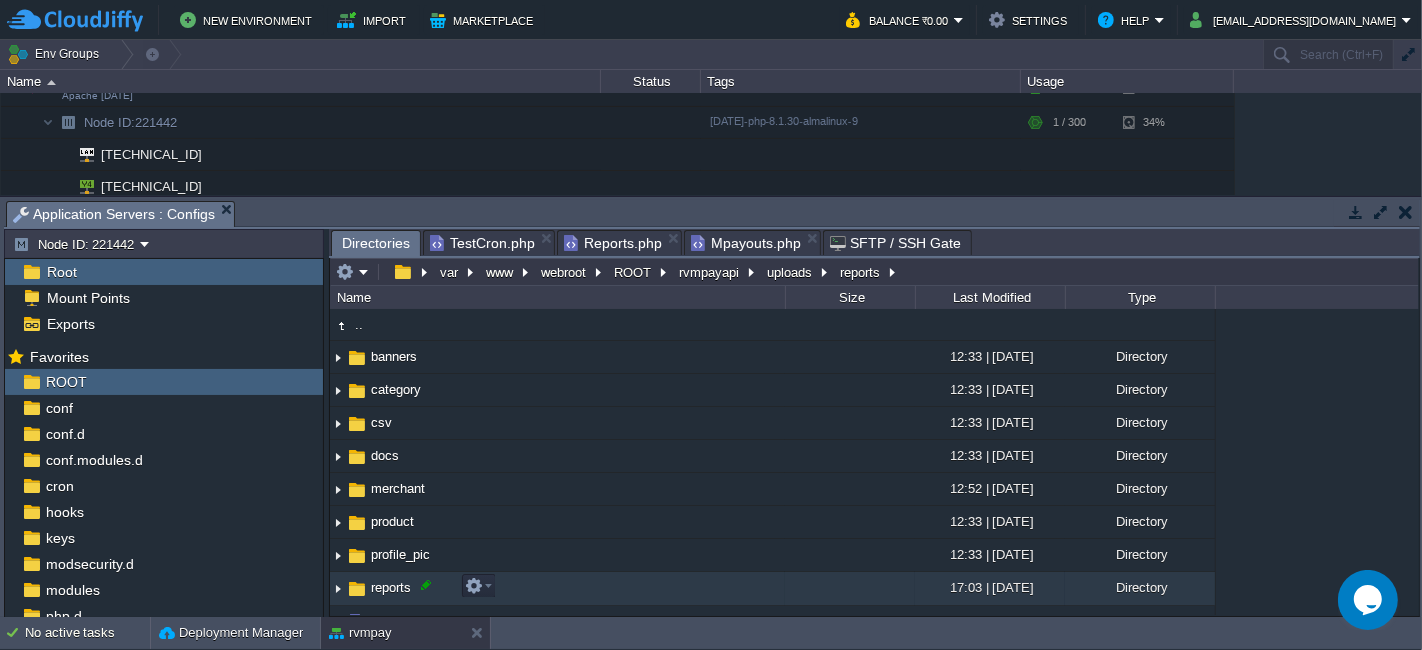 click at bounding box center (426, 585) 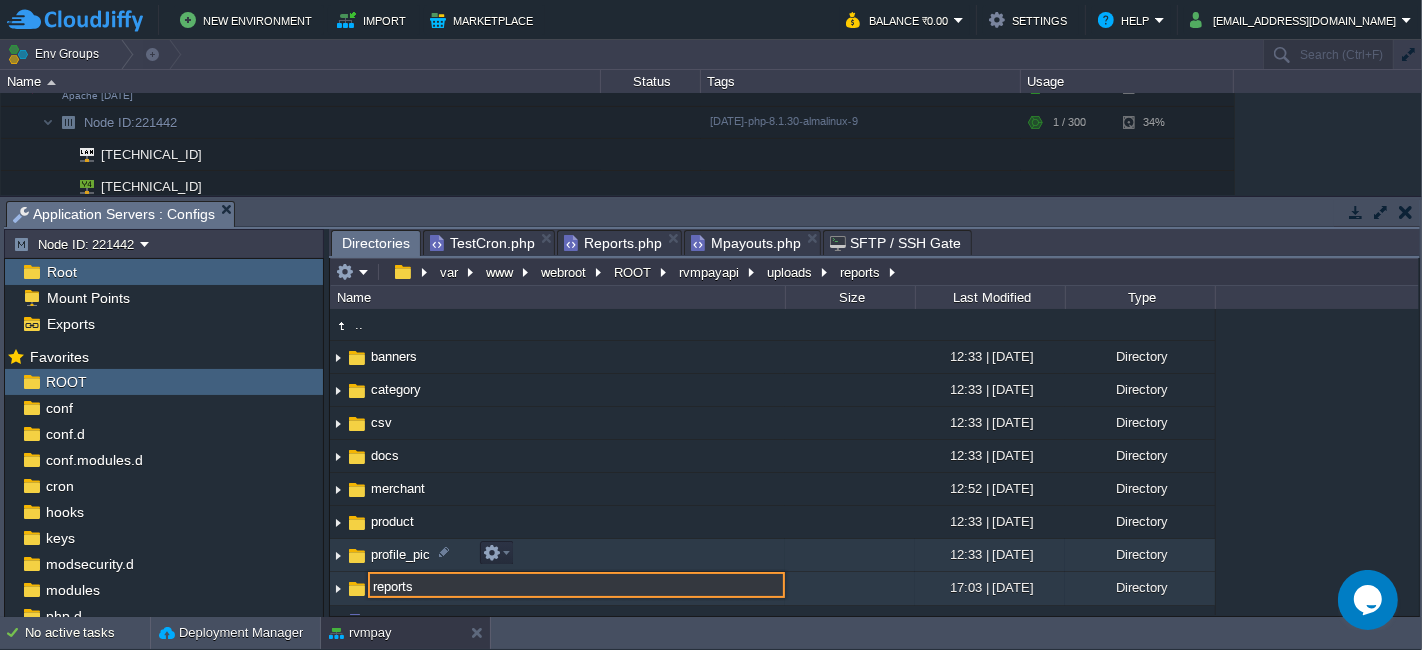 click on "profile_pic" at bounding box center [557, 555] 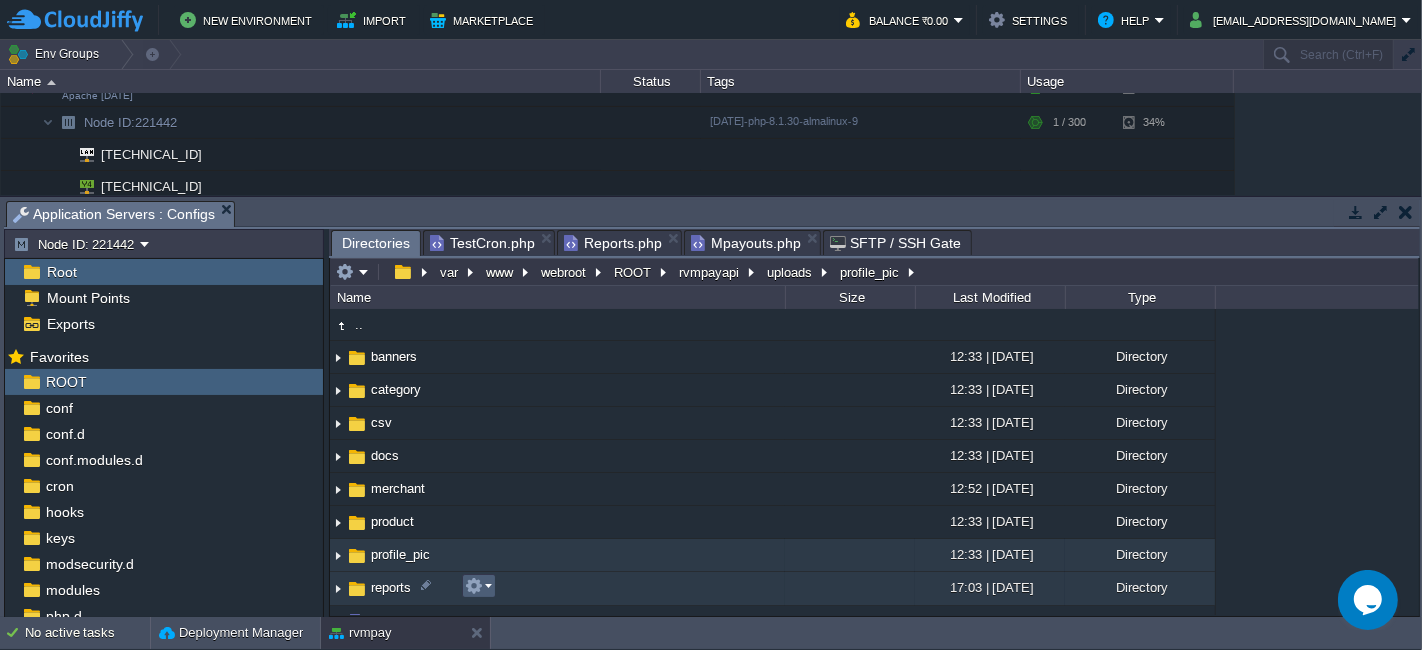 click at bounding box center (479, 586) 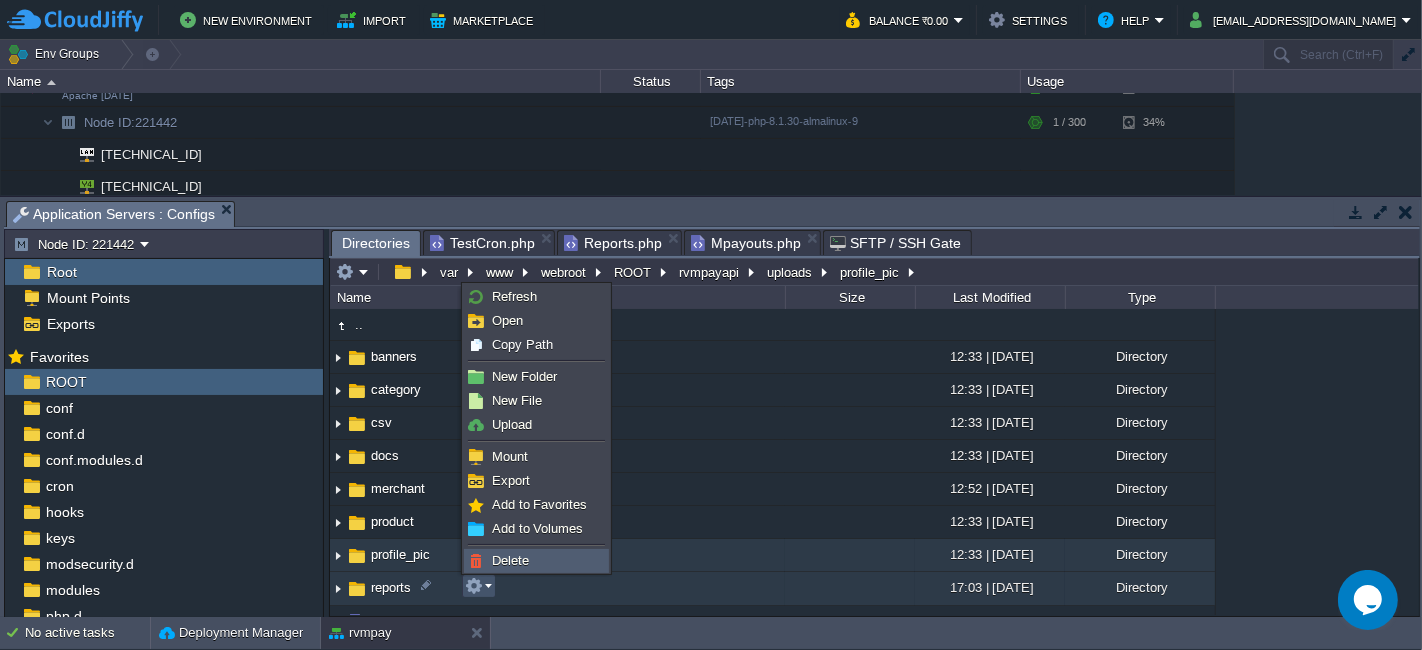 click on "Delete" at bounding box center (510, 560) 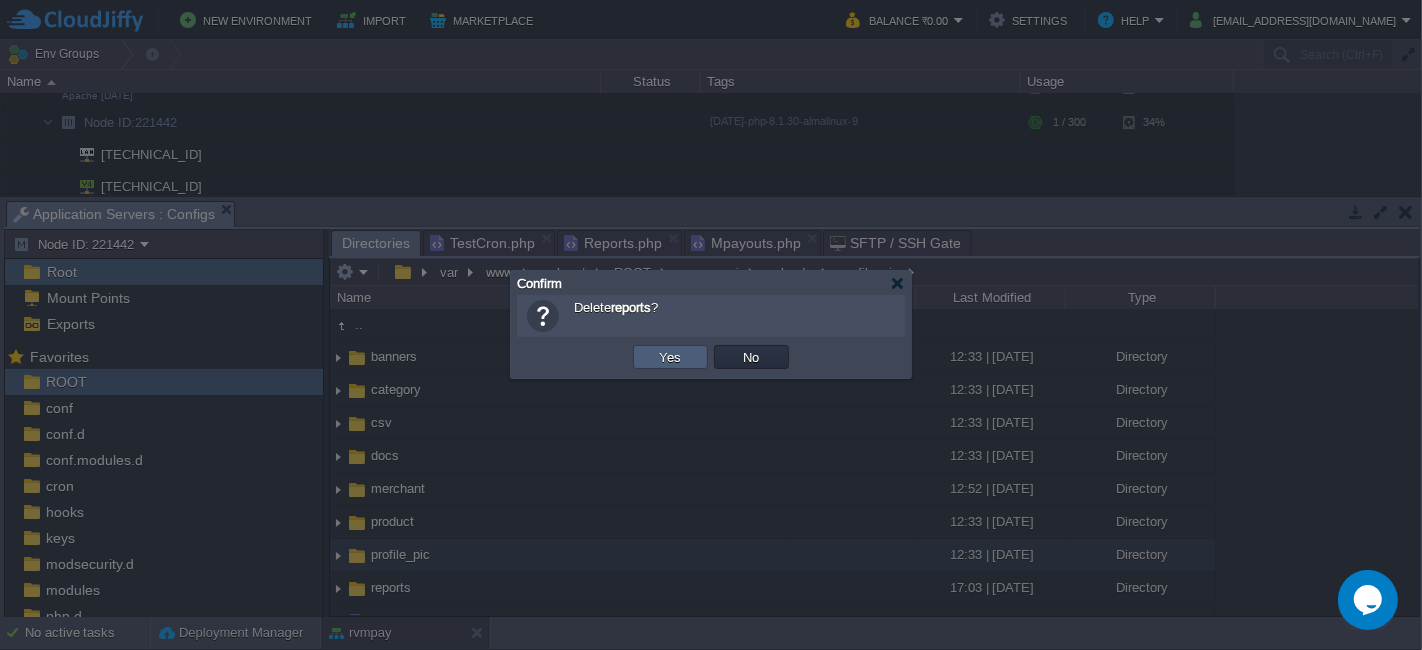 click on "Yes" at bounding box center (670, 357) 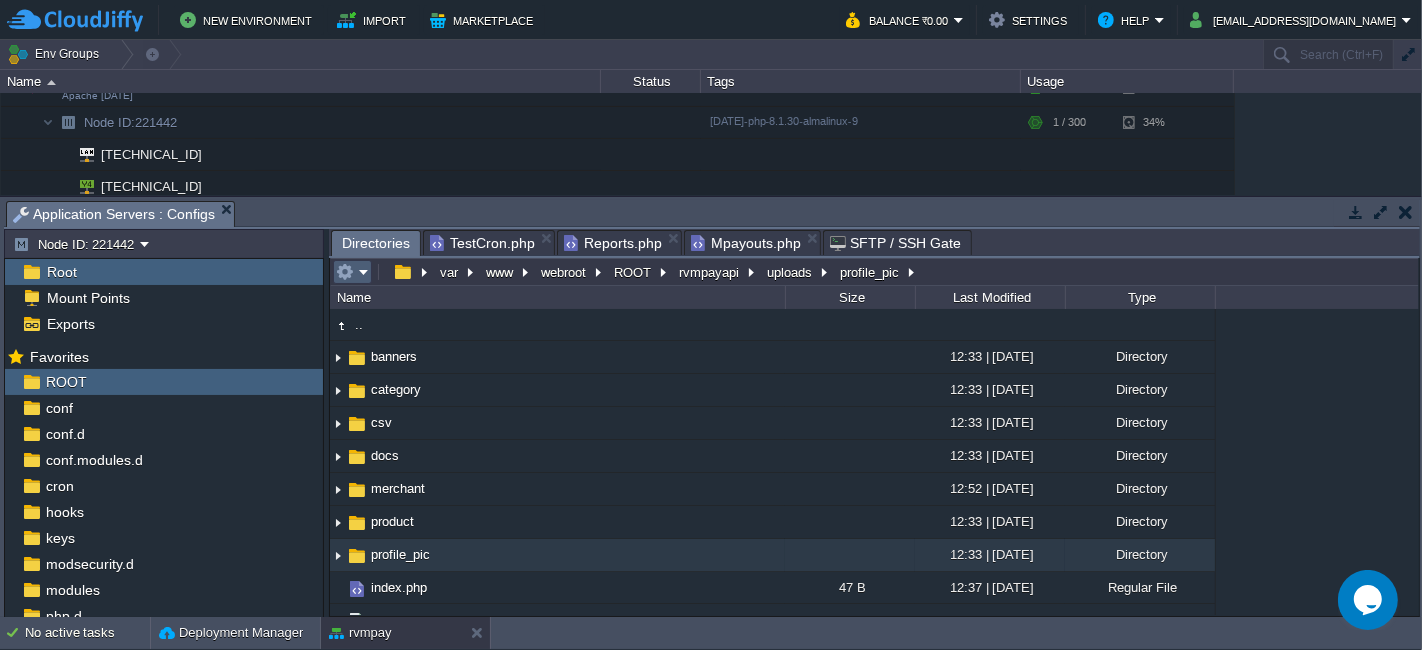 click at bounding box center [345, 272] 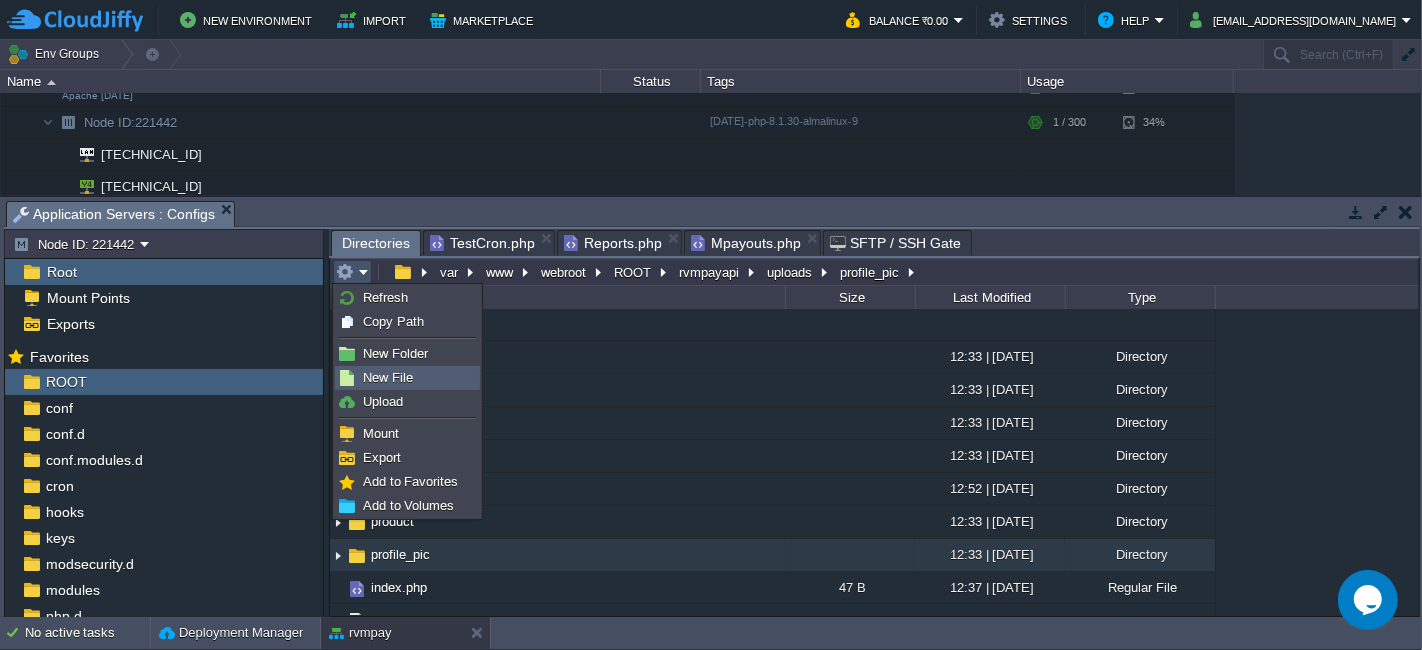 click on "New File" at bounding box center (407, 378) 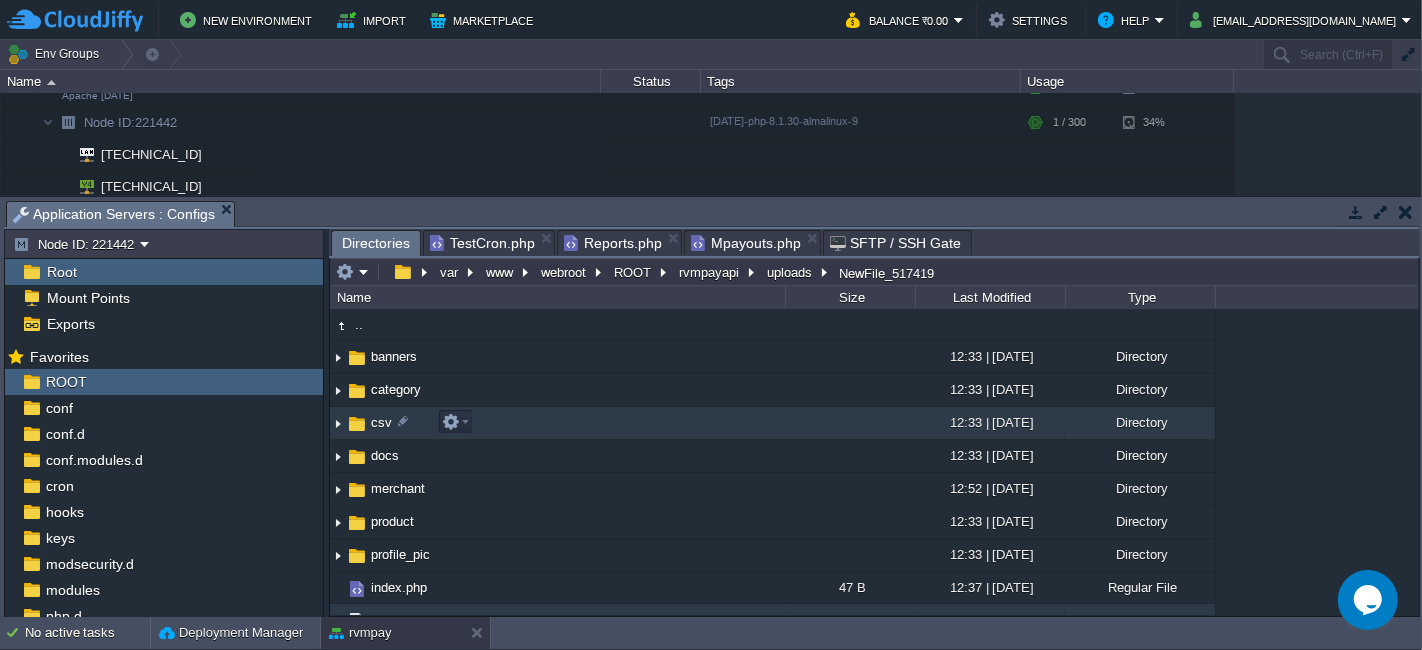 scroll, scrollTop: 49, scrollLeft: 0, axis: vertical 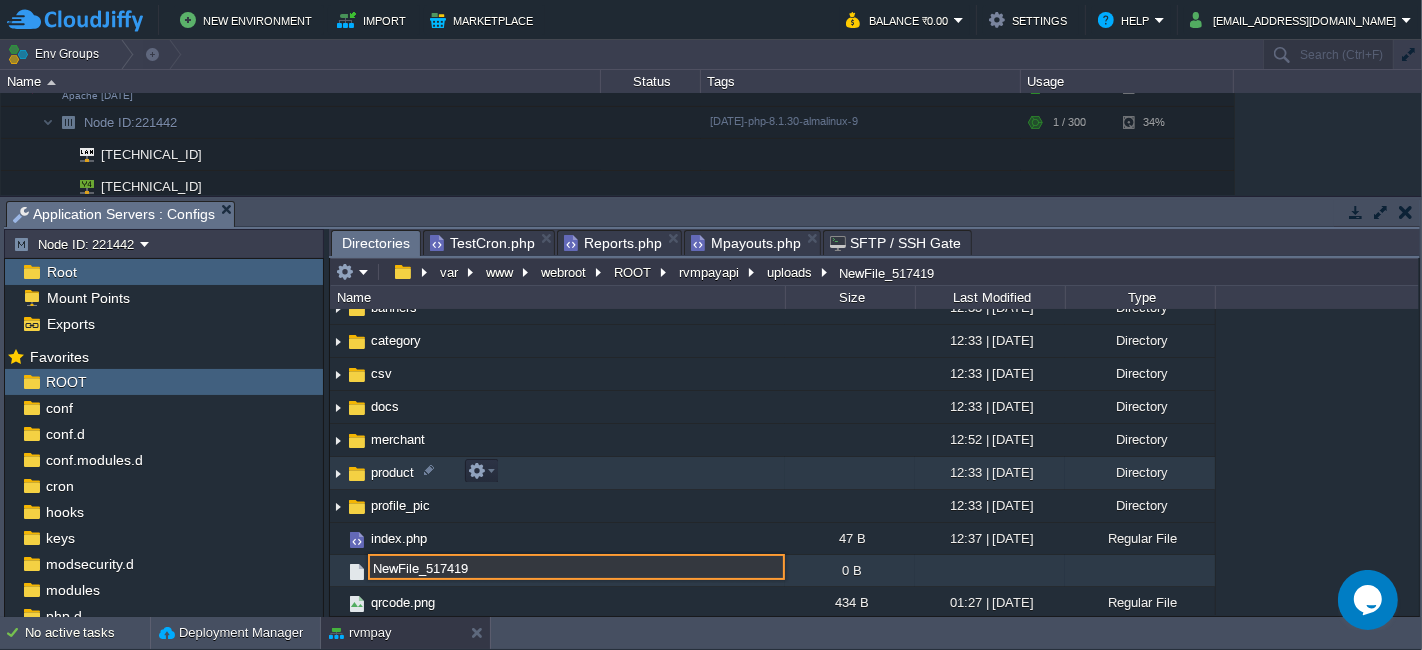 click on ".. banners 12:33   |   [DATE] Directory category 12:33   |   [DATE] Directory csv 12:33   |   [DATE] Directory docs 12:33   |   [DATE] Directory merchant 12:52   |   [DATE] Directory product 12:33   |   [DATE] Directory profile_pic 12:33   |   [DATE] Directory index.php 47 B 12:37   |   [DATE] Regular File NewFile_517419 0 B qrcode.png 434 B 01:27   |   [DATE] Regular File" at bounding box center [773, 439] 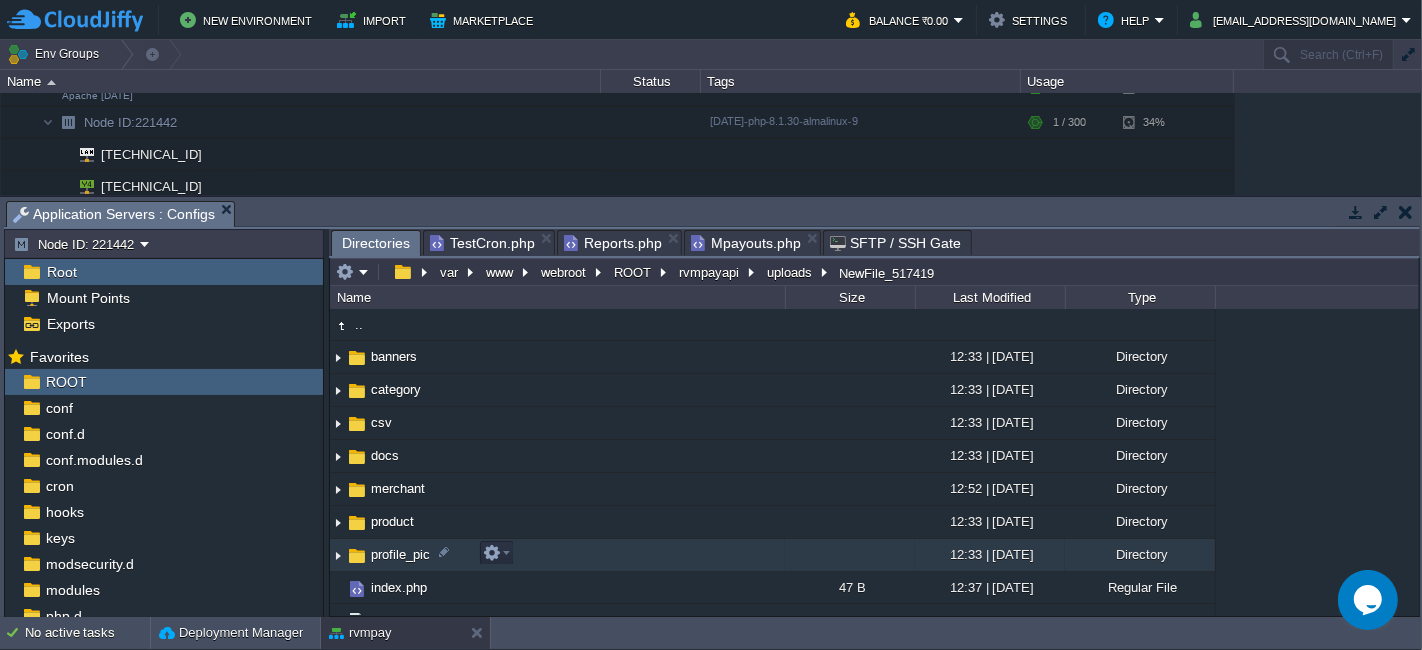 scroll, scrollTop: 17, scrollLeft: 0, axis: vertical 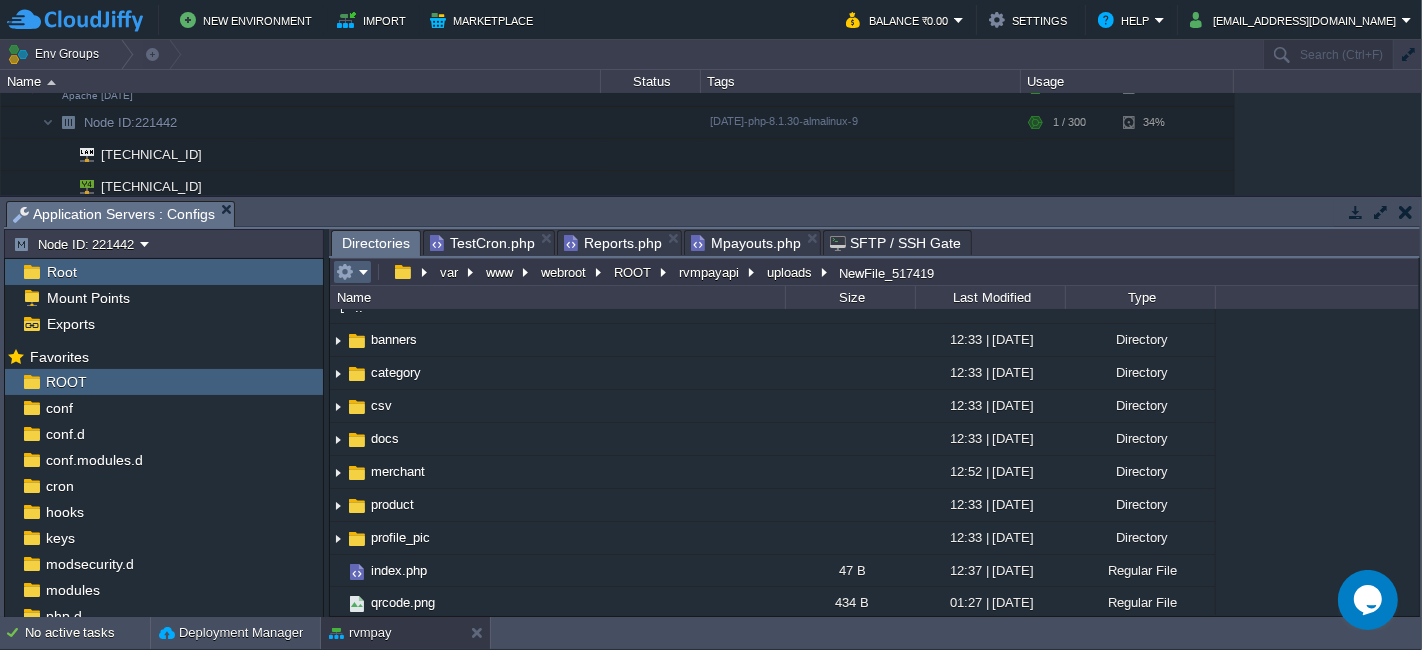 click at bounding box center (352, 272) 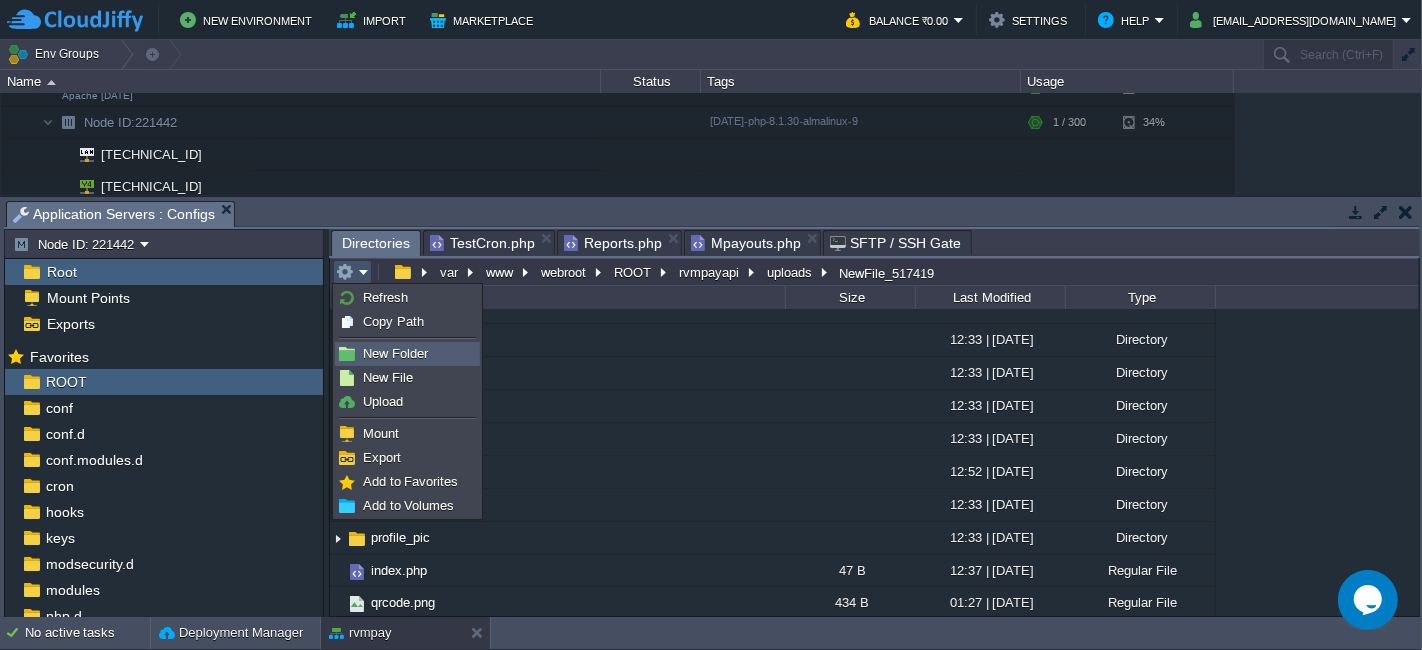 click on "New Folder" at bounding box center [395, 353] 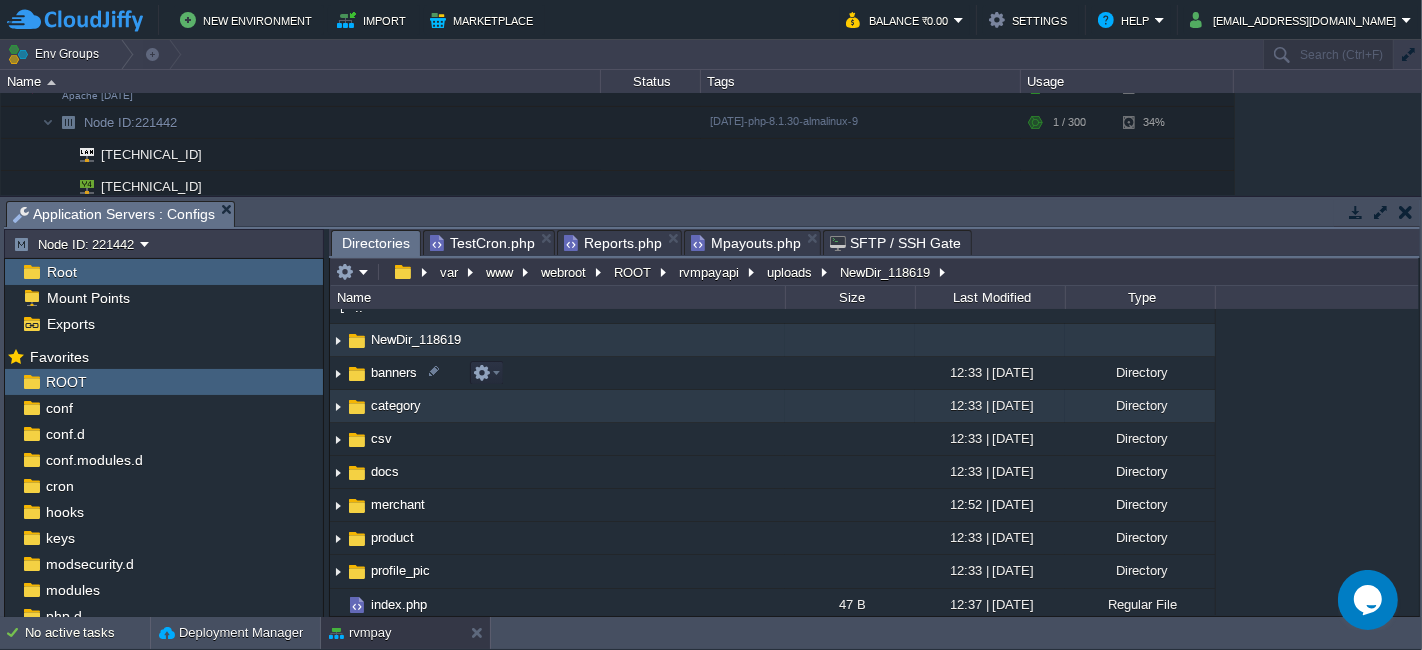 scroll, scrollTop: 31, scrollLeft: 0, axis: vertical 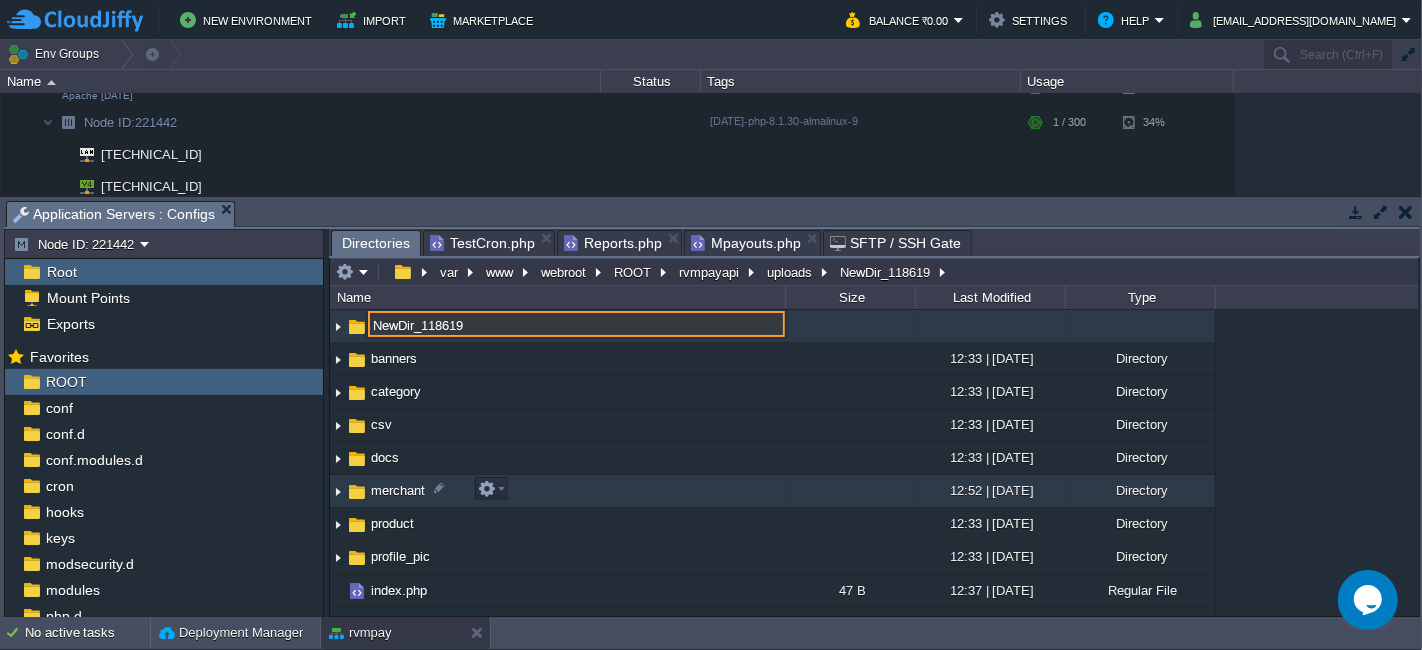paste on "reports" 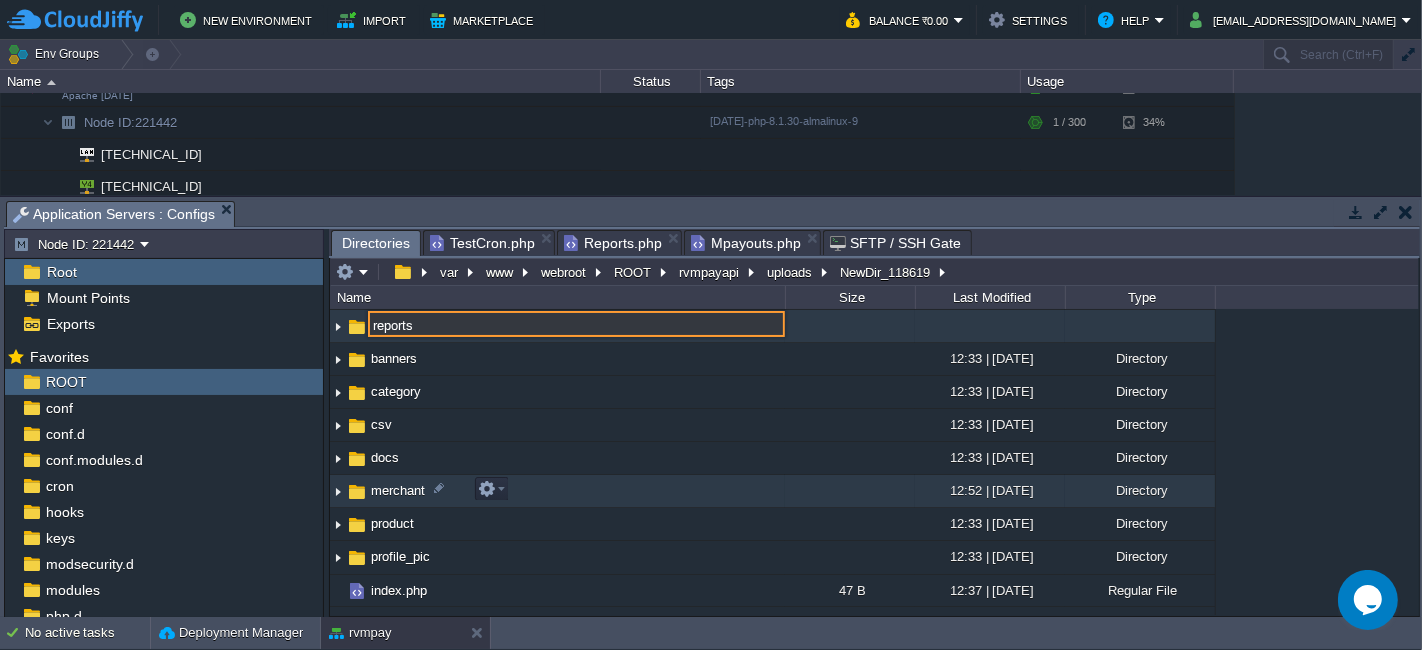 type on "reports" 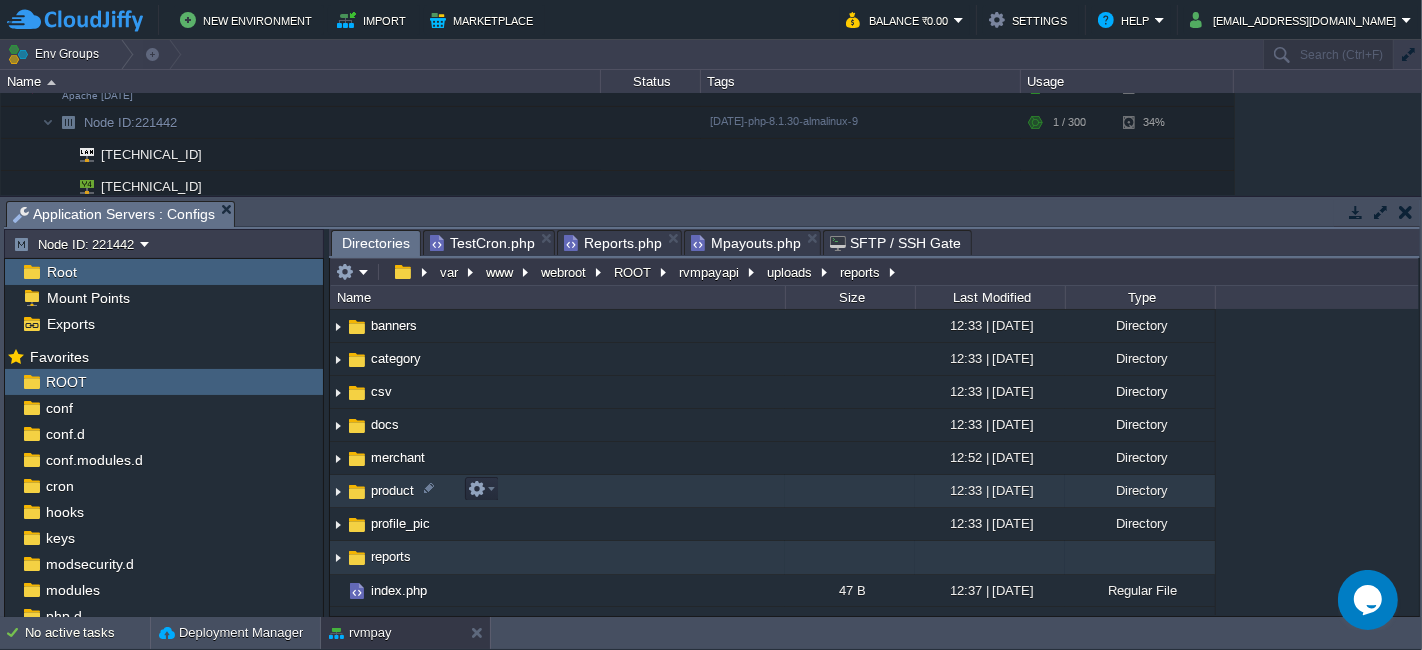 click on "product" at bounding box center [557, 491] 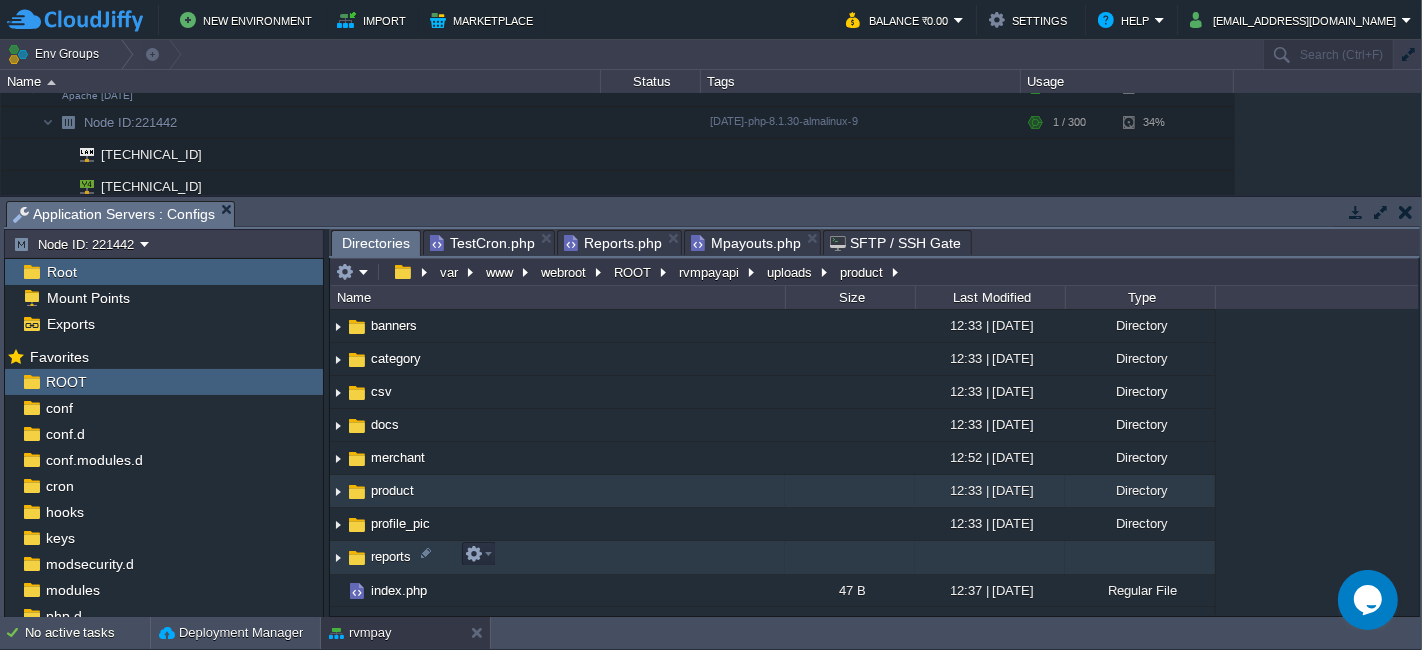 click on "reports" at bounding box center (557, 557) 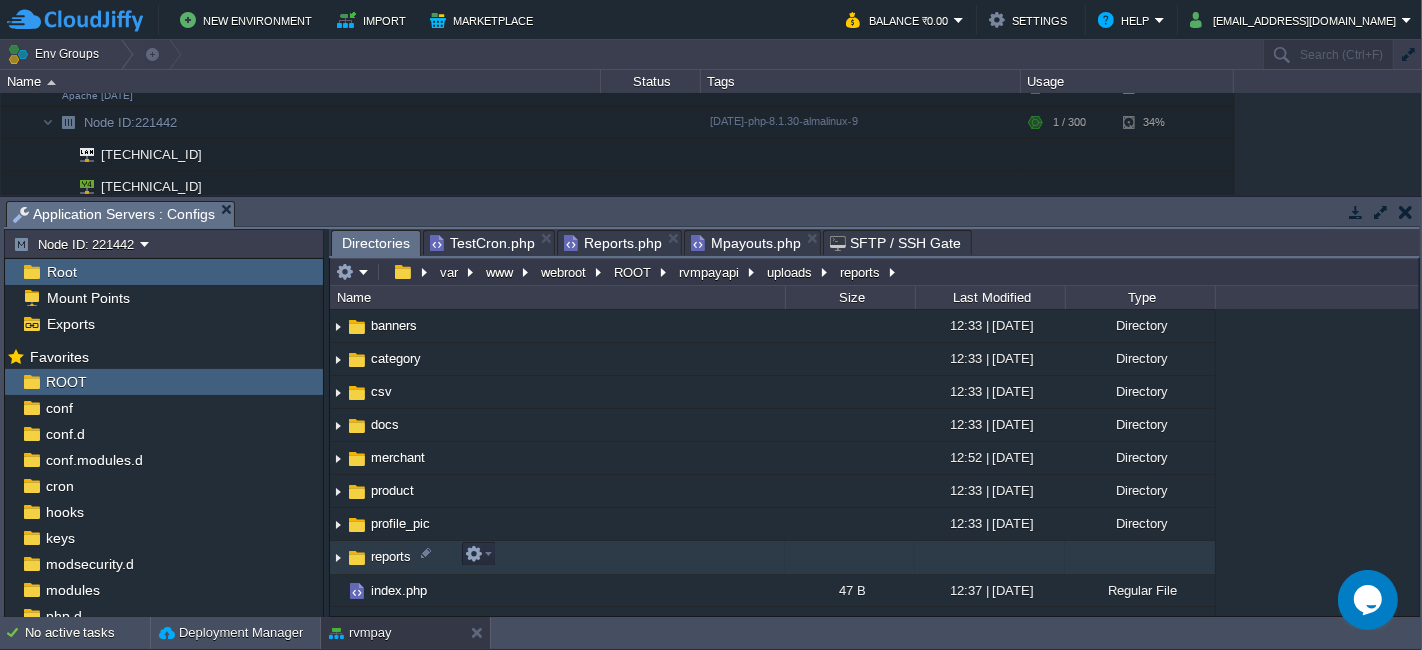click on "reports" at bounding box center (557, 557) 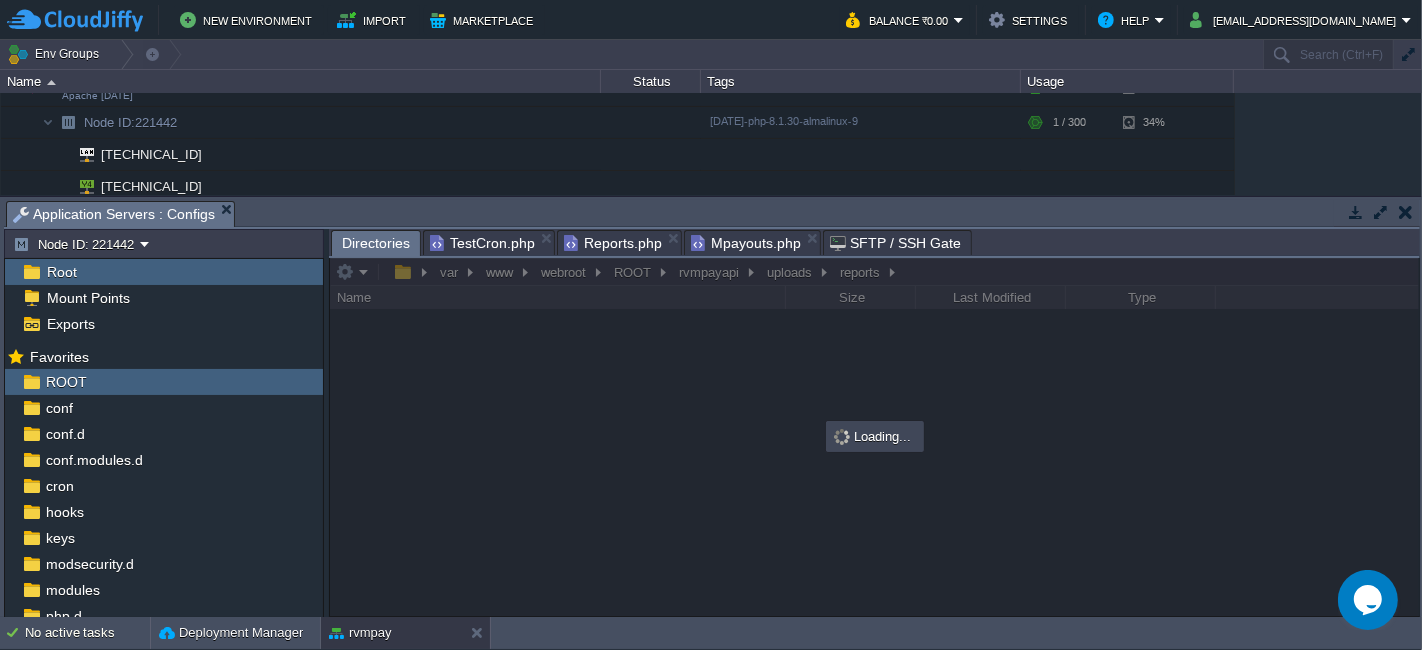 scroll, scrollTop: 0, scrollLeft: 0, axis: both 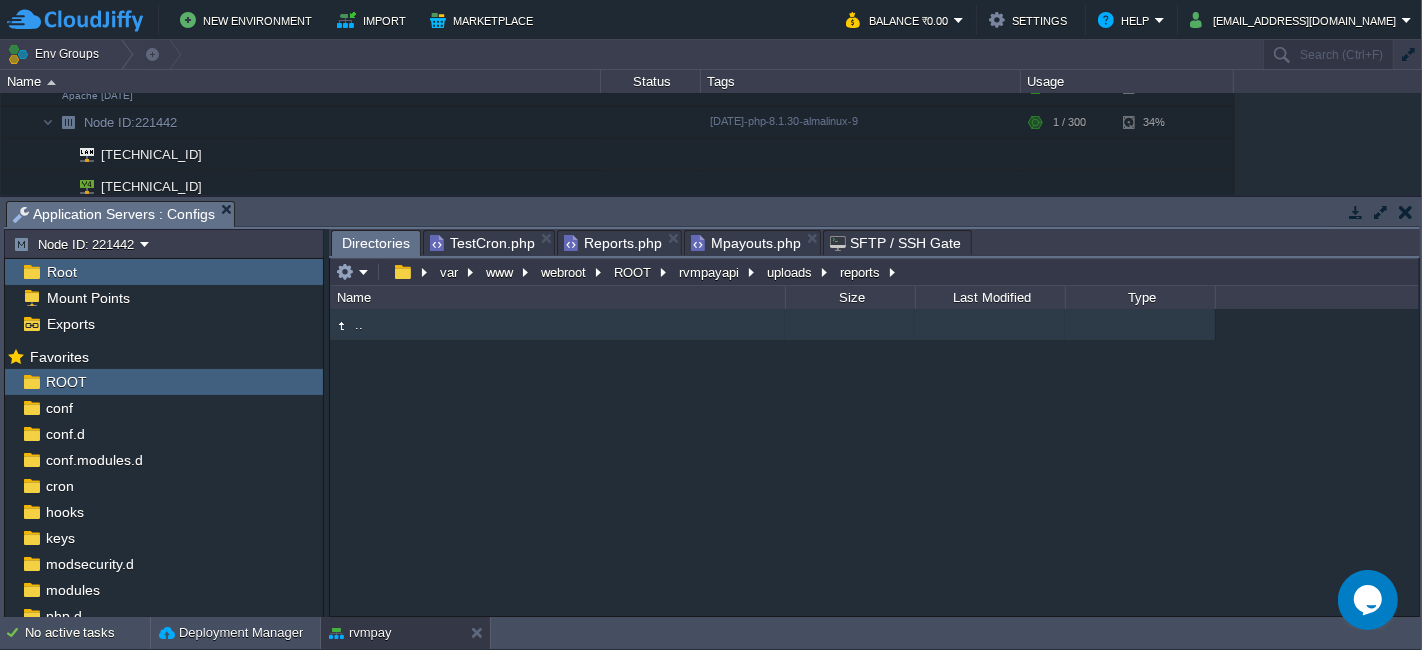 click on "TestCron.php" at bounding box center [482, 243] 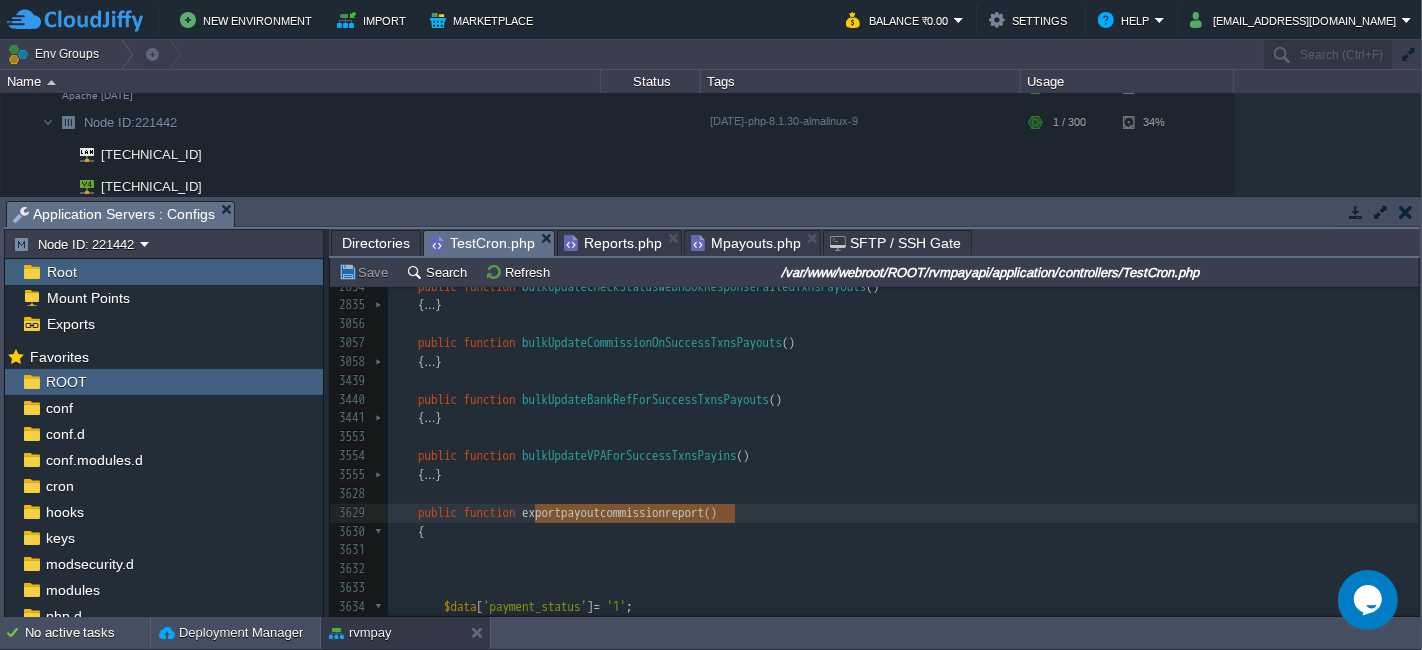 click on "Save" at bounding box center [366, 272] 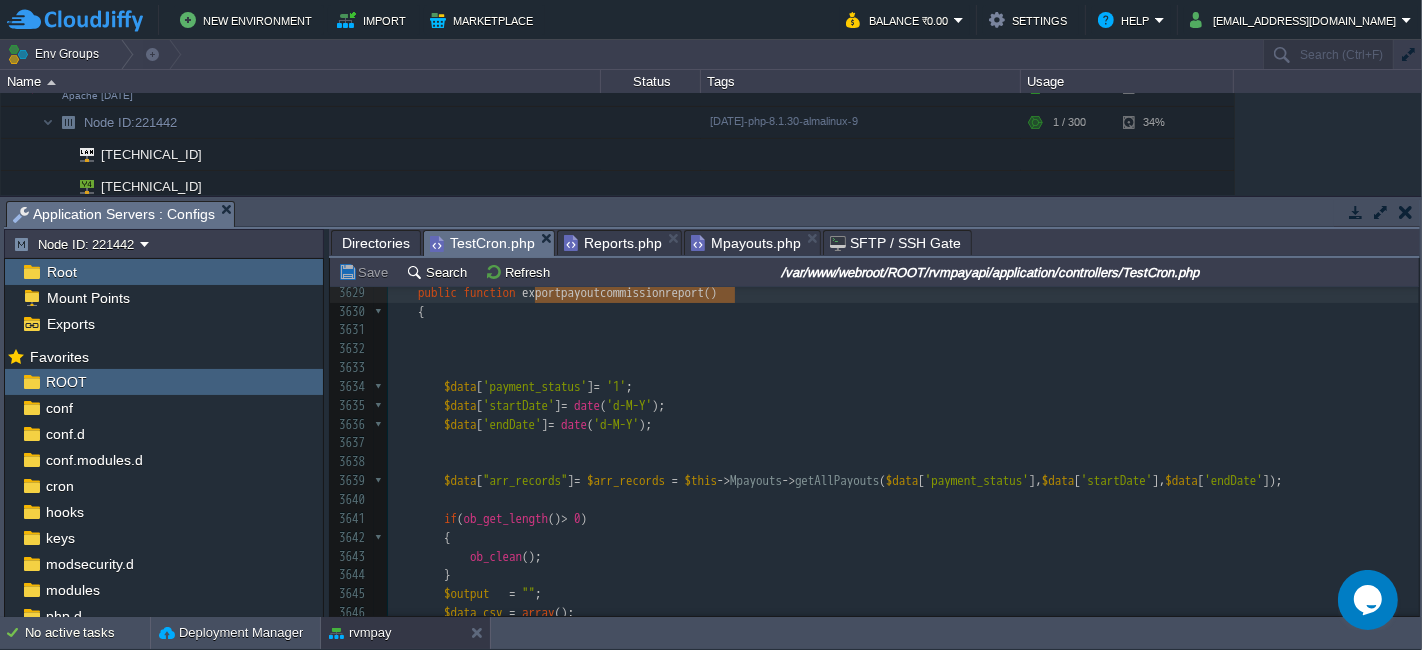 scroll, scrollTop: 934, scrollLeft: 0, axis: vertical 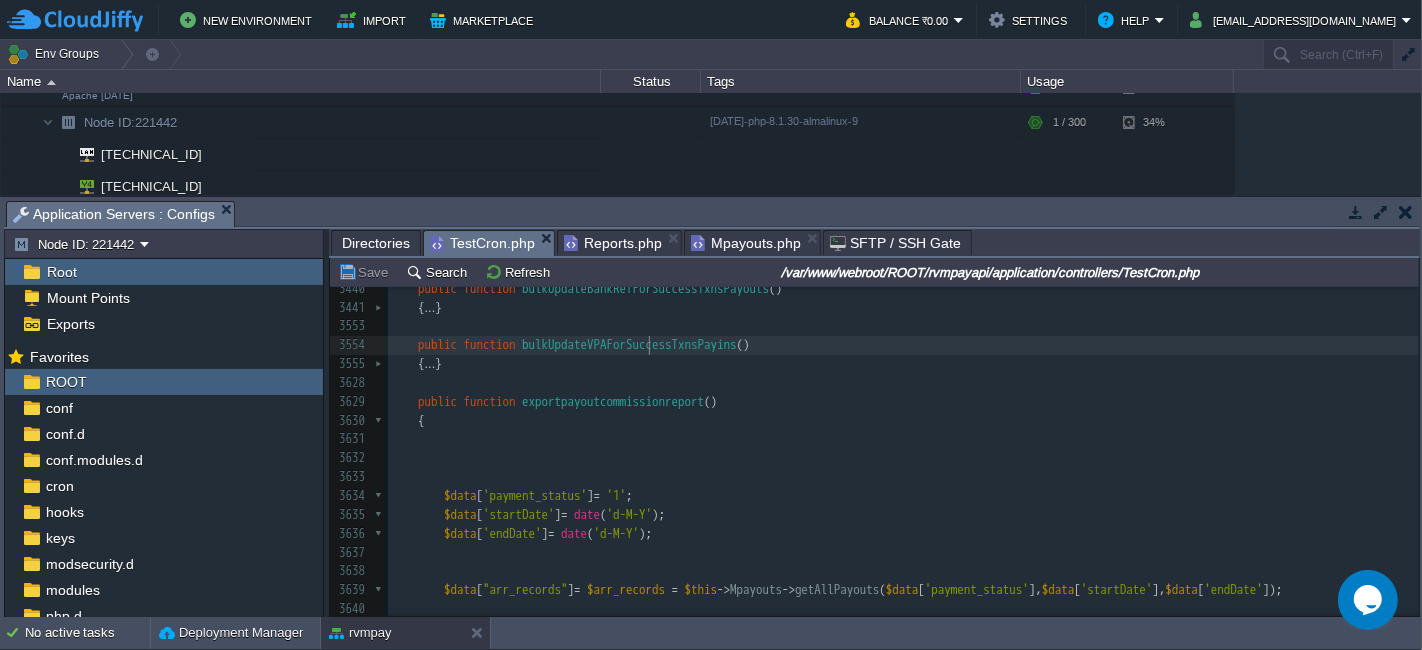 click on "x      }   3058      { ... } 3439      3440      public   function   bulkUpdateBankRefForSuccessTxnsPayouts () 3441      { ... } 3553      3554      public   function   bulkUpdateVPAForSuccessTxnsPayins () 3555      { ... } 3628    3629       public   function   exportpayoutcommissionreport () 3630      { 3631           3632           3633           3634           $data [ 'payment_status' ]  =   '1' ; 3635           $data [ 'startDate' ]  =   date ( 'd-M-Y' ); 3636           $data [ 'endDate' ]  =   date ( 'd-M-Y' ); 3637           3638           3639           $data [ "arr_records" ]  =   $arr_records   =   $this -> Mpayouts -> getAllPayouts ( $data [ 'payment_status' ], $data [ 'startDate' ], $data [ 'endDate' ]); 3640                     3641           if ( ob_get_length ()  >   0 )  3642           { 3643                ob_clean (); 3644           } 3645           $output     =   "" ; 3646           $data_csv   =   array (); 3647                     3648           $data_csv []  =   array 3649           (" at bounding box center [903, 628] 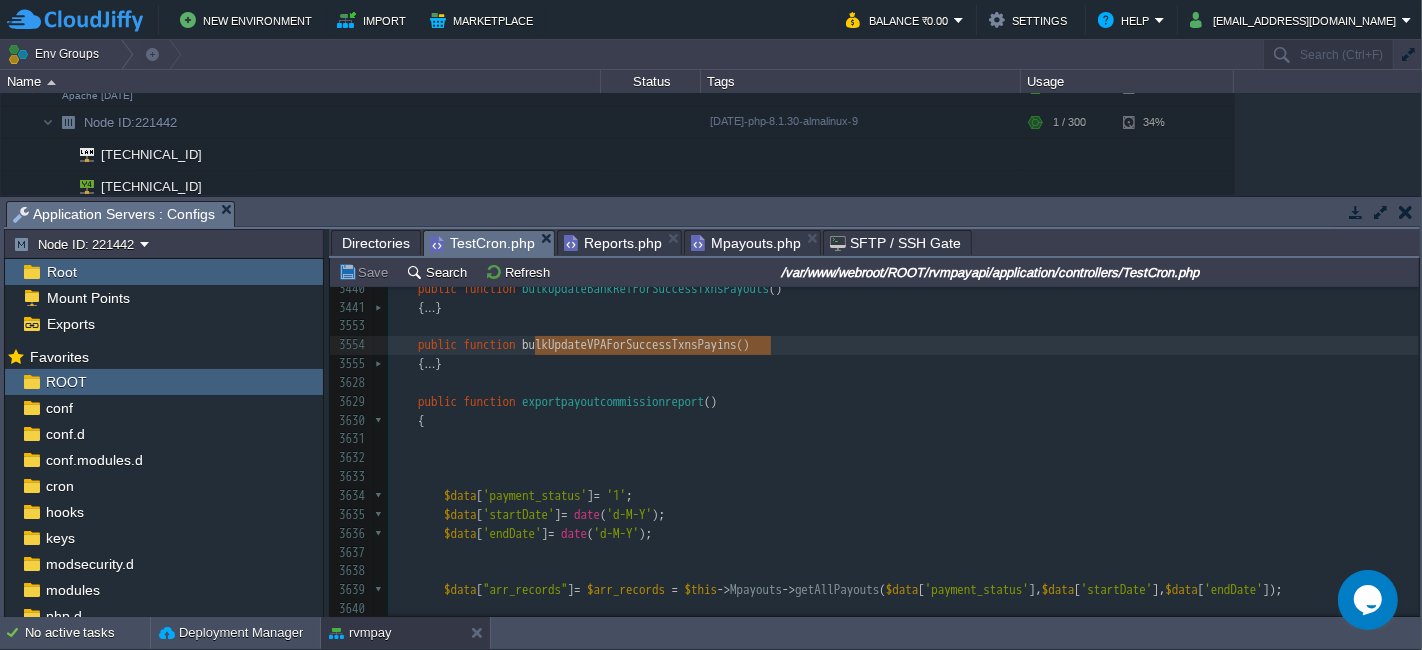 type on "bulkUpdateVPAForSuccessTxnsPayins" 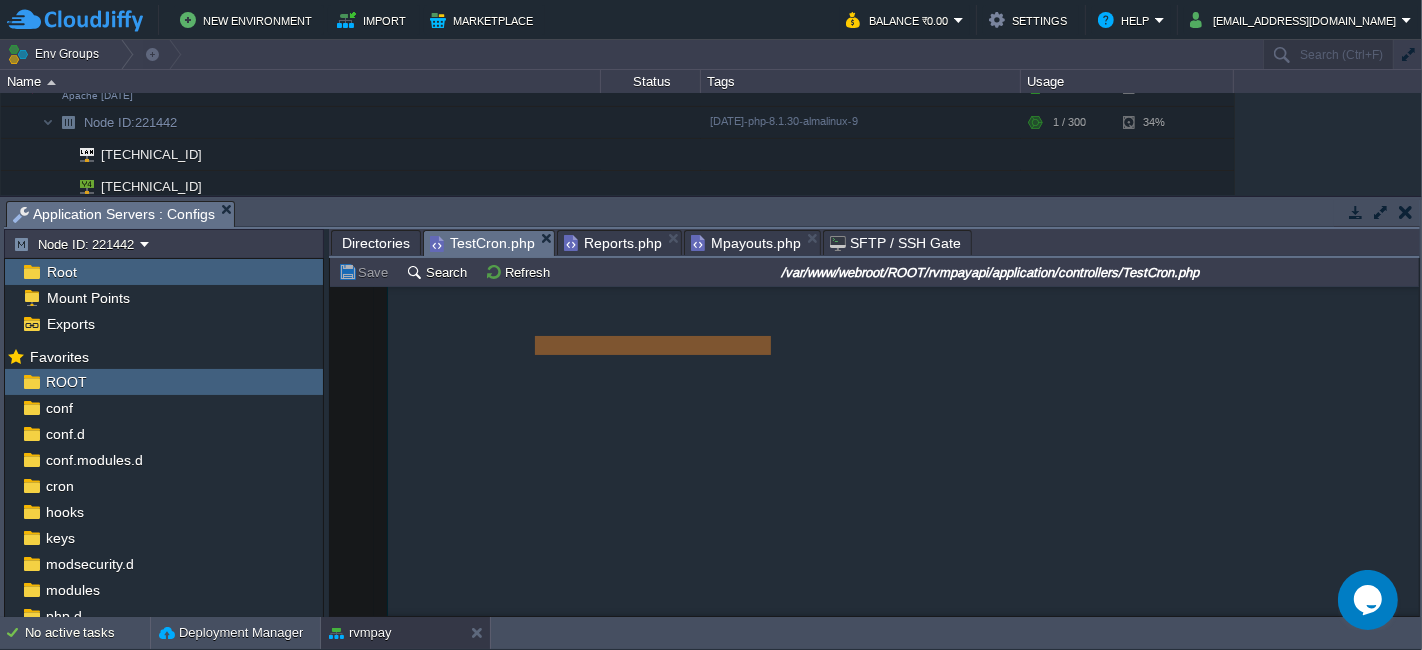 scroll, scrollTop: 156, scrollLeft: 0, axis: vertical 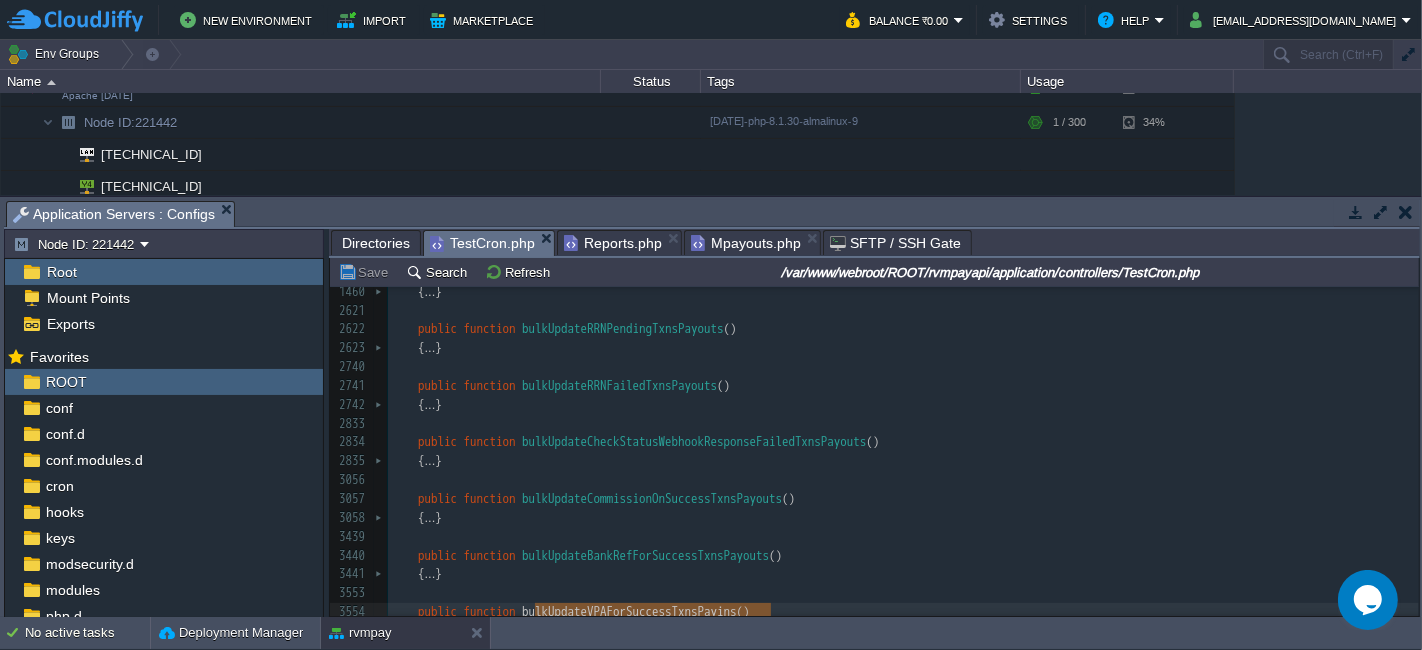 click on "x 27      { ... } 1458      1459      public   function   bulkCheckStatusPendingTxnsPayouts () 1460      { ... } 2621      2622      public   function   bulkUpdateRRNPendingTxnsPayouts () 2623      { ... } 2740      2741      public   function   bulkUpdateRRNFailedTxnsPayouts () 2742      { ... } 2833      2834      public   function   bulkUpdateCheckStatusWebhookResponseFailedTxnsPayouts () 2835      { ... } 3056      3057      public   function   bulkUpdateCommissionOnSuccessTxnsPayouts () 3058      { ... } 3439      3440      public   function   bulkUpdateBankRefForSuccessTxnsPayouts () 3441      { ... } 3553      3554      public   function   bulkUpdateVPAForSuccessTxnsPayins () 3555      { ... }" at bounding box center [903, 433] 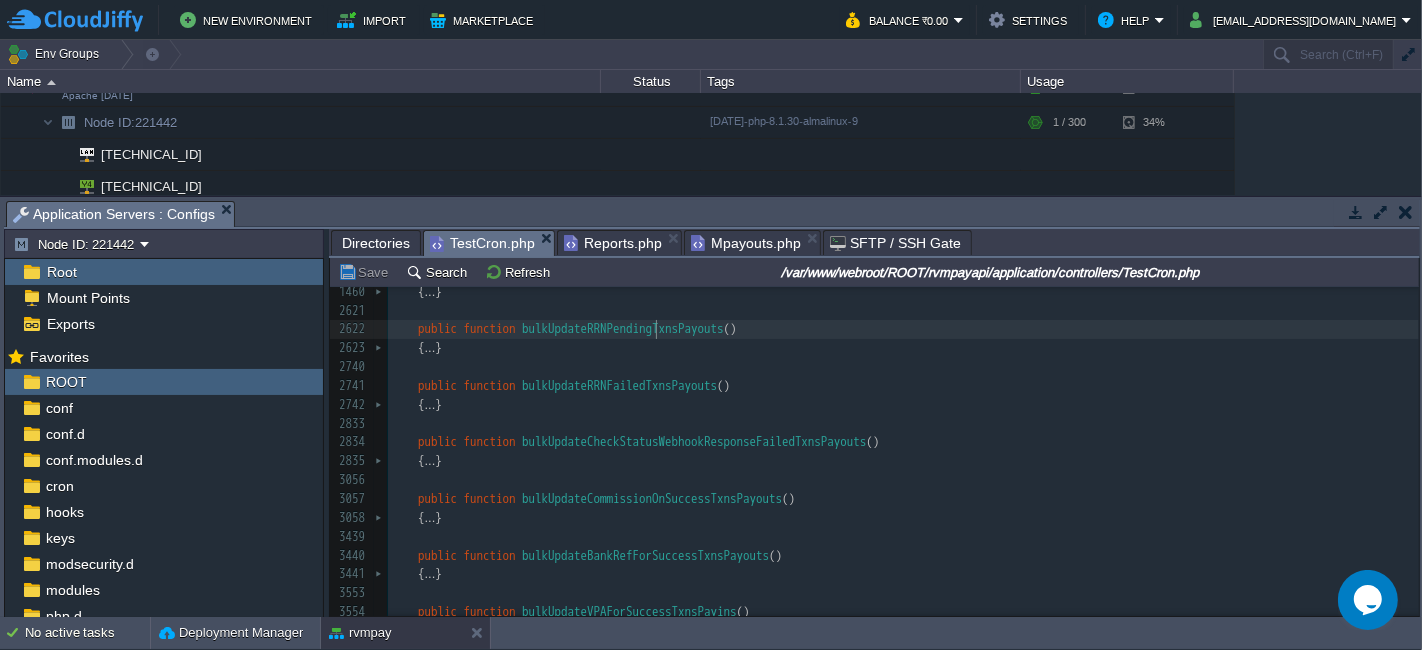 type on "bulkUpdateRRNPendingTxnsPayouts" 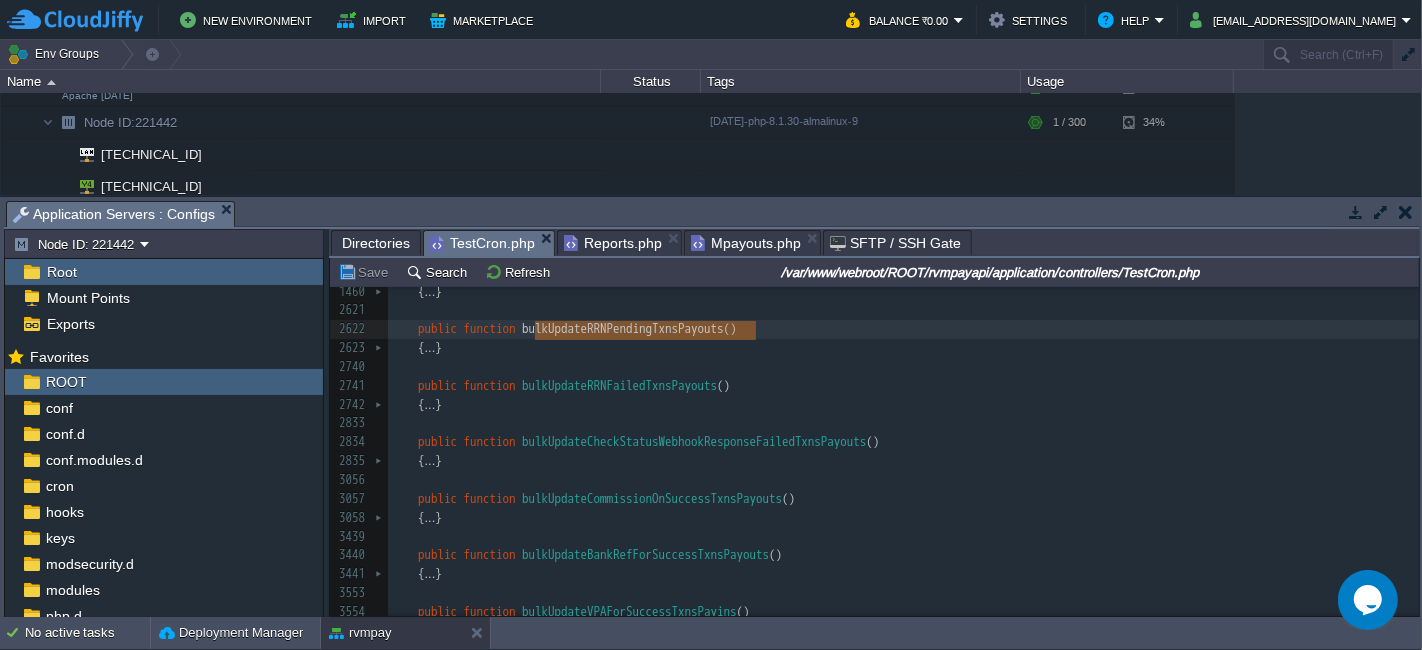 scroll, scrollTop: 0, scrollLeft: 0, axis: both 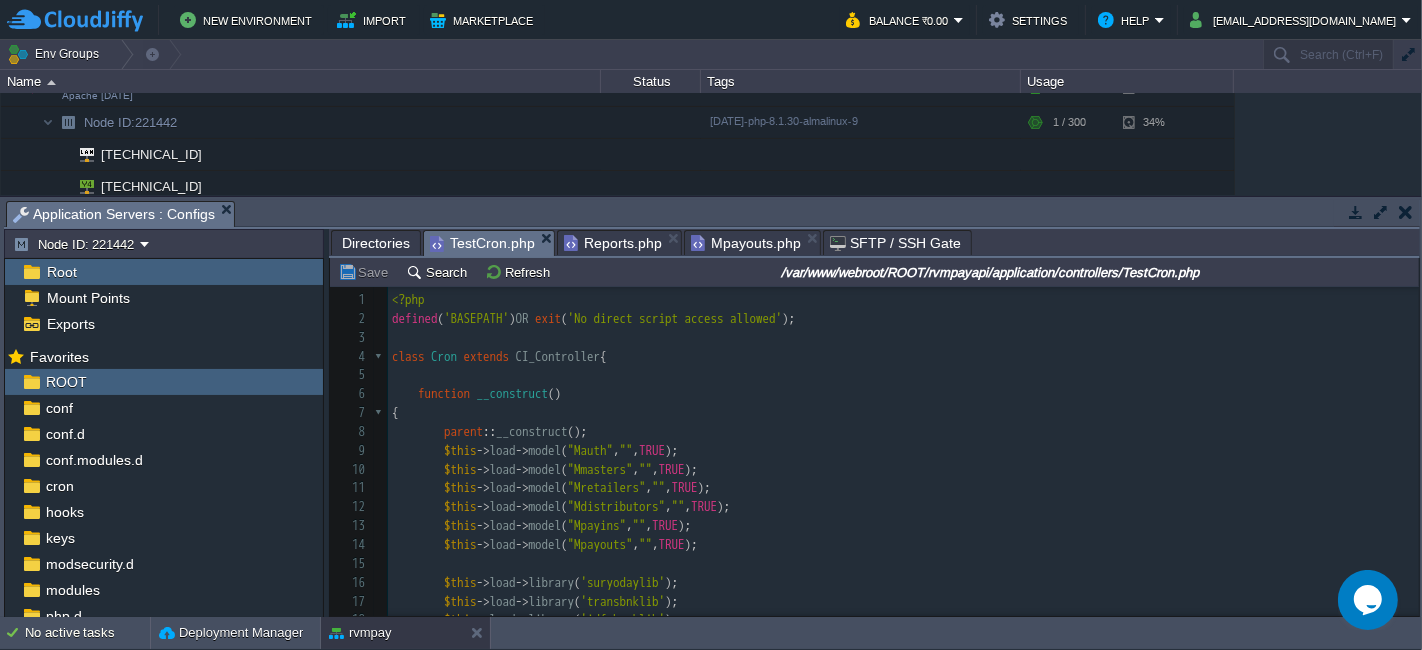 click on "Cron" at bounding box center (444, 356) 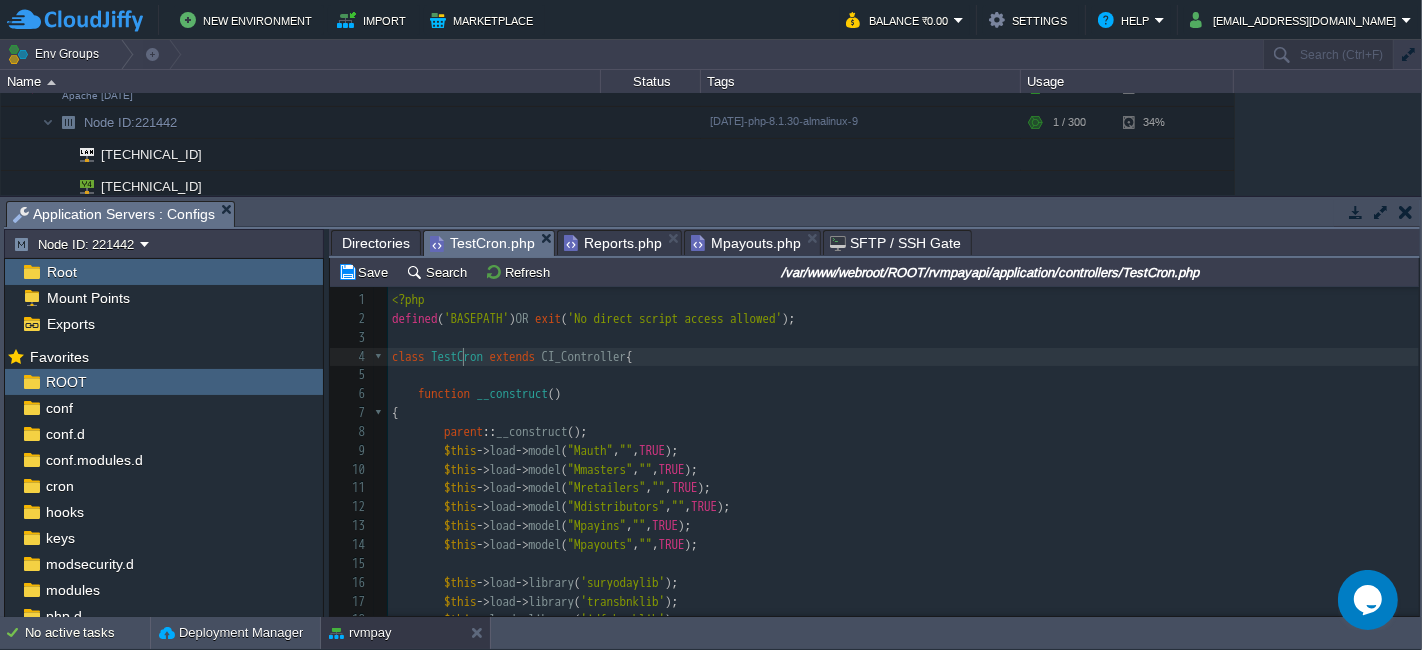 scroll, scrollTop: 6, scrollLeft: 28, axis: both 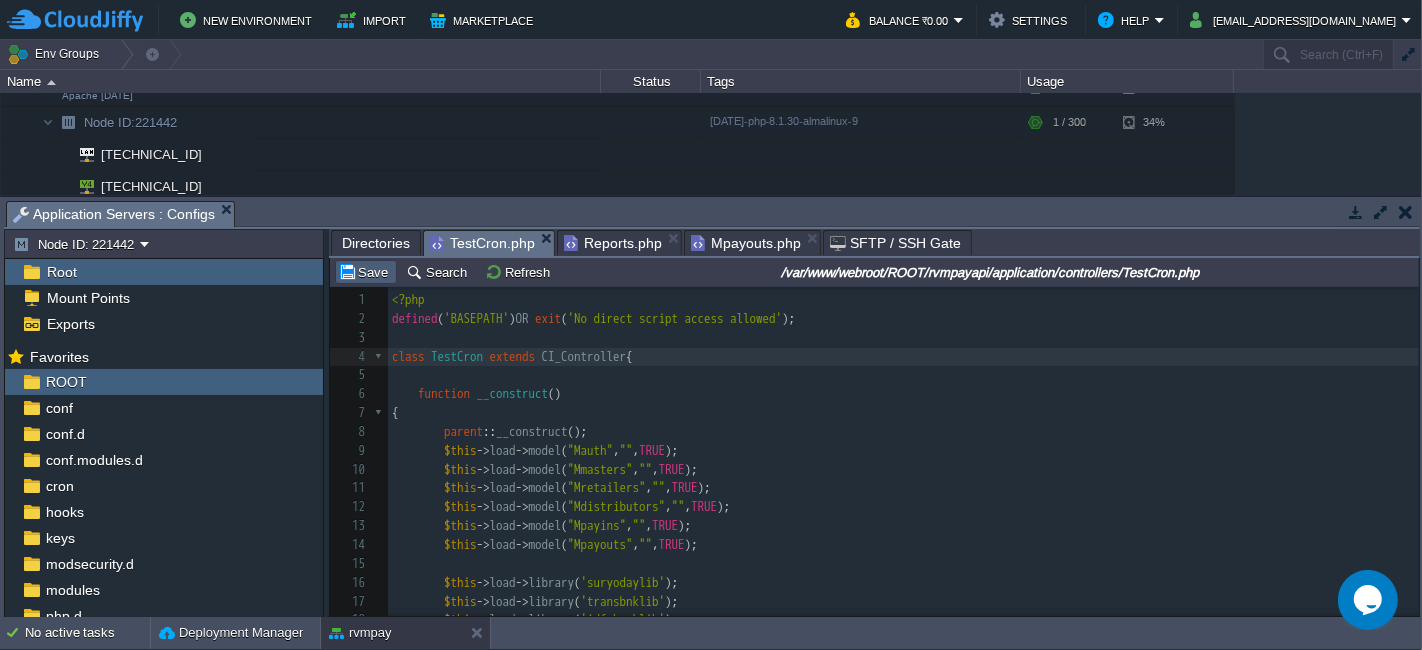 type on "Test" 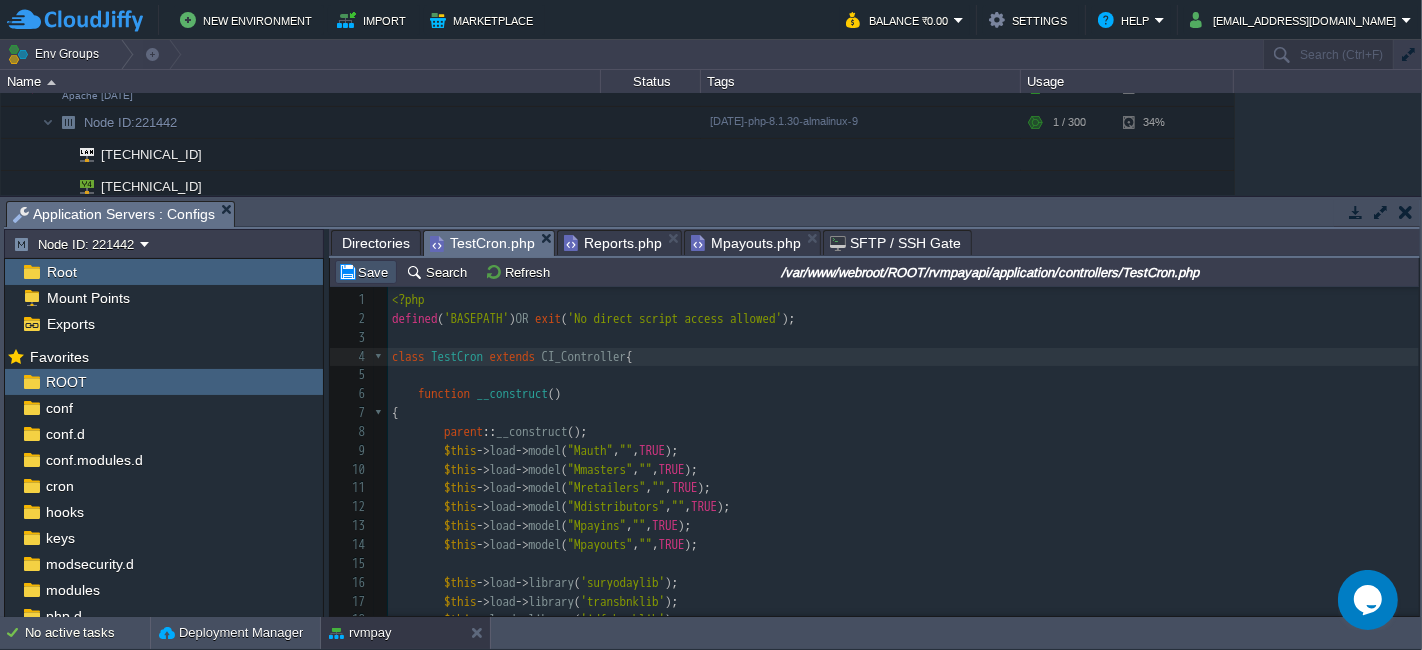 click on "Save" at bounding box center [366, 272] 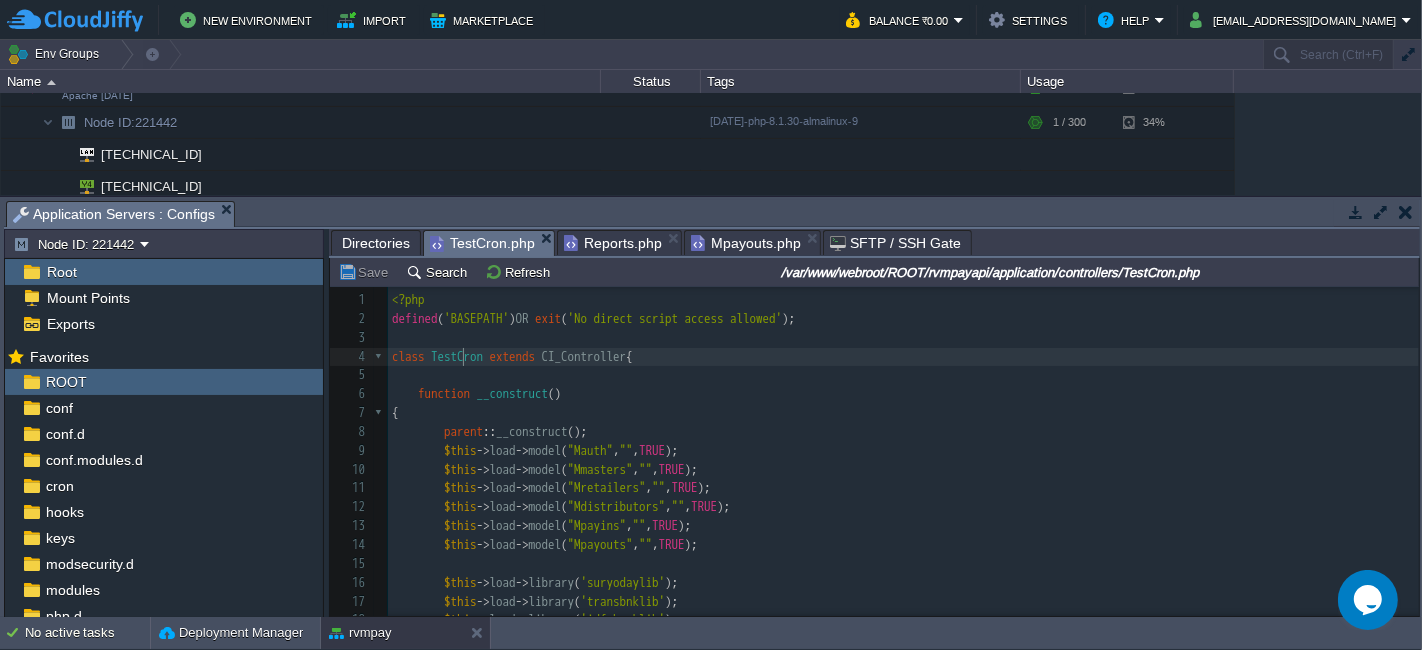 click on "x   1 <?php 2 defined ( 'BASEPATH' )  OR   exit ( 'No direct script access allowed' ); 3 ​ 4 class   TestCron   extends   CI_Controller  { 5 ​ 6      function   __construct () 7     { 8           parent :: __construct (); 9           $this -> load -> model ( "Mauth" , "" , TRUE ); 10           $this -> load -> model ( "Mmasters" , "" , TRUE ); 11           $this -> load -> model ( "Mretailers" , "" , TRUE ); 12           $this -> load -> model ( "Mdistributors" , "" , TRUE ); 13           $this -> load -> model ( "Mpayins" , "" , TRUE ); 14           $this -> load -> model ( "Mpayouts" , "" , TRUE ); 15           16           $this -> load -> library ( 'suryodaylib' ); 17           $this -> load -> library ( 'transbnklib' ); 18           $this -> load -> library ( 'idfcbanklib' ); 19      } 20      21      public   function   index () 22      { 23           echo   $this -> validator -> generateResponse ( '3001' , 'Invalid access' ); 24      } 25      26      public   function   processBulkPayouts () 27" at bounding box center (903, 545) 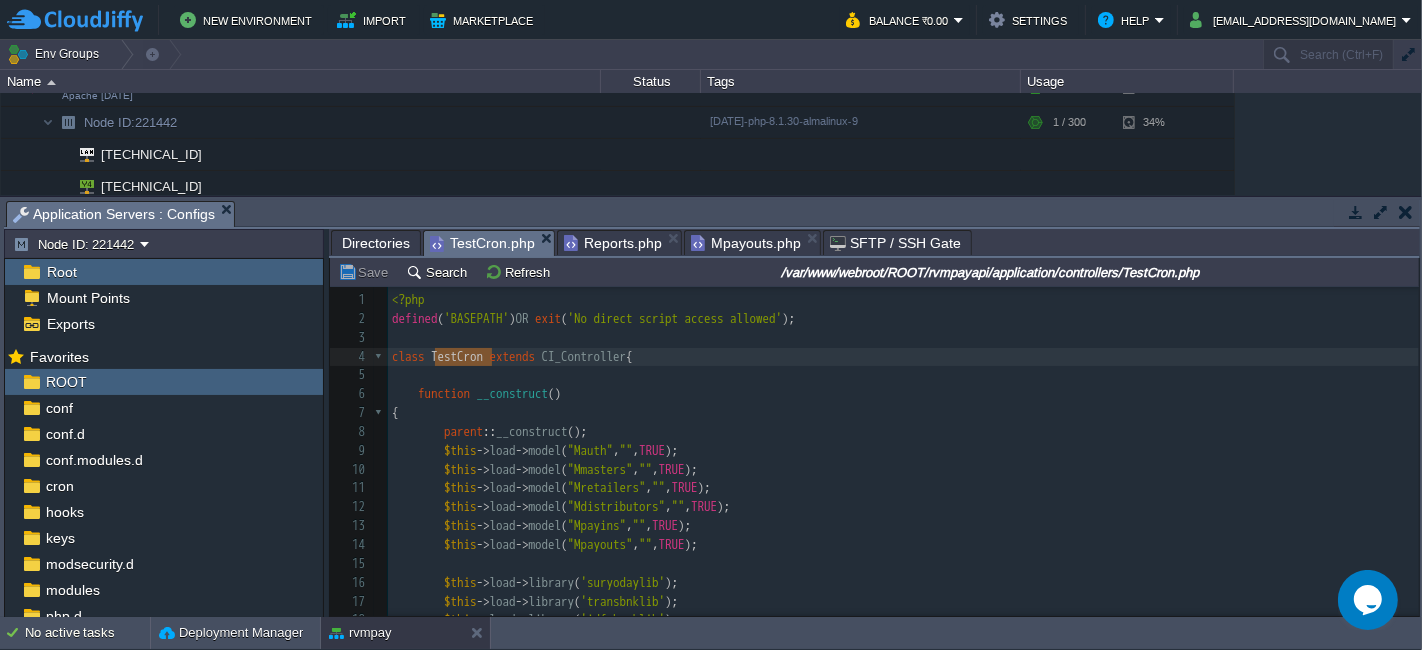 click on "Directories" at bounding box center (376, 243) 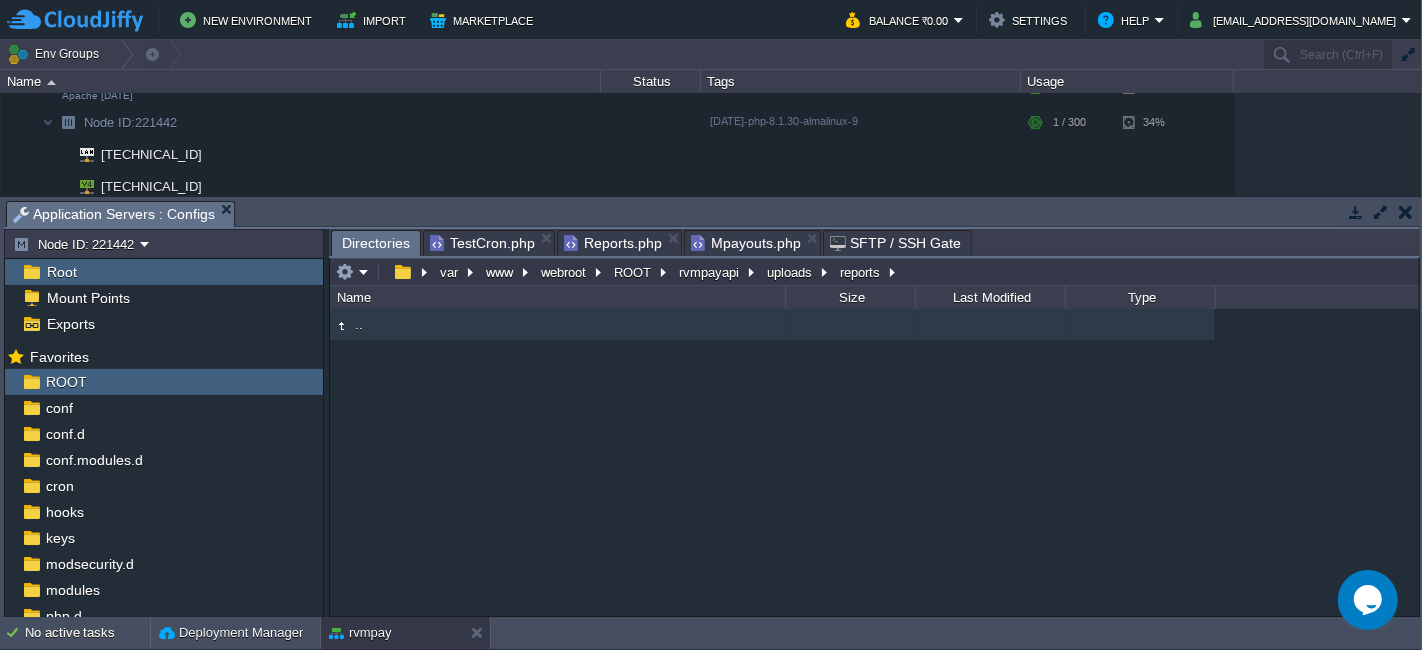 click on ".." at bounding box center (557, 325) 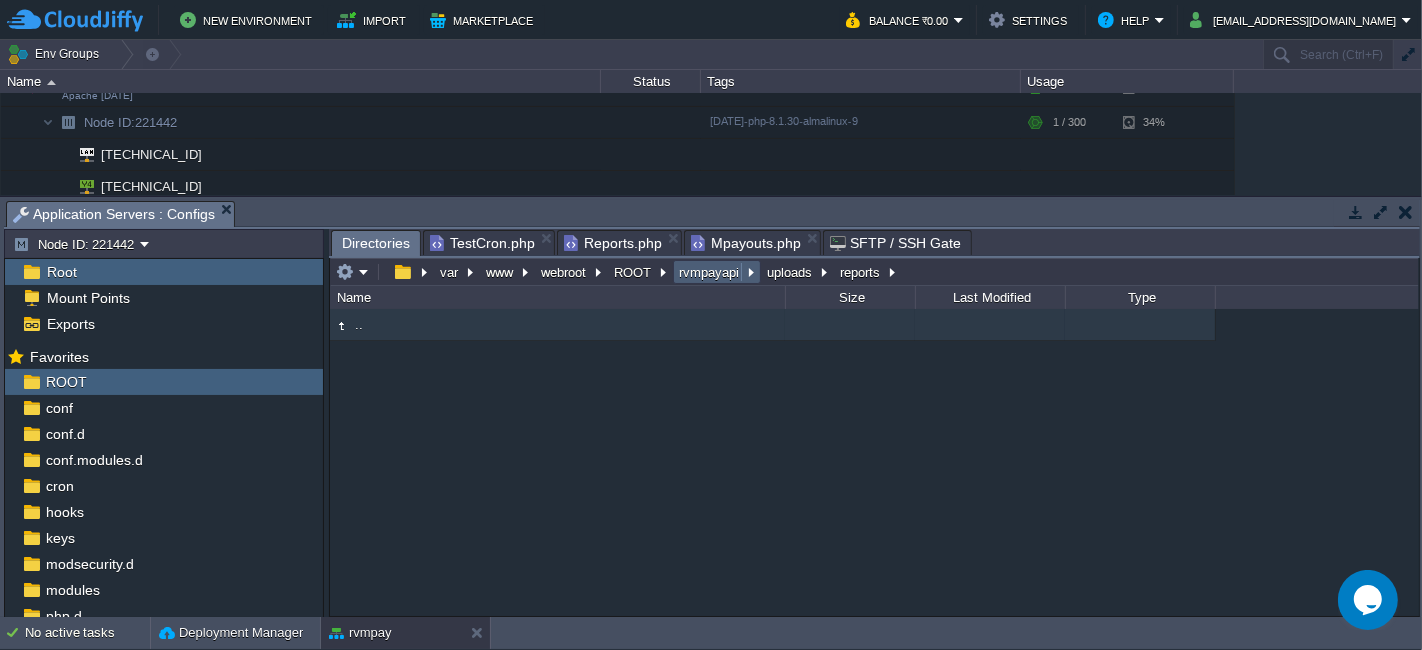 click on "rvmpayapi" at bounding box center [710, 272] 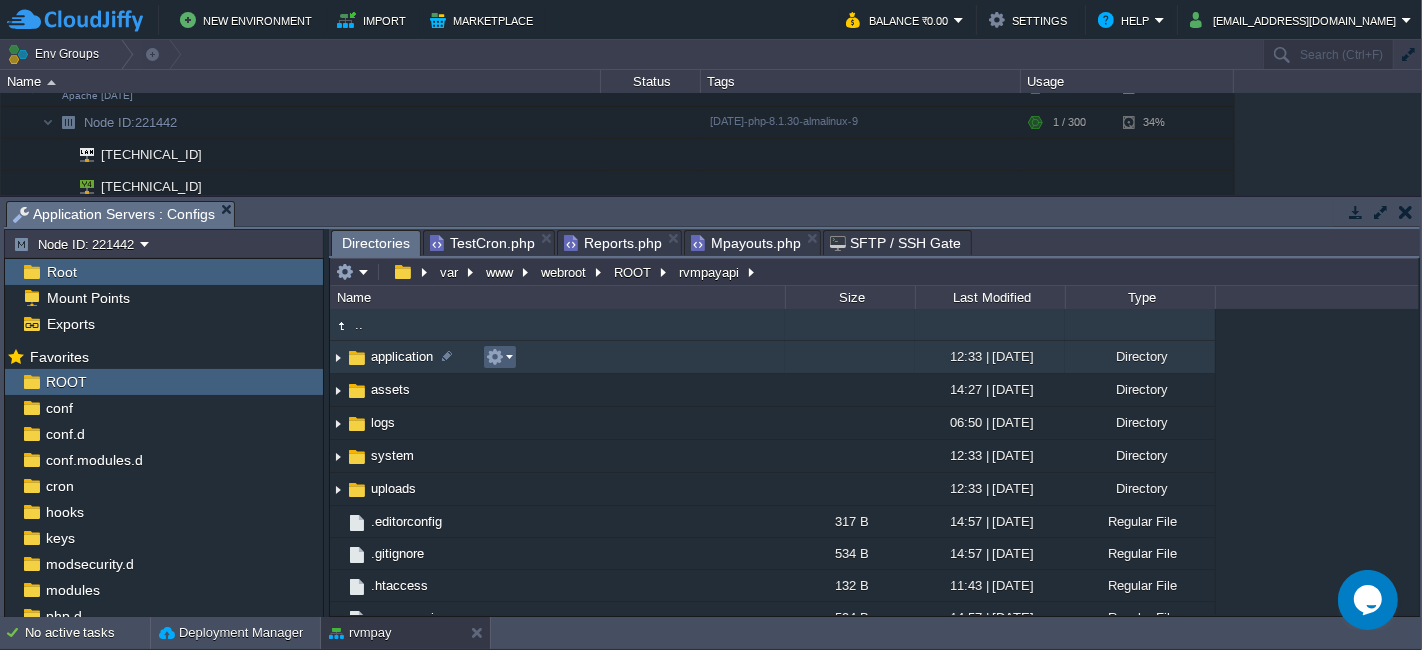 click at bounding box center (499, 357) 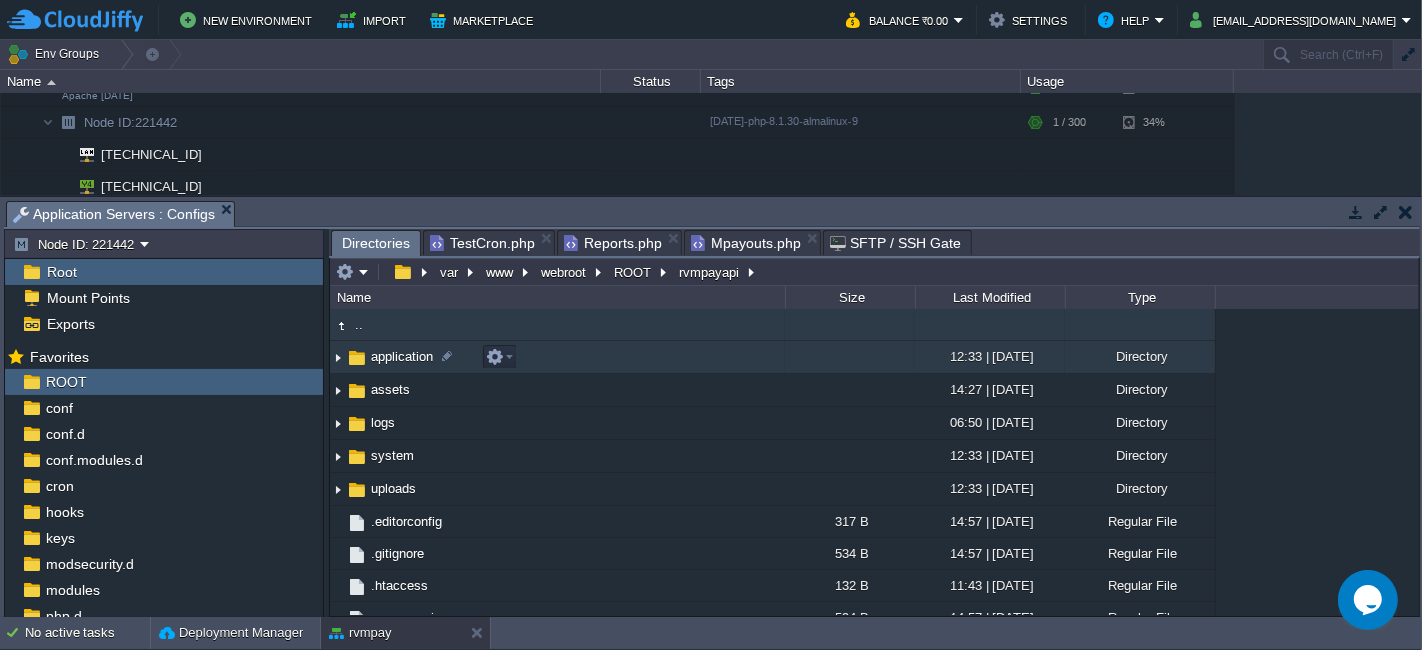 click on "application" at bounding box center [557, 357] 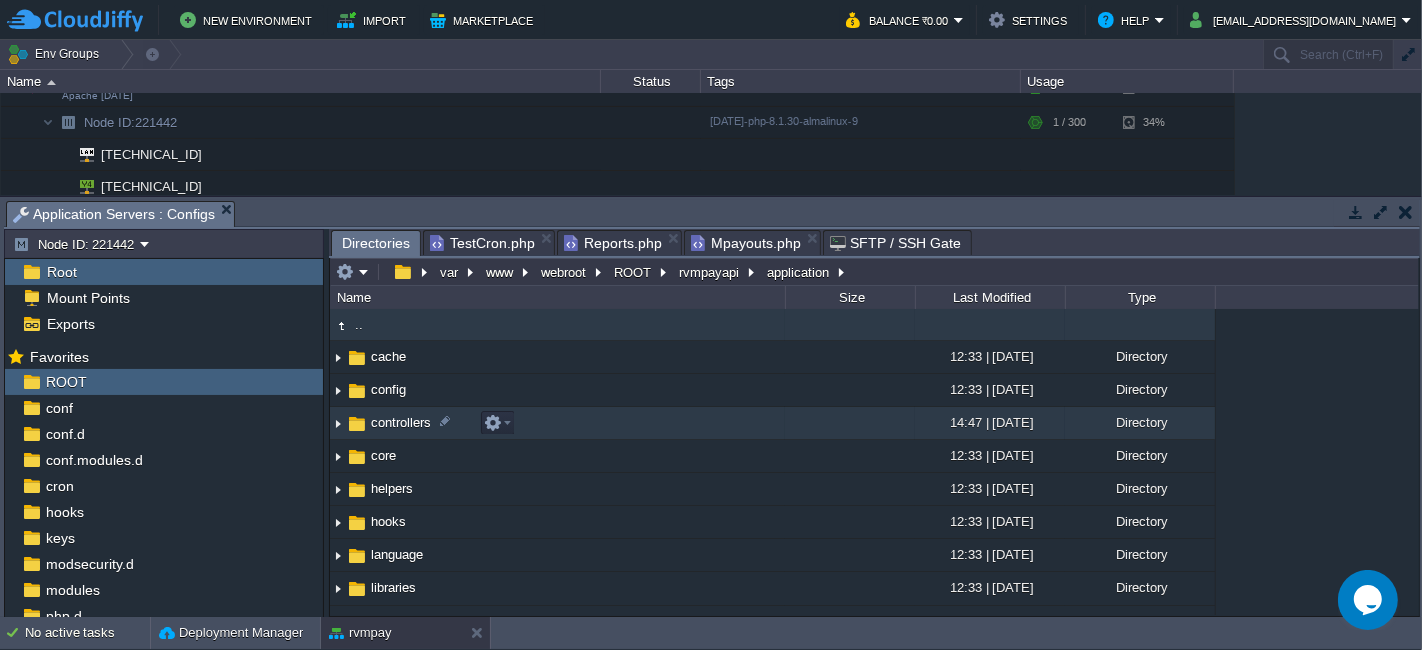 click on "controllers" at bounding box center (557, 423) 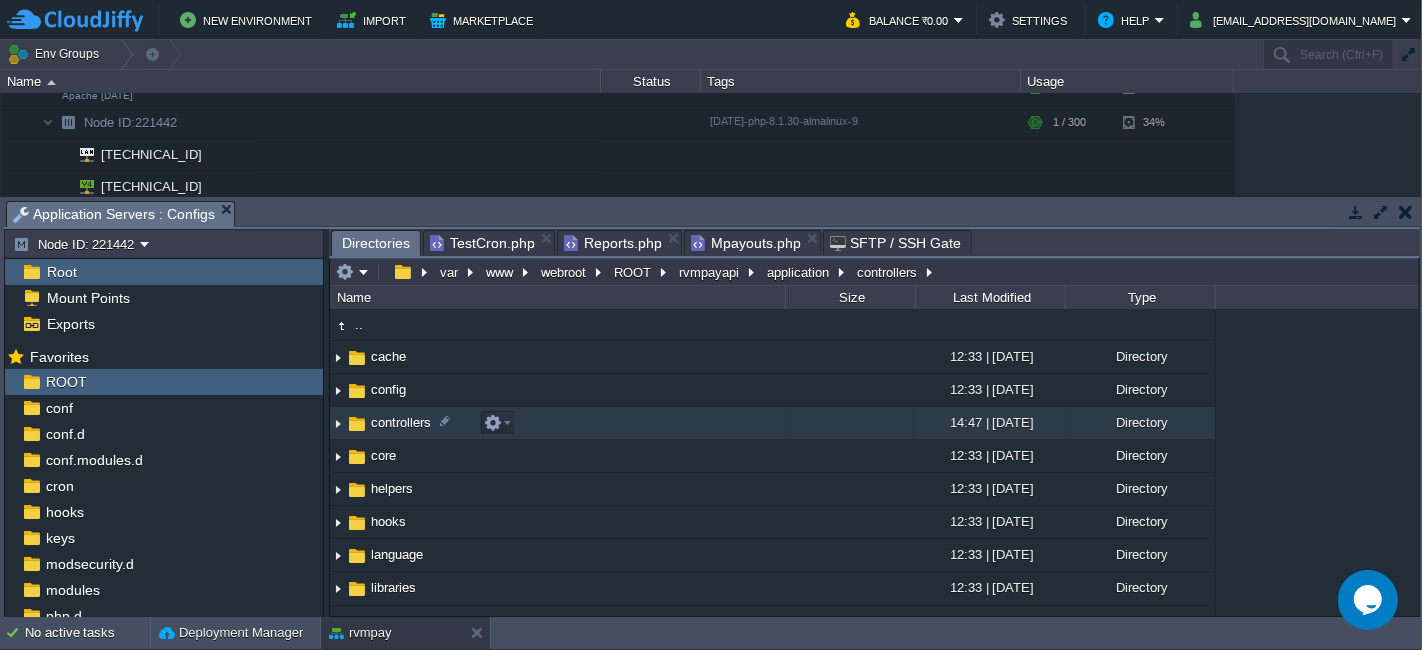 click on "controllers" at bounding box center [557, 423] 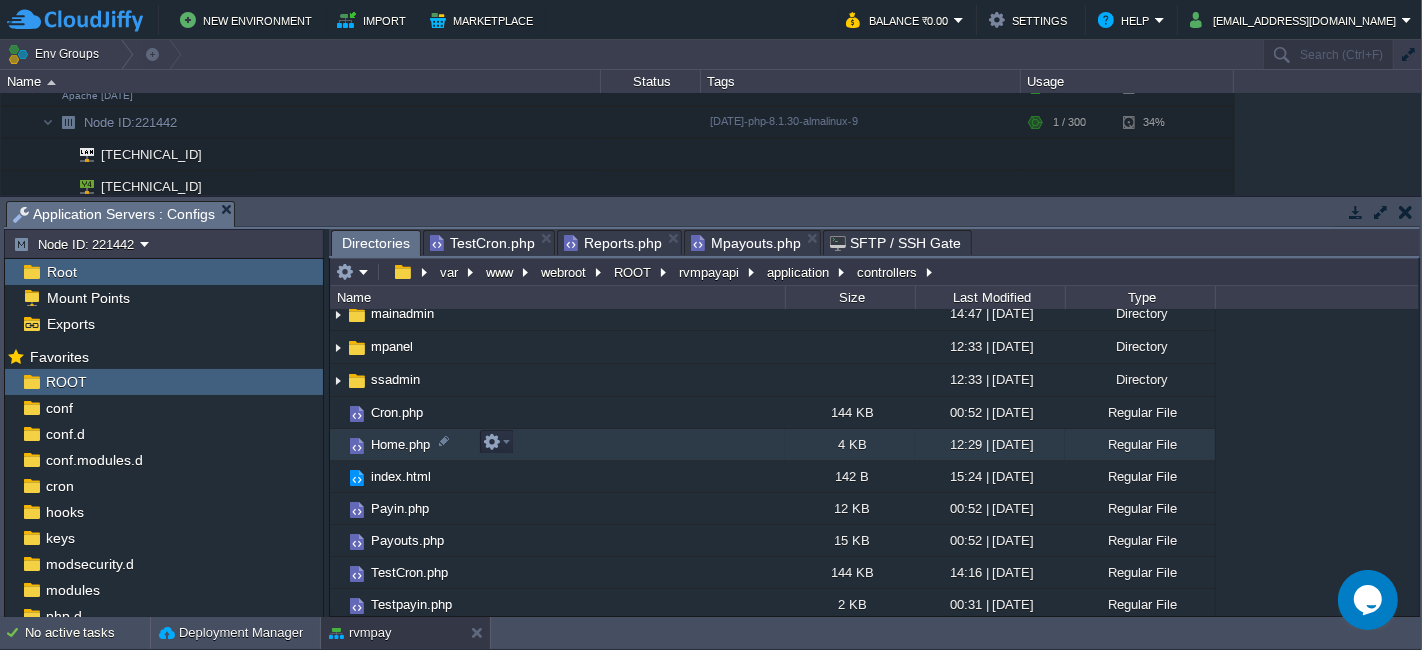 scroll, scrollTop: 111, scrollLeft: 0, axis: vertical 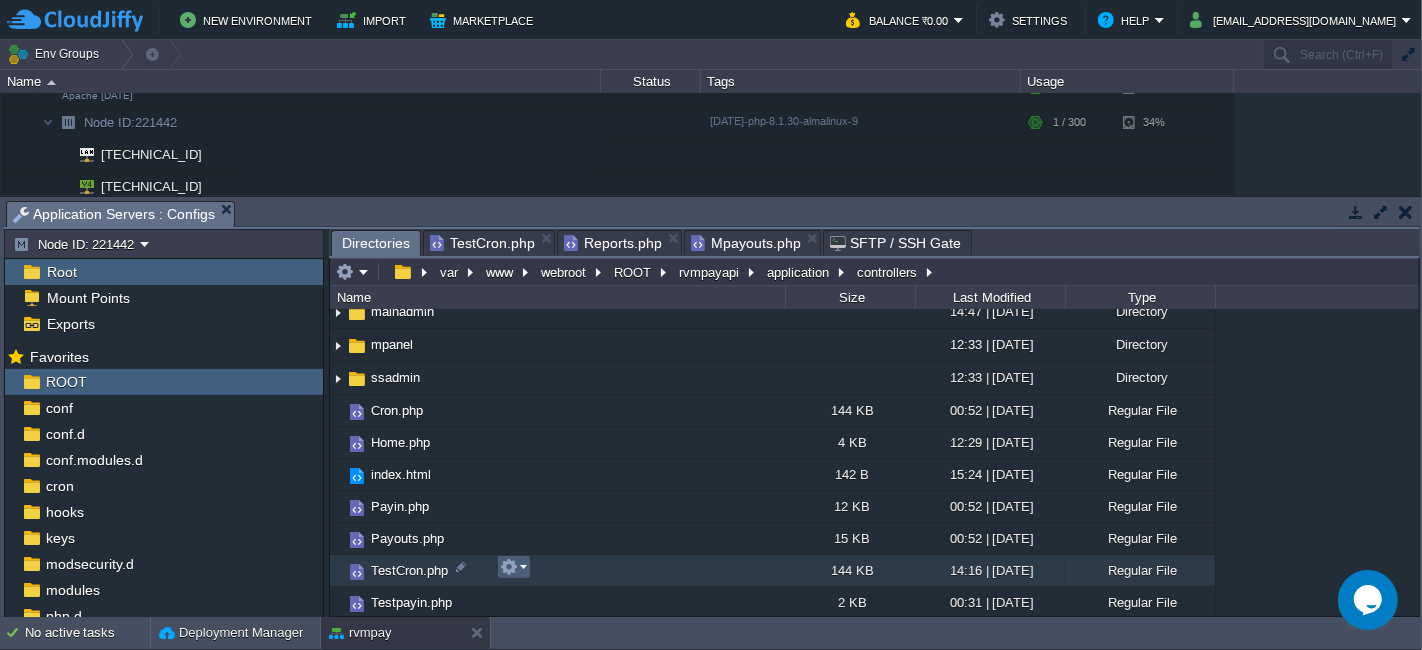 click at bounding box center [513, 567] 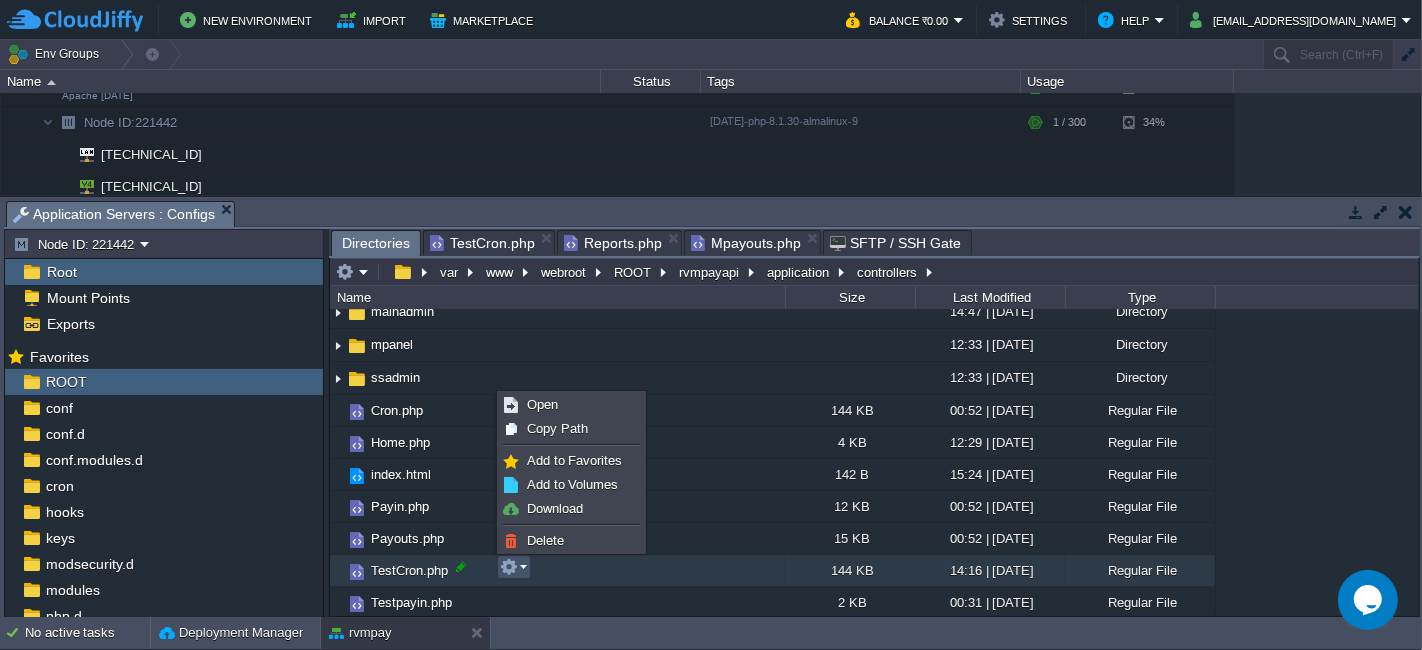 click at bounding box center [461, 567] 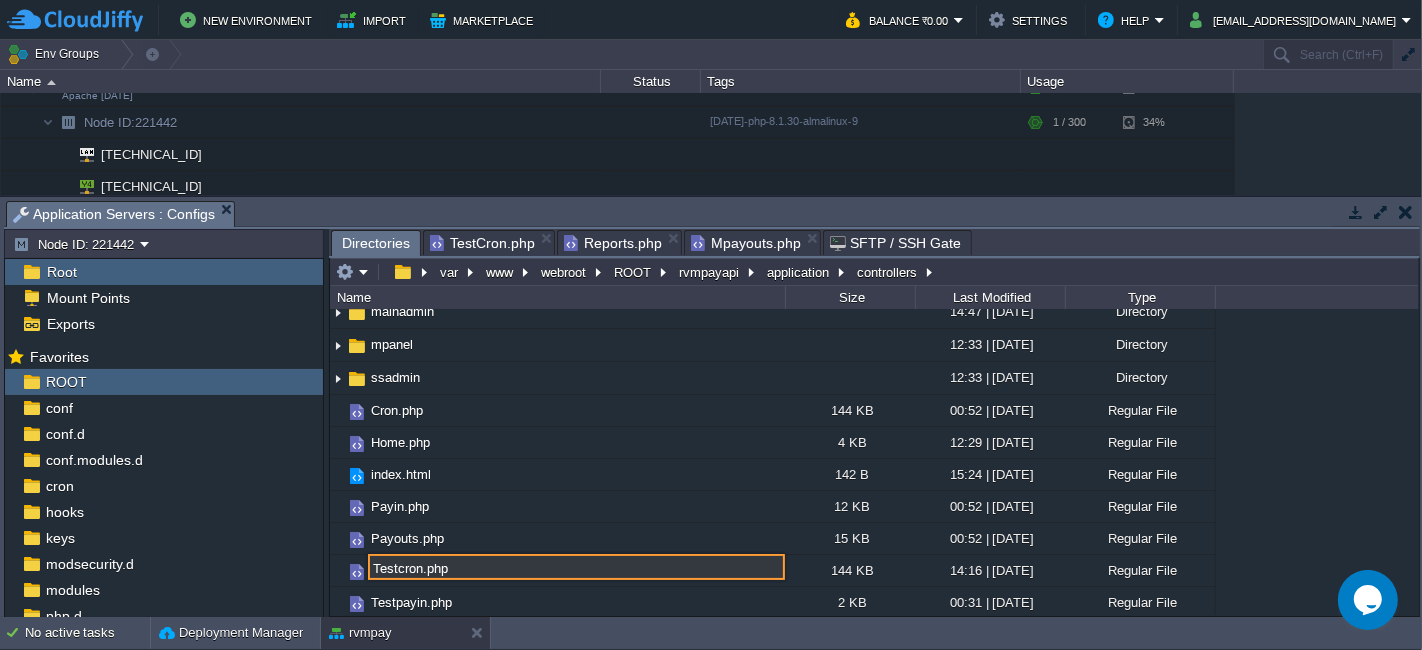 type on "Testcron.php" 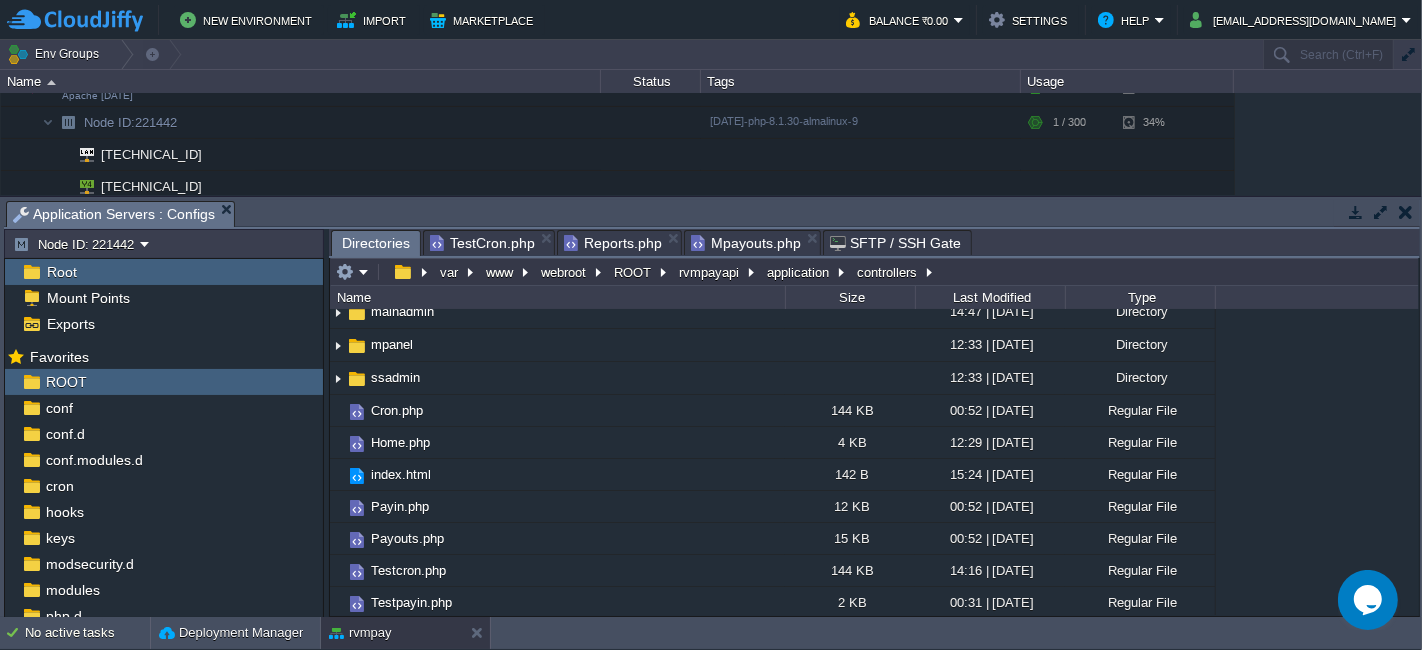 click on "TestCron.php" at bounding box center [482, 243] 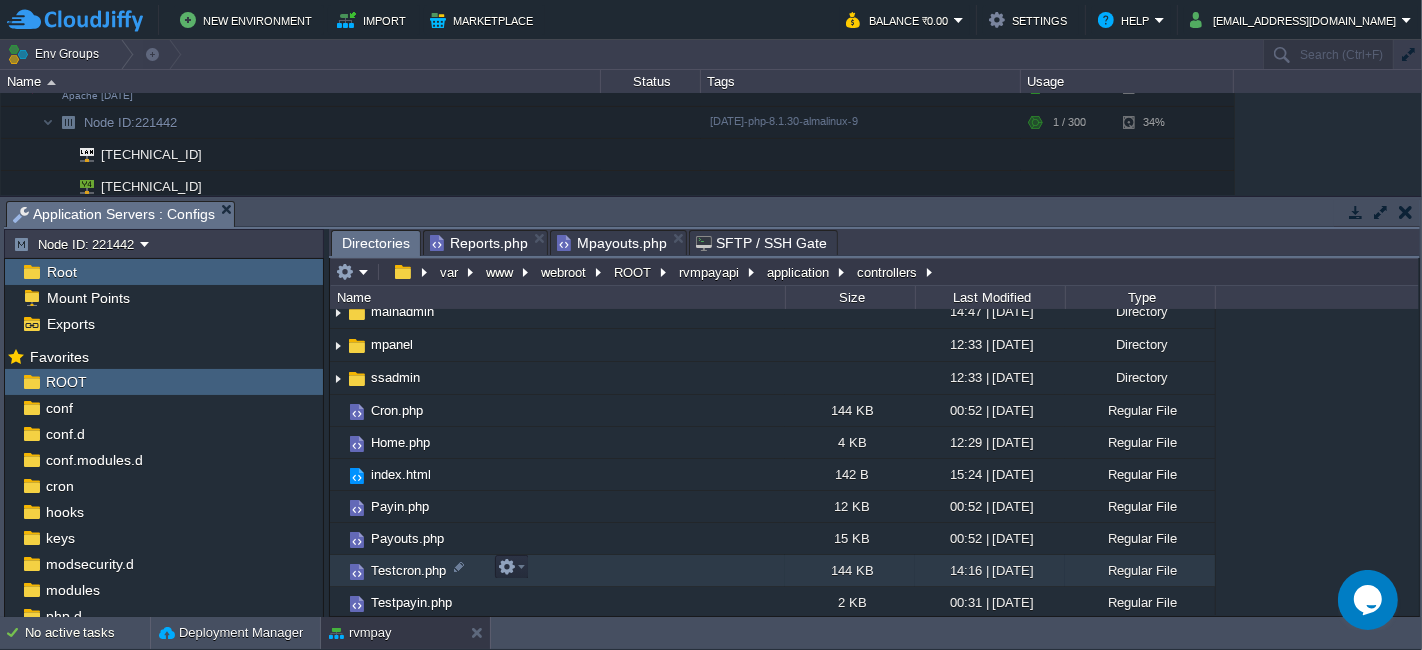 click on "Testcron.php" at bounding box center [557, 571] 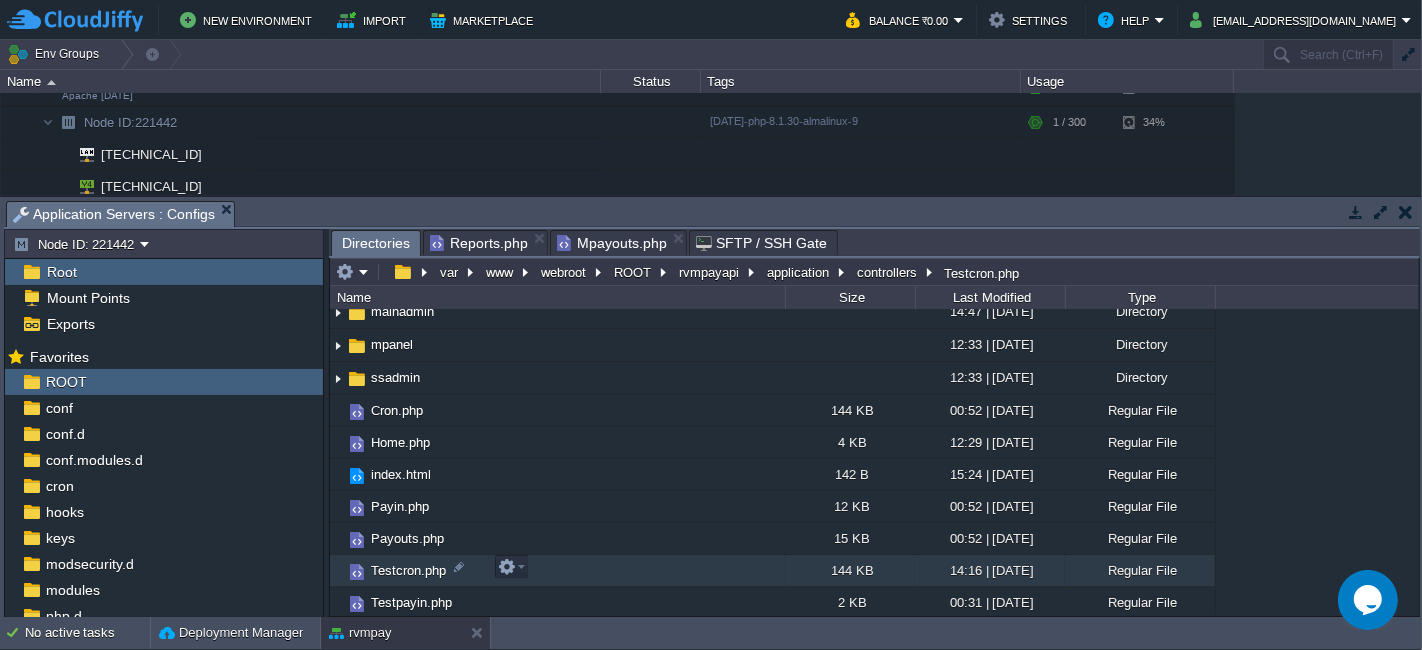 click on "Testcron.php" at bounding box center (557, 571) 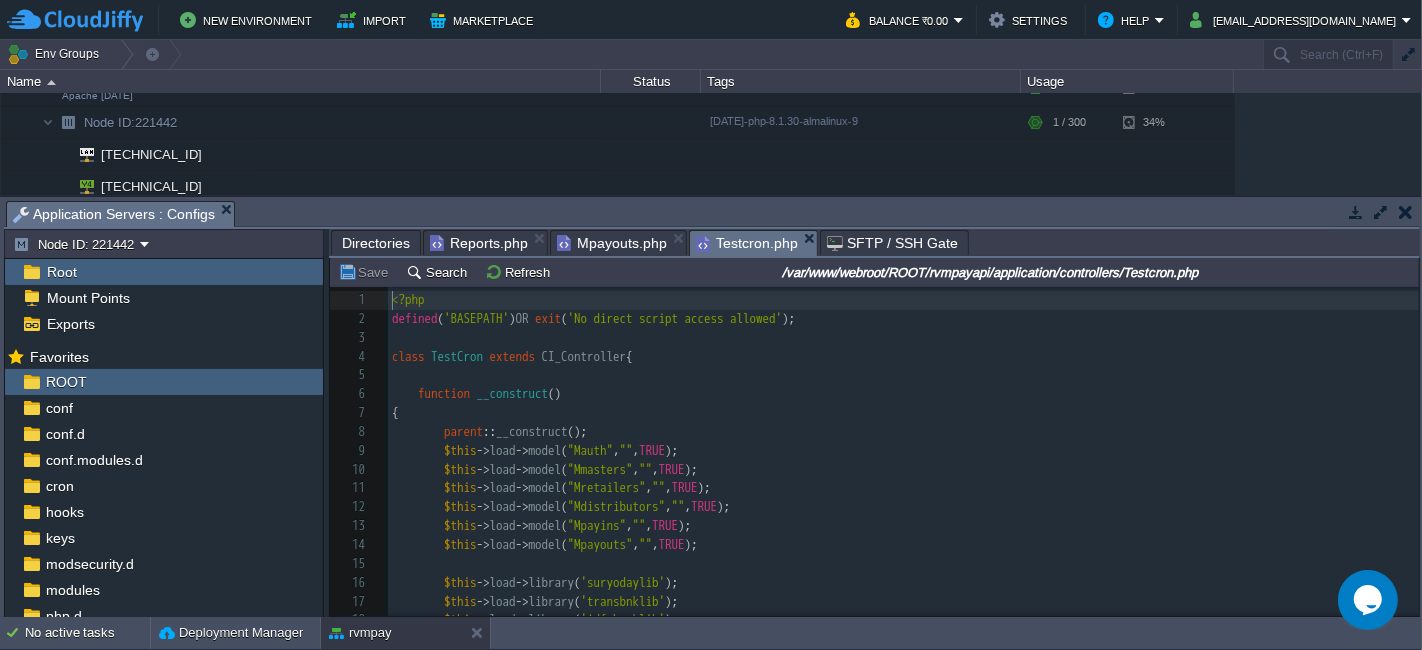scroll, scrollTop: 6, scrollLeft: 0, axis: vertical 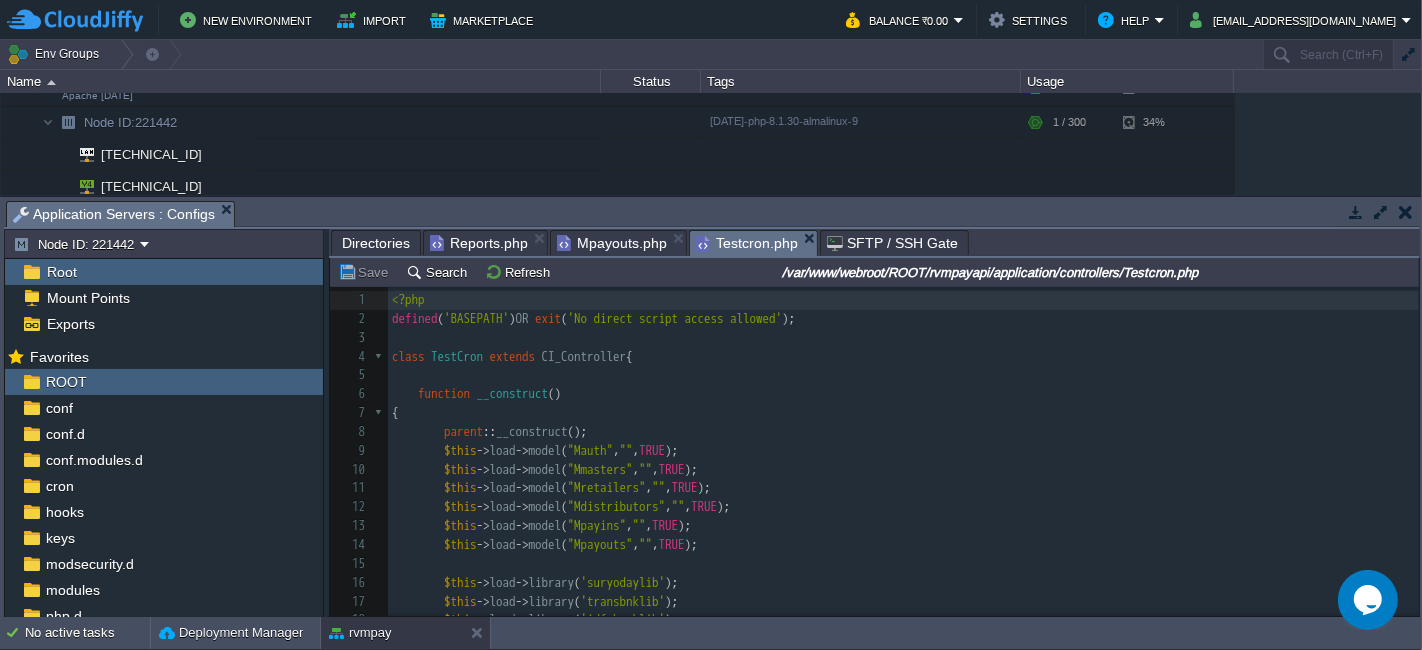 click on "3936   1 <?php 2 defined ( 'BASEPATH' )  OR   exit ( 'No direct script access allowed' ); 3 ​ 4 class   TestCron   extends   CI_Controller  { 5 ​ 6      function   __construct () 7     { 8           parent :: __construct (); 9           $this -> load -> model ( "Mauth" , "" , TRUE ); 10           $this -> load -> model ( "Mmasters" , "" , TRUE ); 11           $this -> load -> model ( "Mretailers" , "" , TRUE ); 12           $this -> load -> model ( "Mdistributors" , "" , TRUE ); 13           $this -> load -> model ( "Mpayins" , "" , TRUE ); 14           $this -> load -> model ( "Mpayouts" , "" , TRUE ); 15           16           $this -> load -> library ( 'suryodaylib' ); 17           $this -> load -> library ( 'transbnklib' ); 18           $this -> load -> library ( 'idfcbanklib' ); 19      } 20      21      public   function   index () 22      { 23           echo   $this -> validator -> generateResponse ( '3001' , 'Invalid access' ); 24      } 25      26      public   function   processBulkPayouts ()" at bounding box center [903, 545] 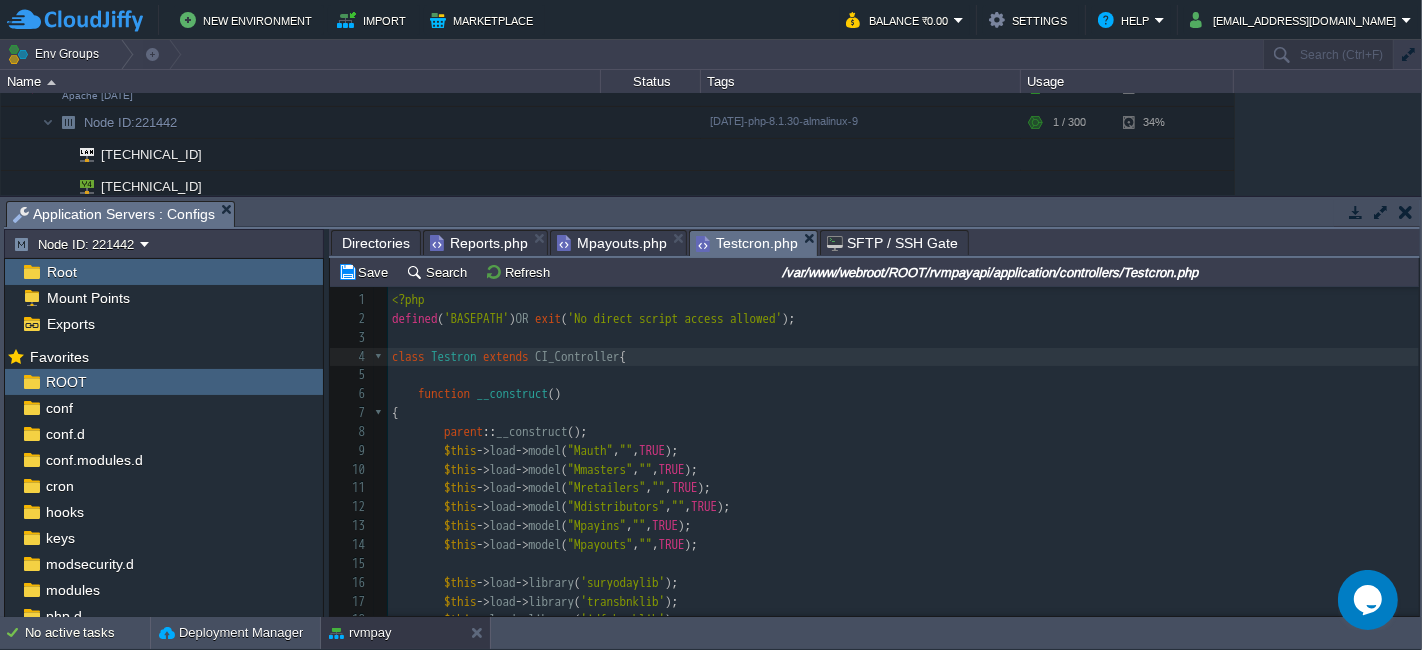 type on "c" 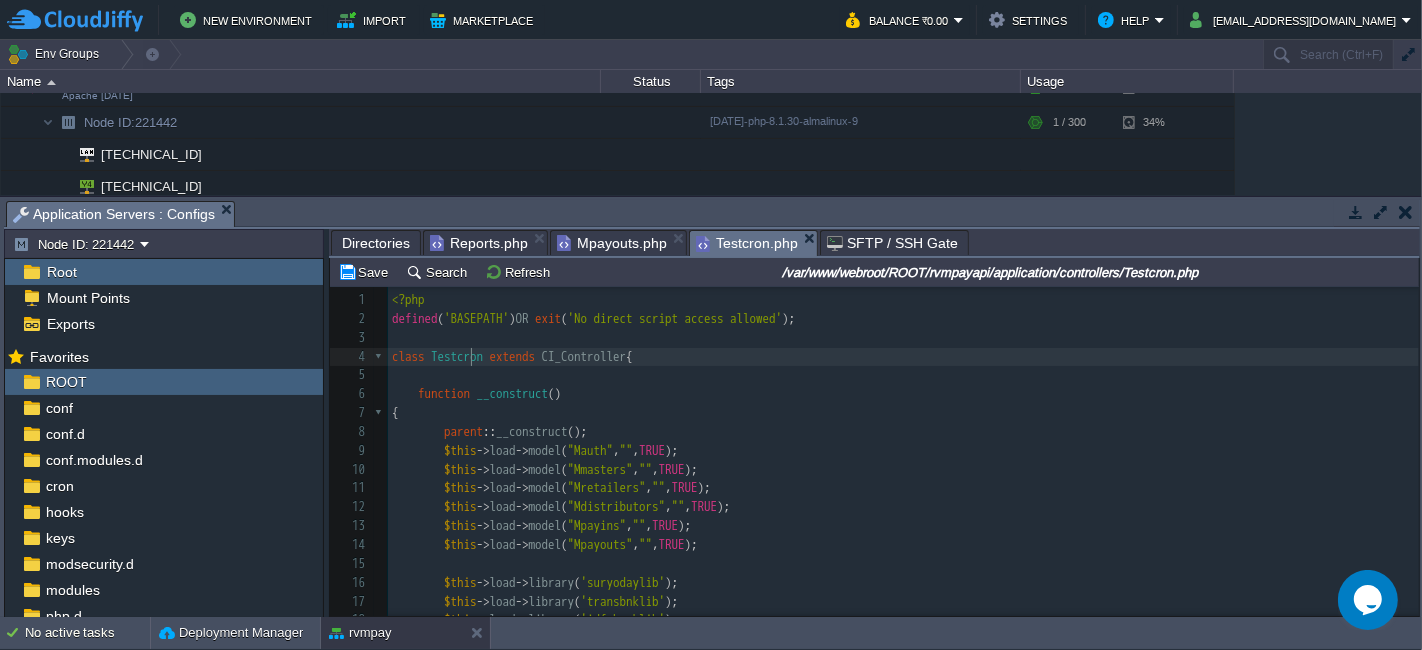 scroll, scrollTop: 111, scrollLeft: 0, axis: vertical 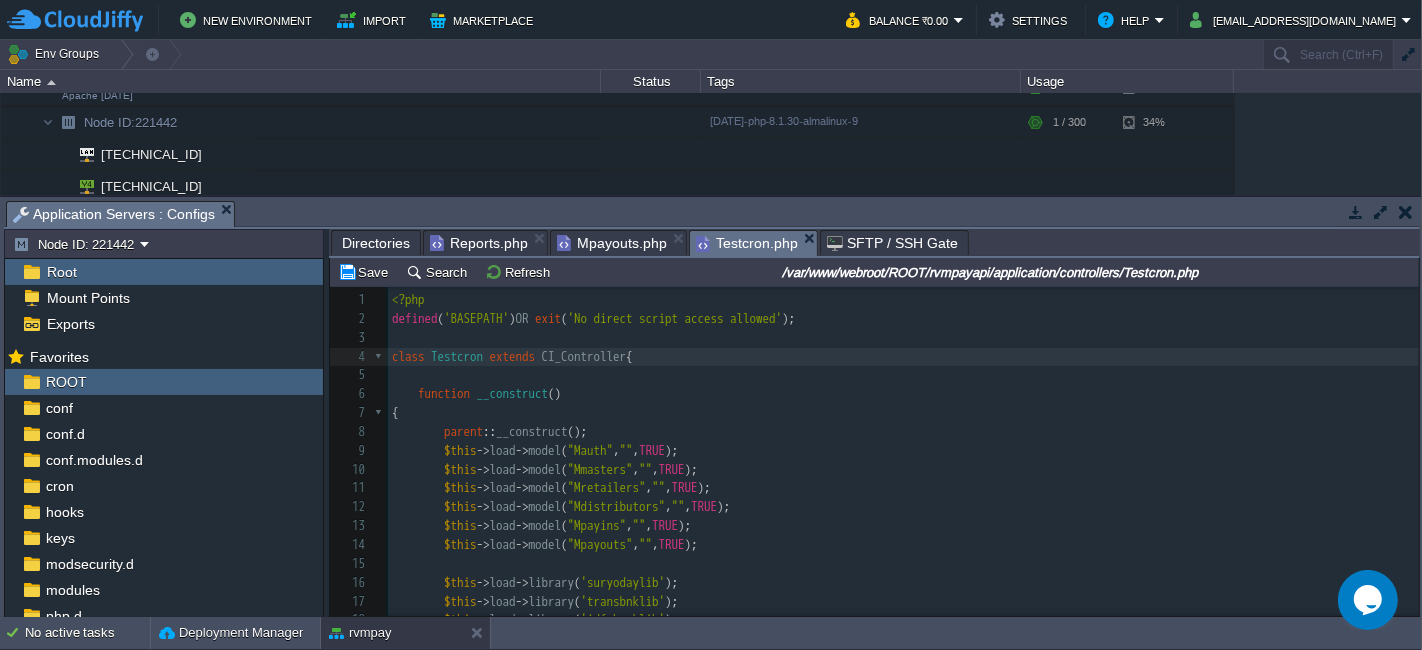 click on "<?php" at bounding box center [903, 300] 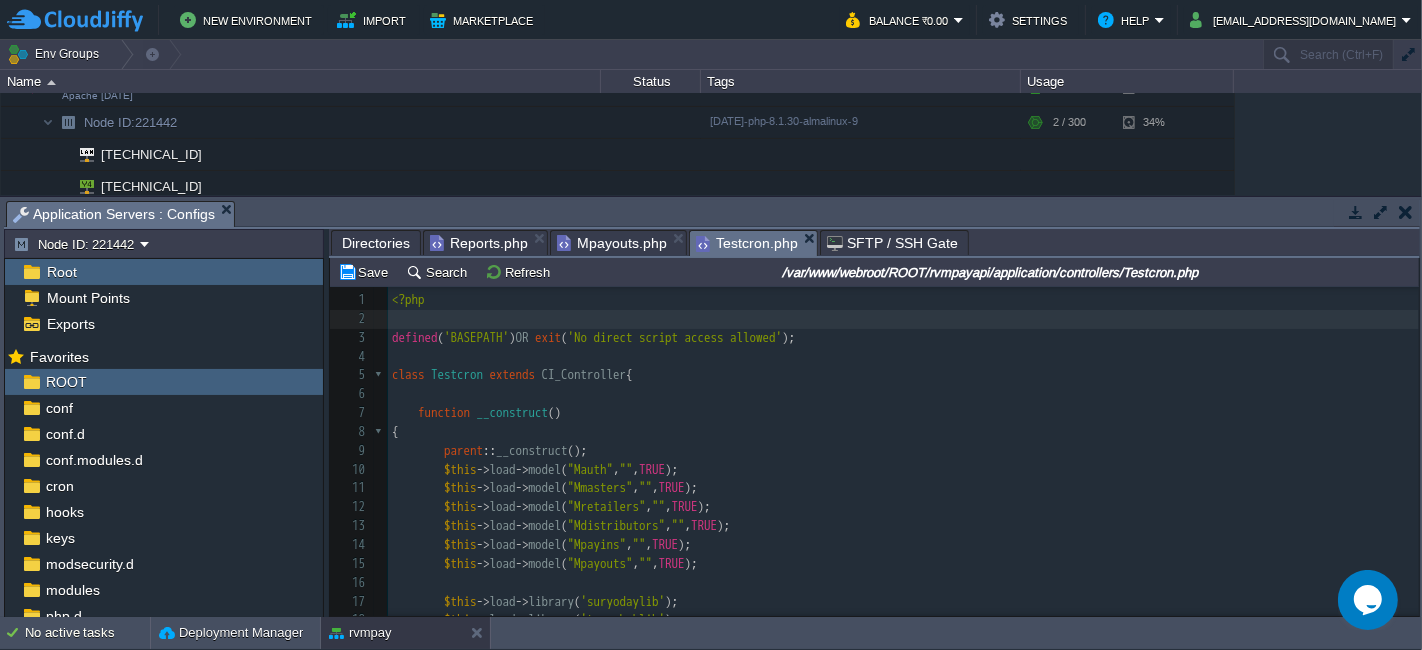 paste on "$data" 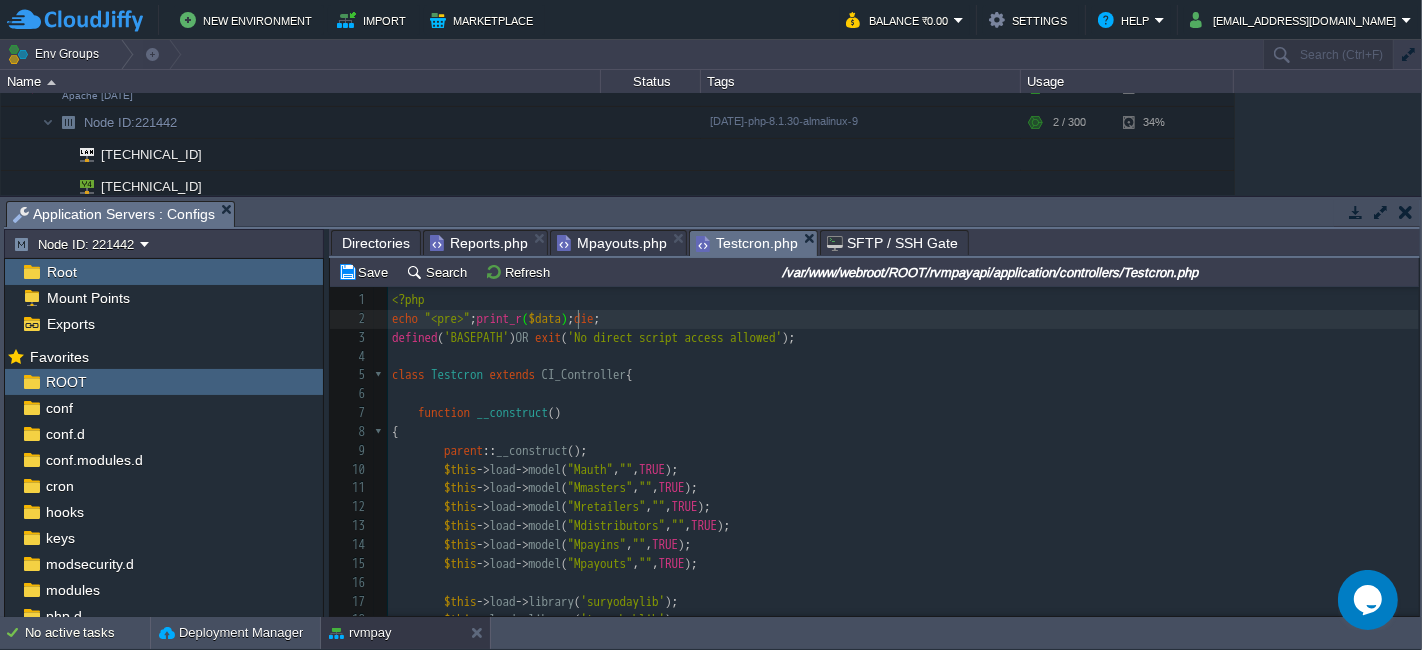 type on "$data" 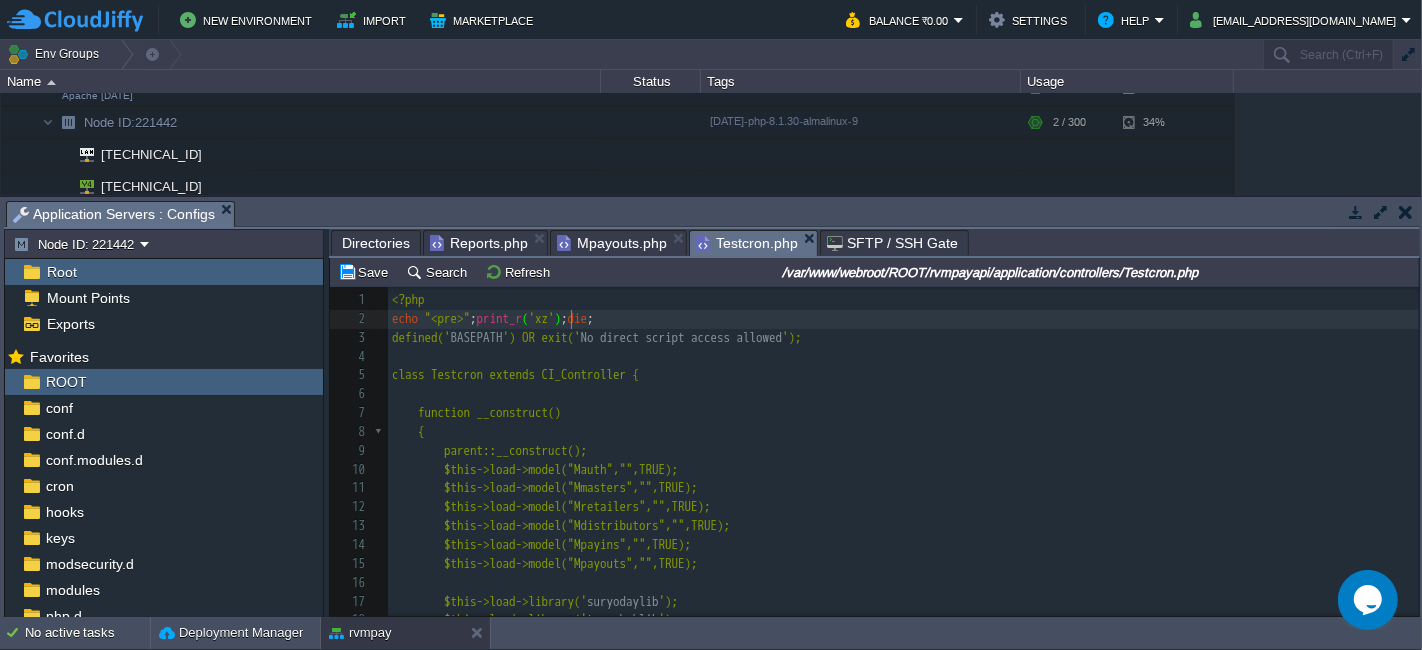 scroll, scrollTop: 6, scrollLeft: 28, axis: both 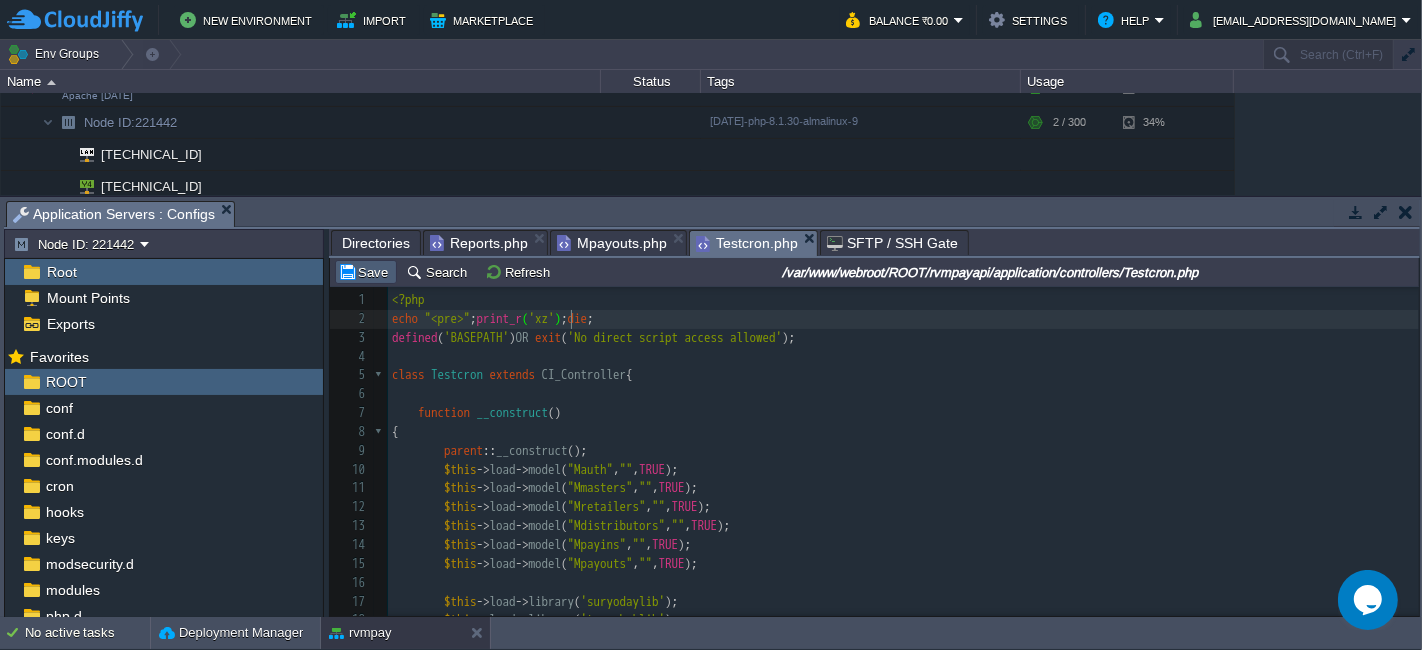 type on "'xz'" 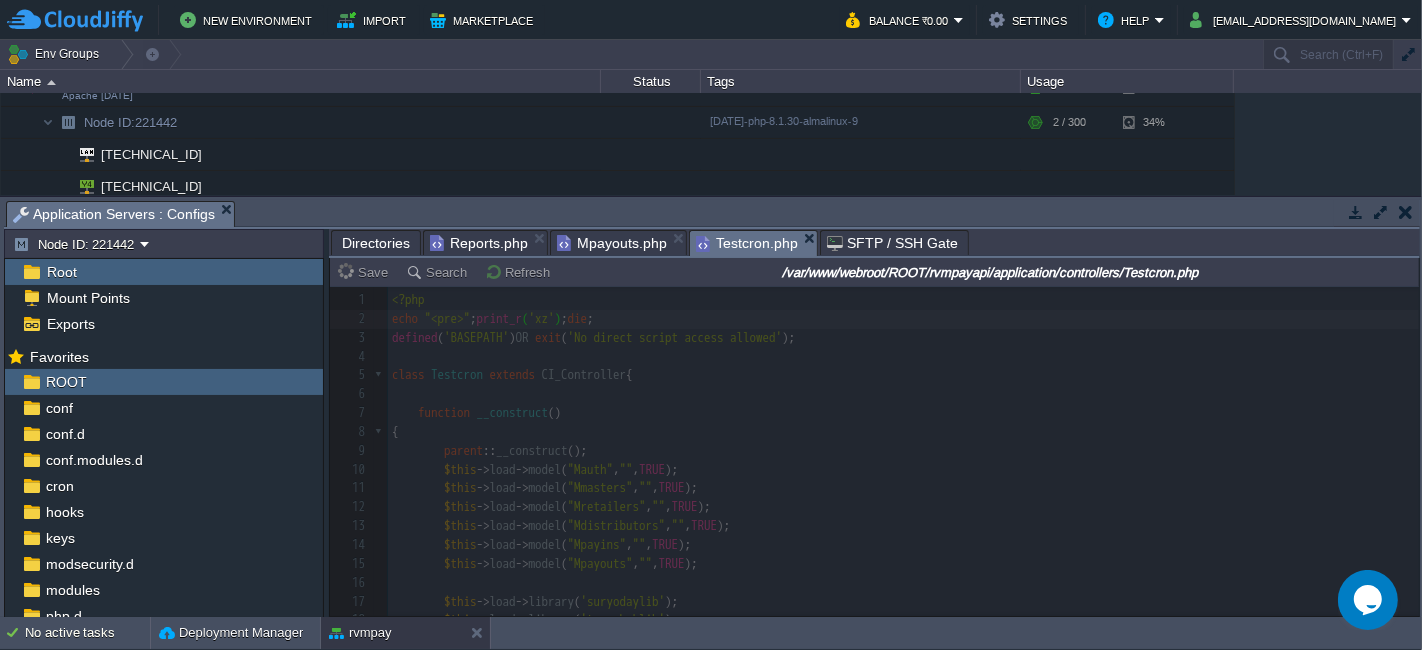type 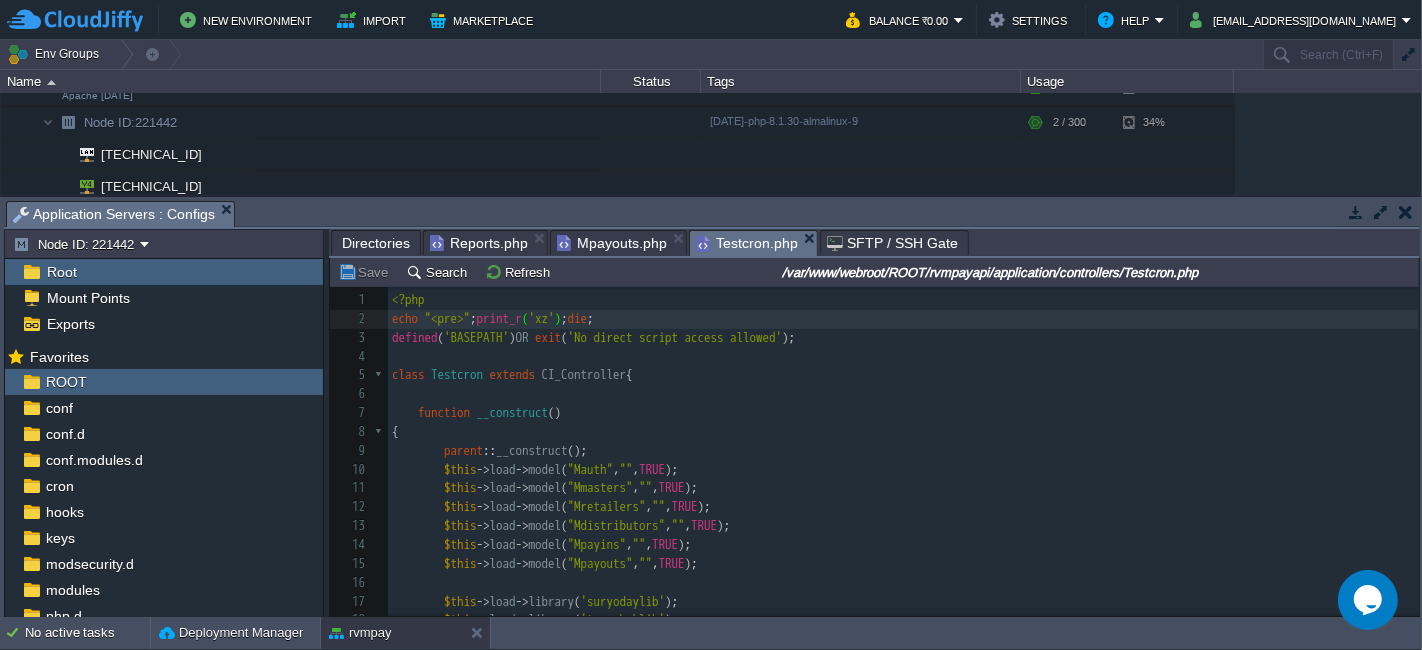 click on "Save" at bounding box center [366, 272] 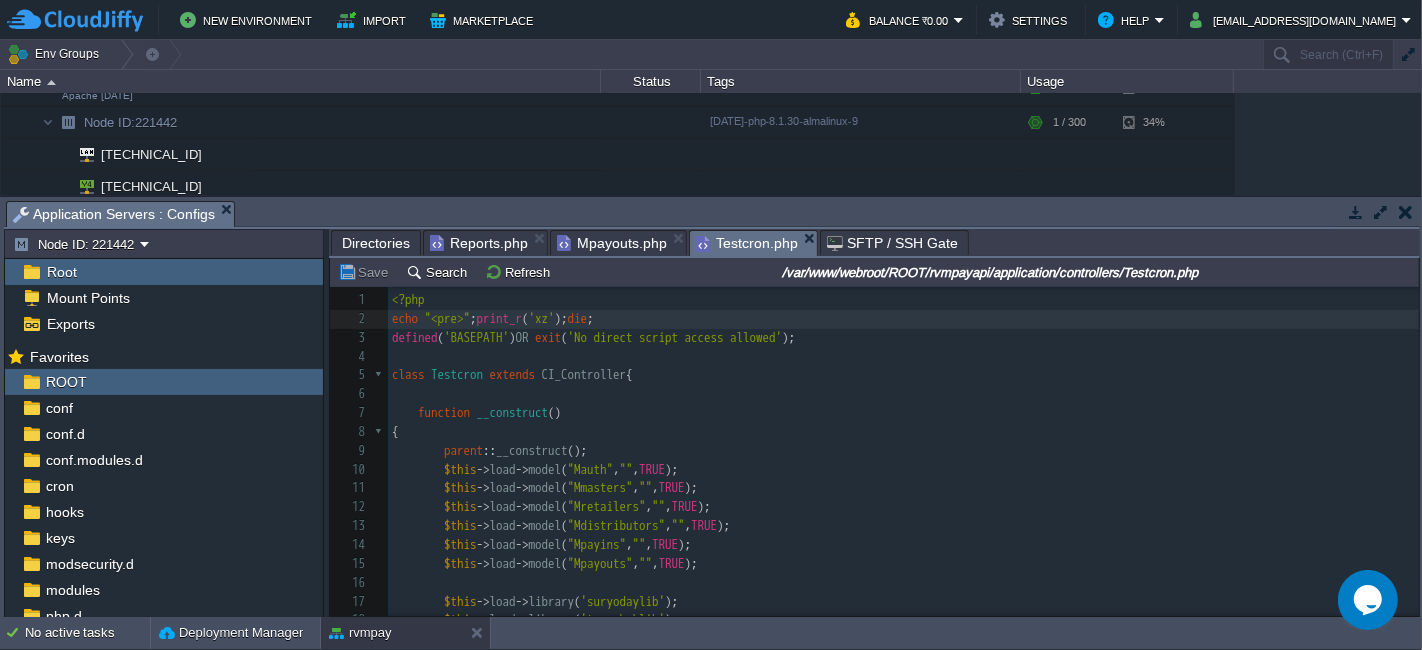 type on "echo "<pre>";print_r('xz');die;" 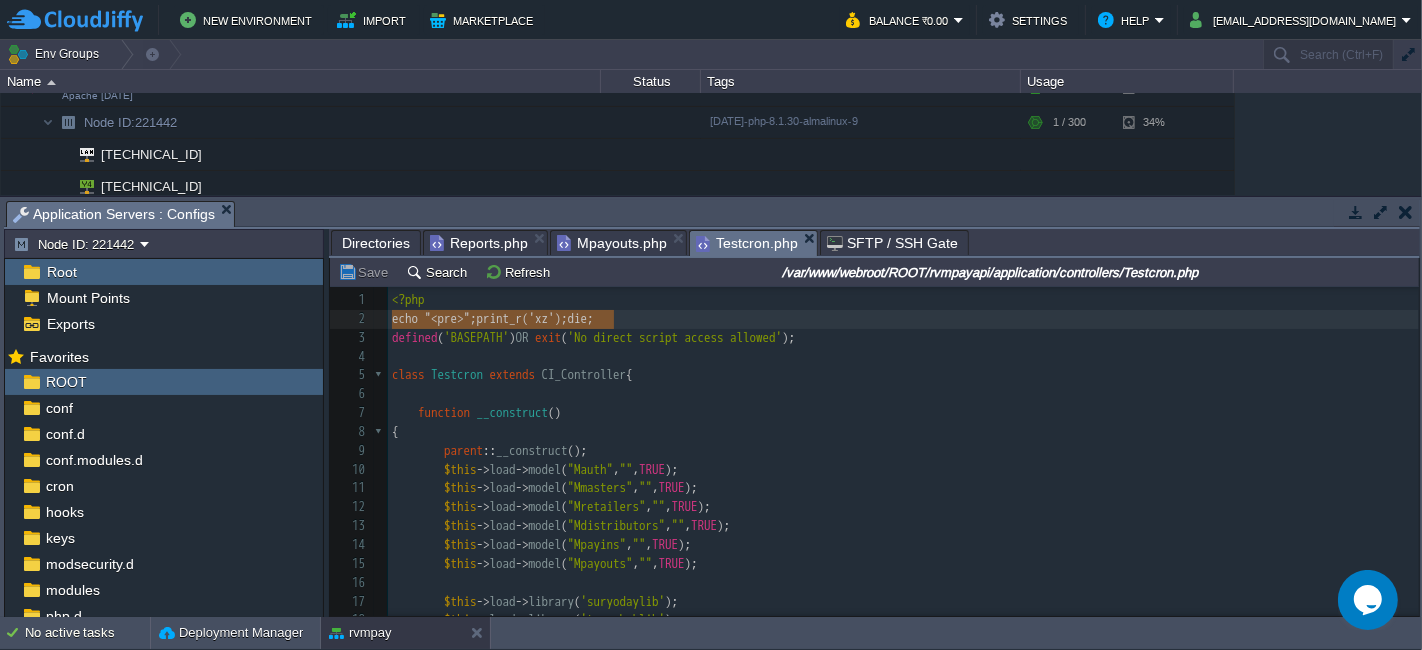 click on "Directories" at bounding box center (376, 243) 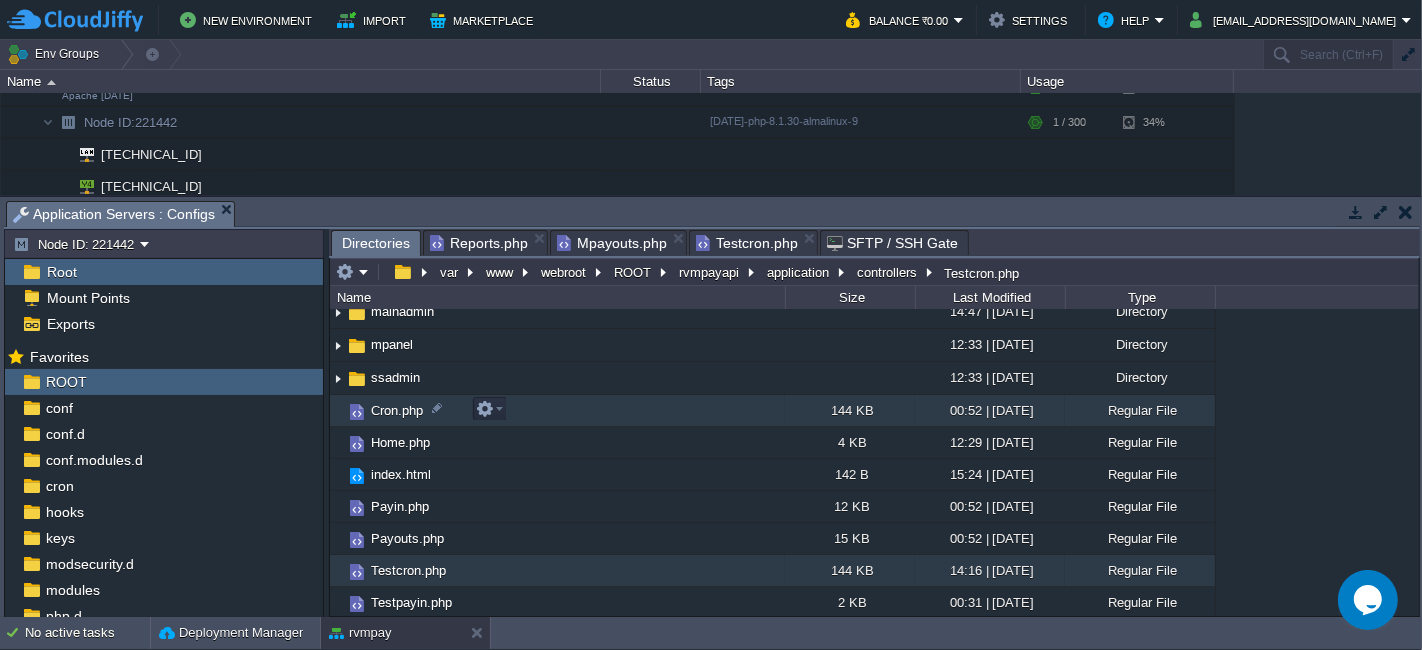 click on "Cron.php" at bounding box center (557, 411) 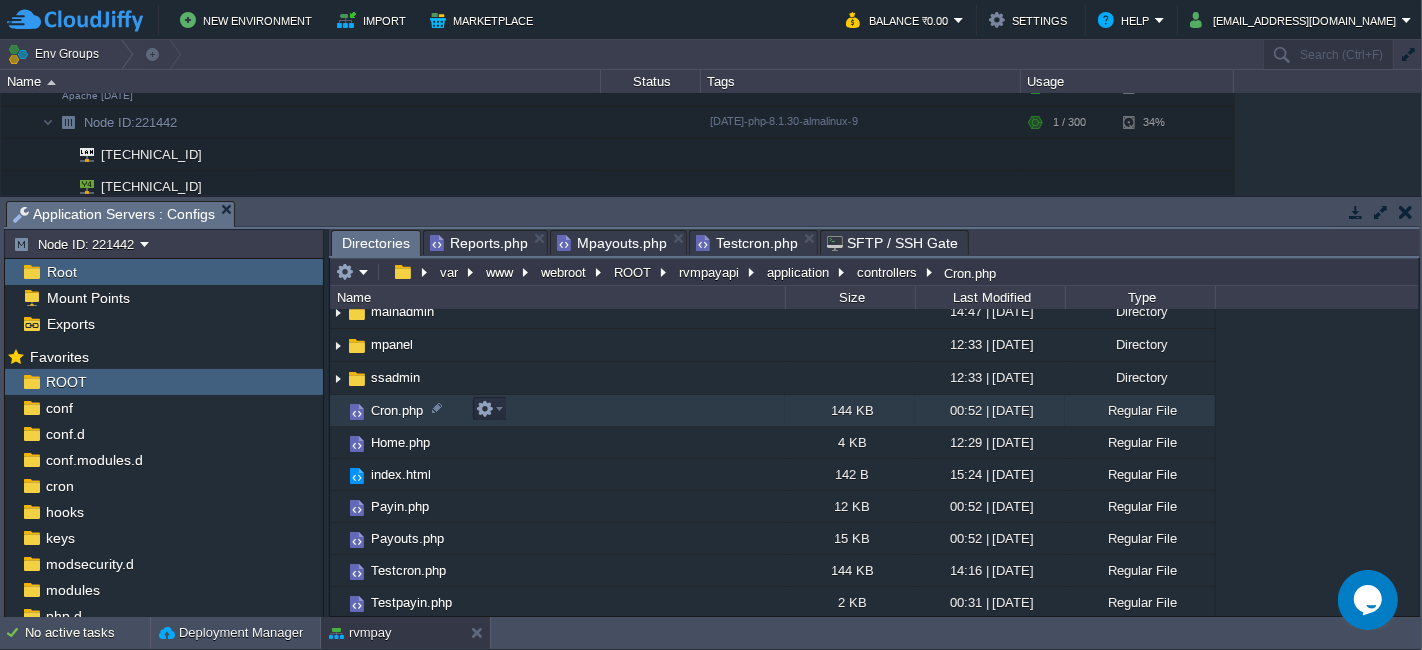 click on "Cron.php" at bounding box center (557, 411) 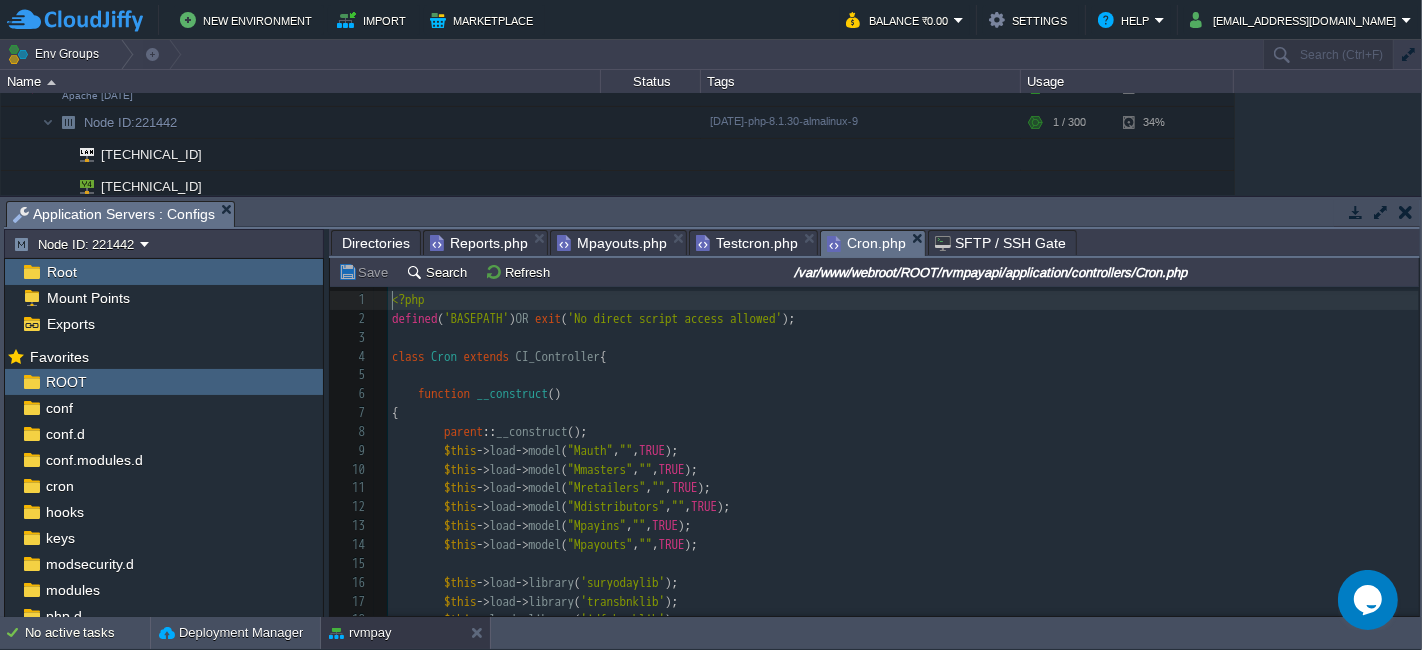 scroll, scrollTop: 6, scrollLeft: 0, axis: vertical 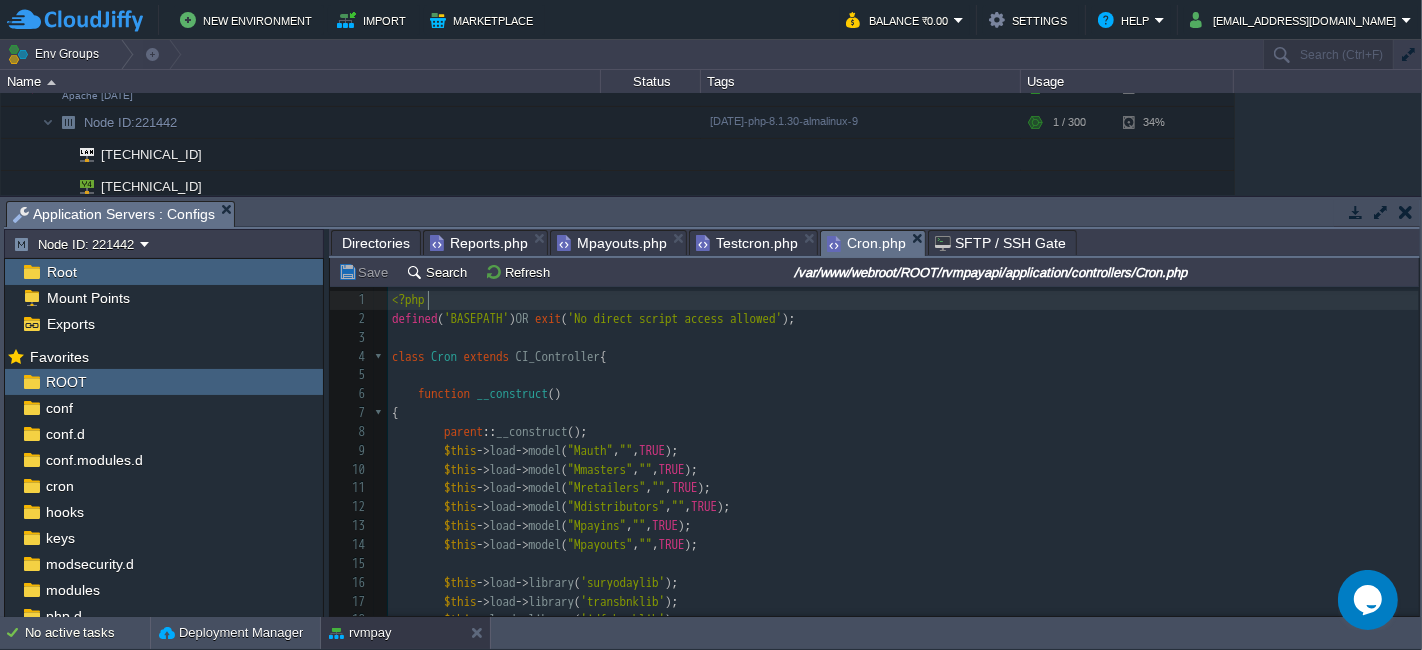click on "<?php" at bounding box center [903, 300] 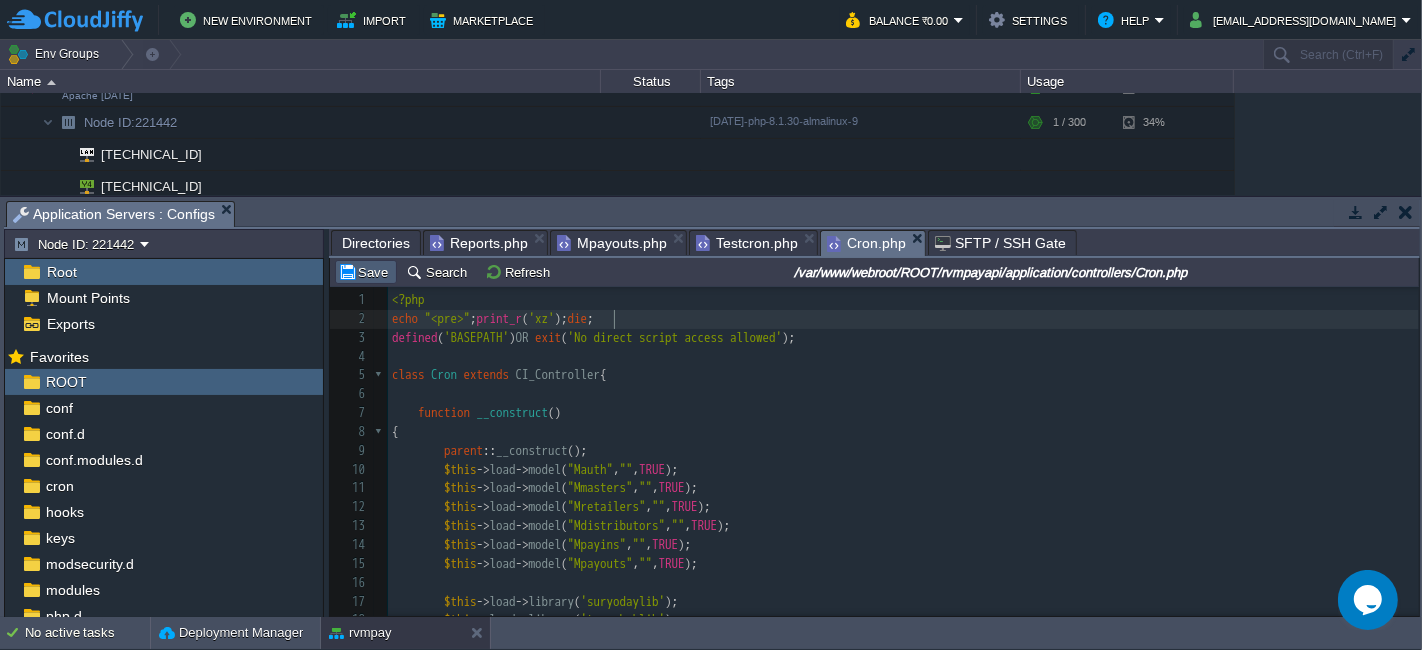 click on "Save" at bounding box center [366, 272] 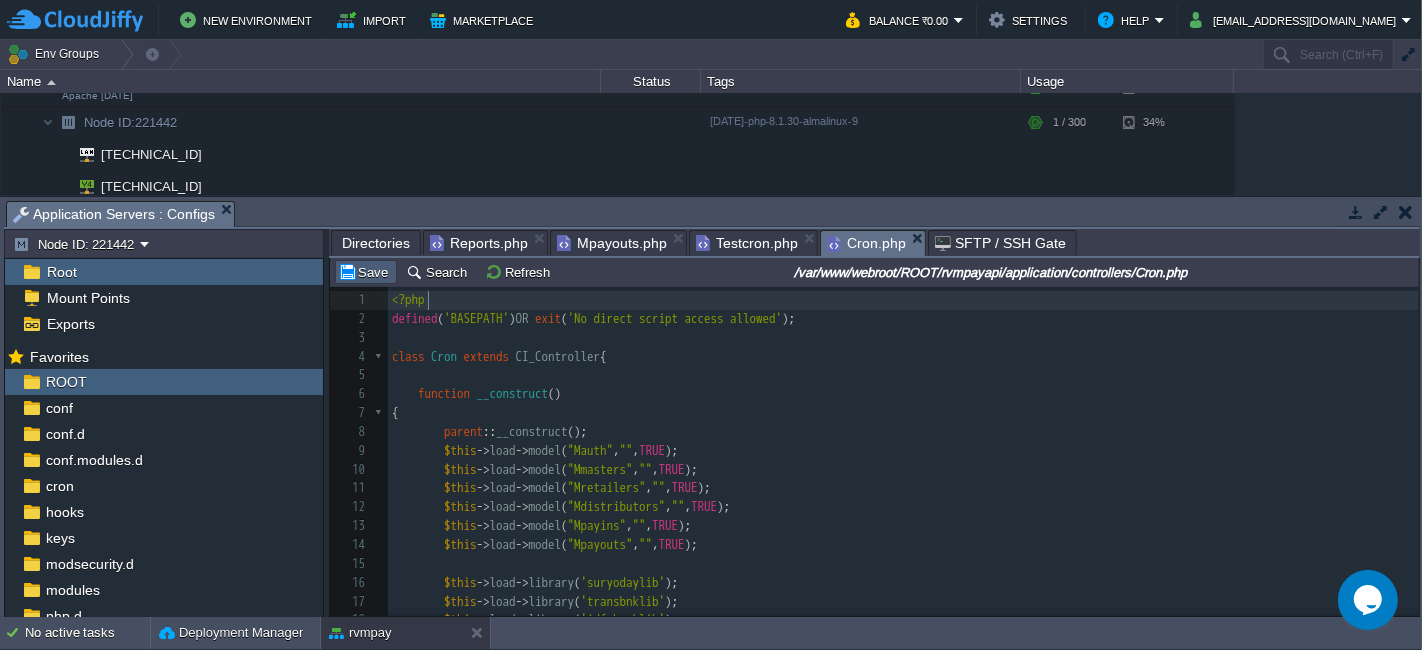 click on "Save" at bounding box center [366, 272] 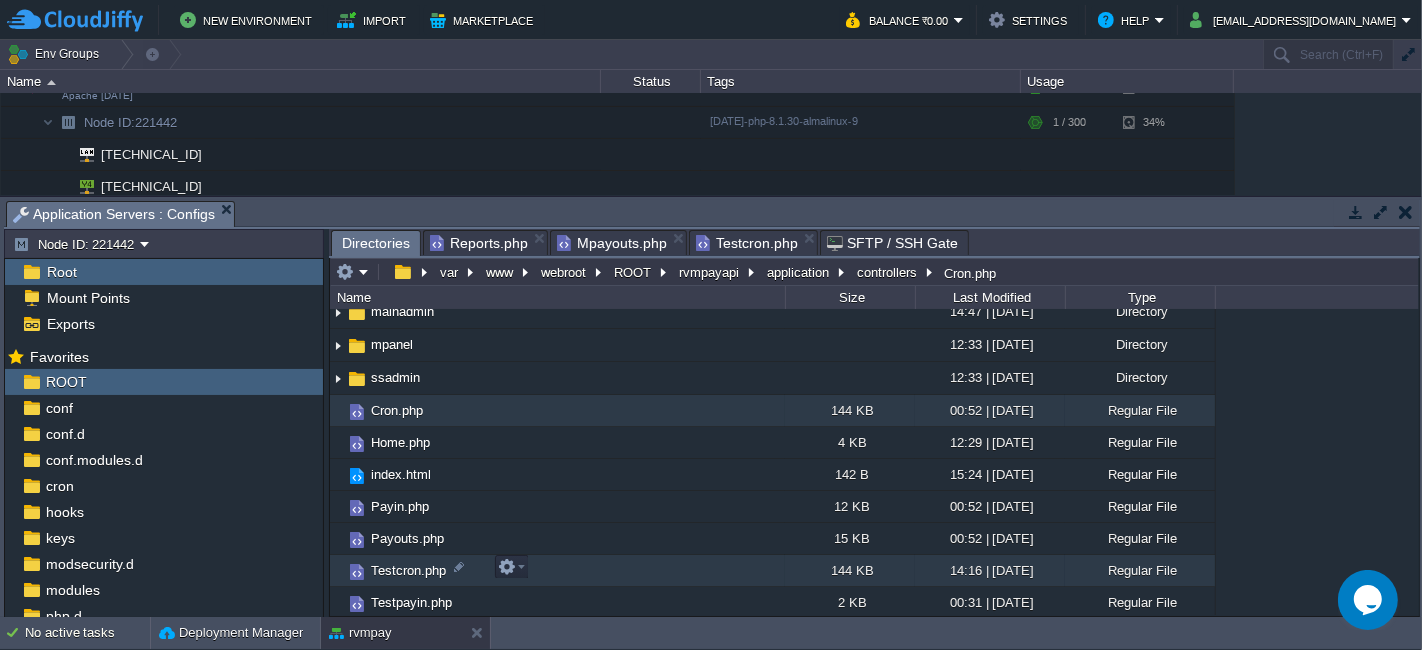 click on "Testcron.php" at bounding box center (557, 571) 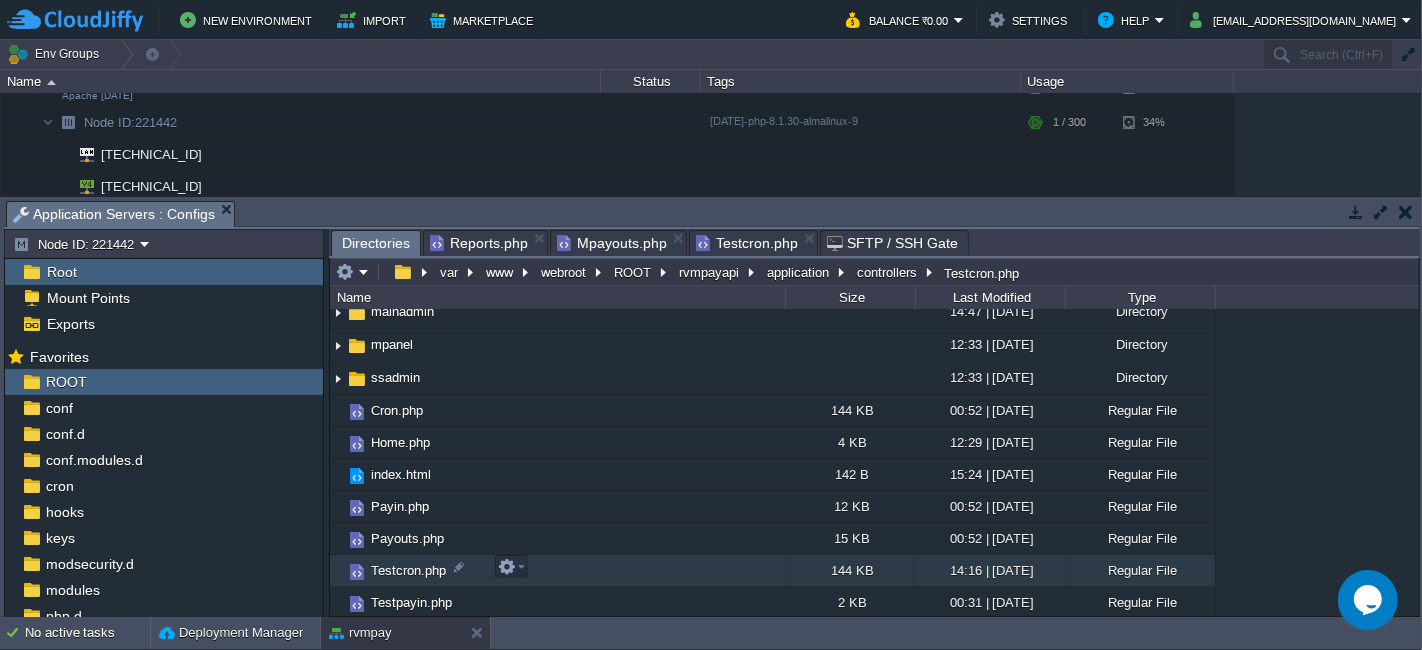 click on "Testcron.php" at bounding box center (557, 571) 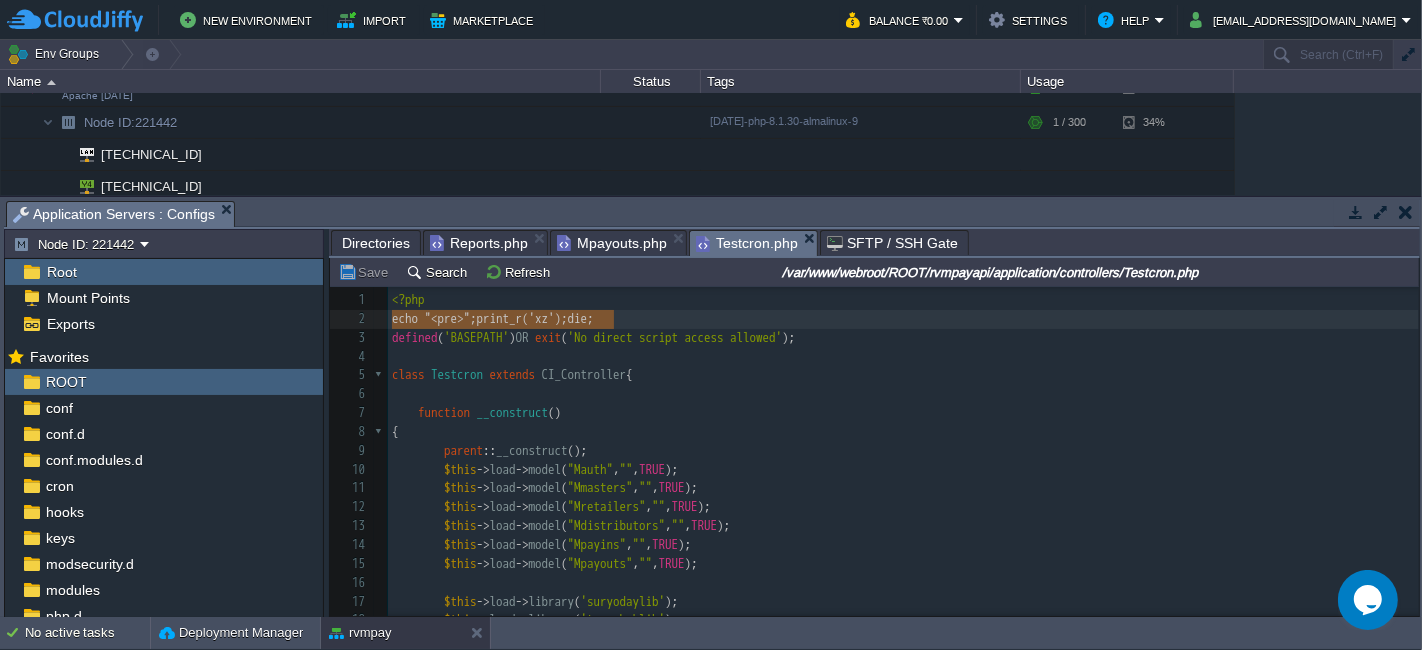 click on "Directories" at bounding box center [376, 243] 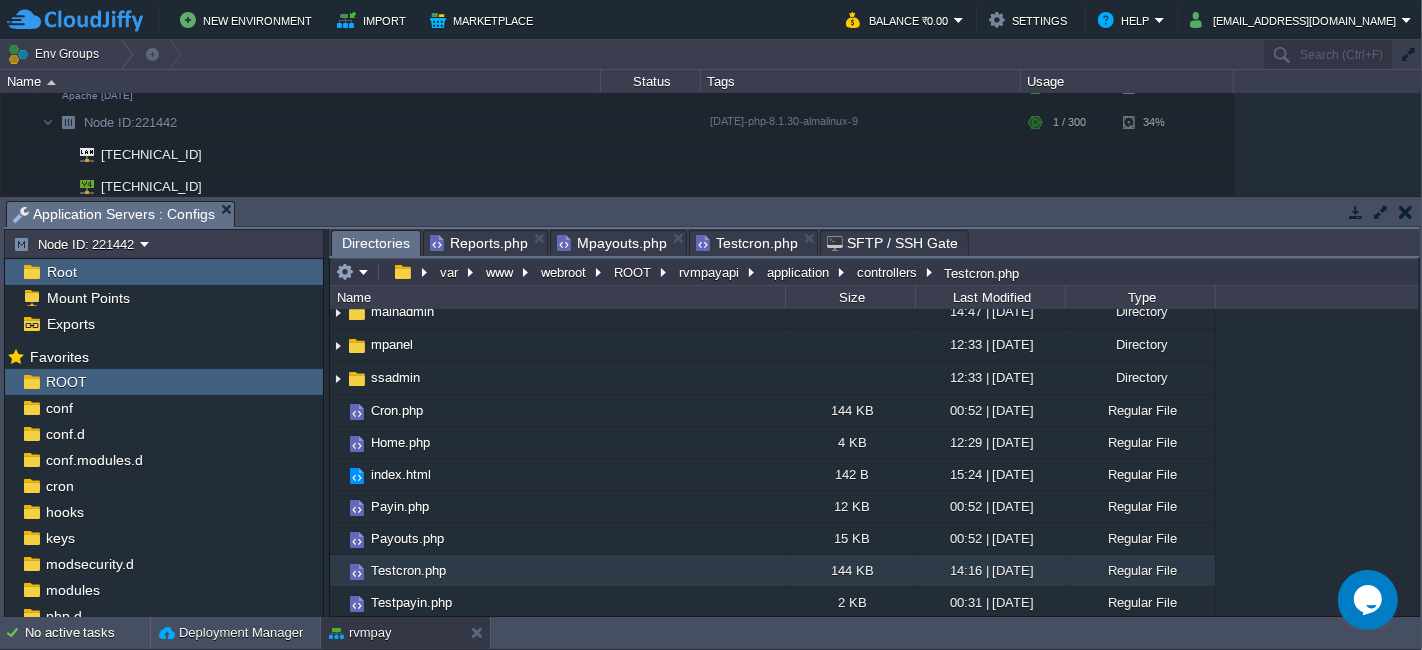 click on "Testcron.php" at bounding box center [747, 243] 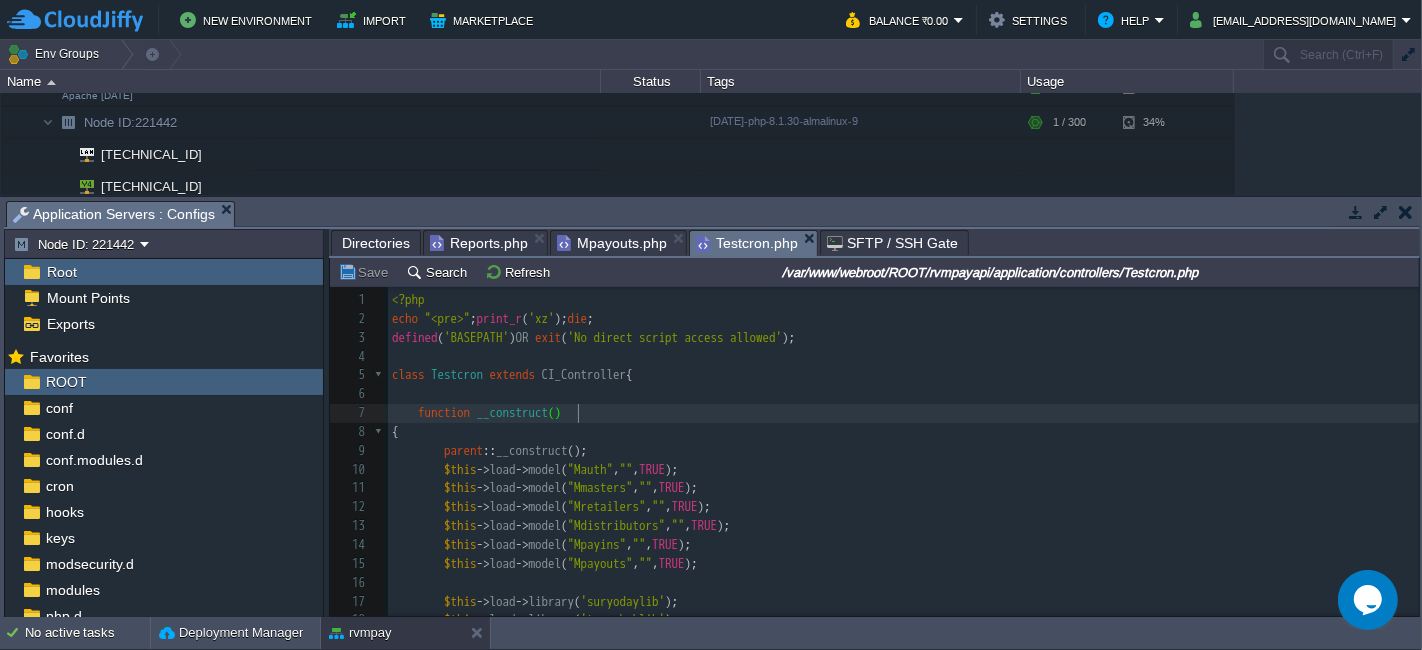 click on "echo   "<pre>" ; print_r ( 'xz' ); die ;" at bounding box center [903, 319] 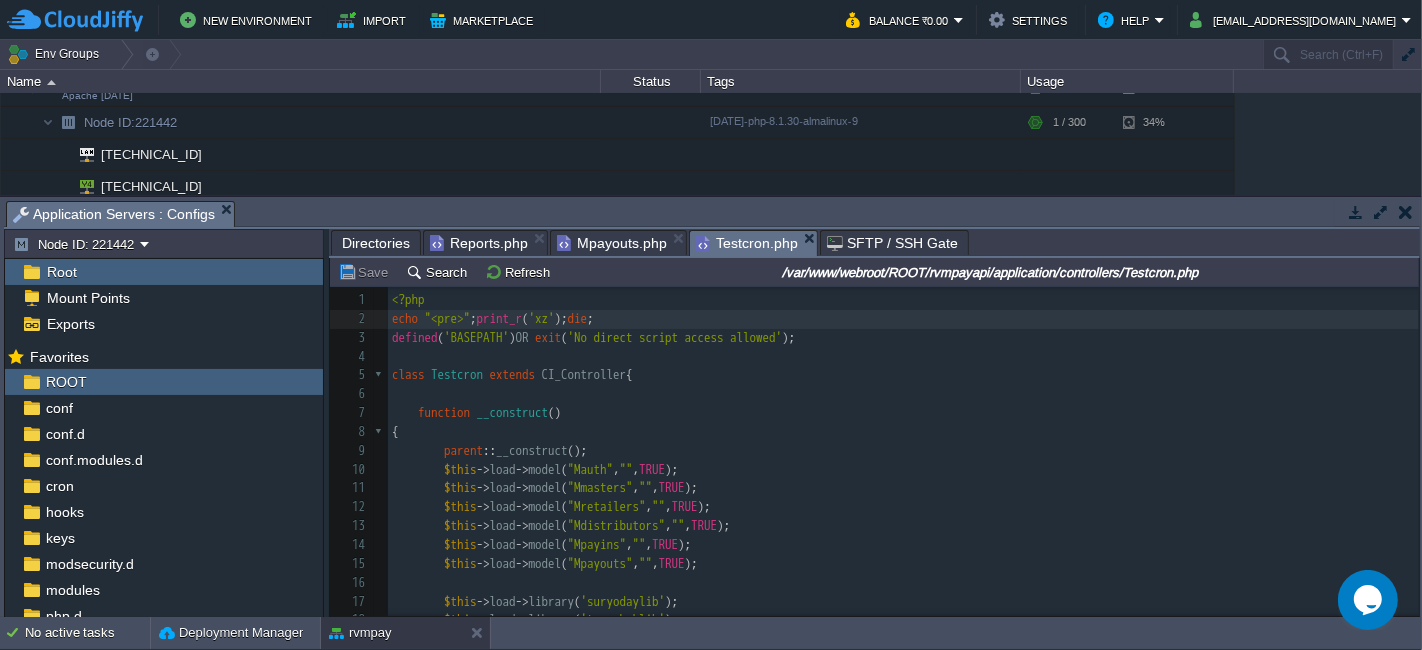 type on "echo "<pre>";print_r('xz');die;" 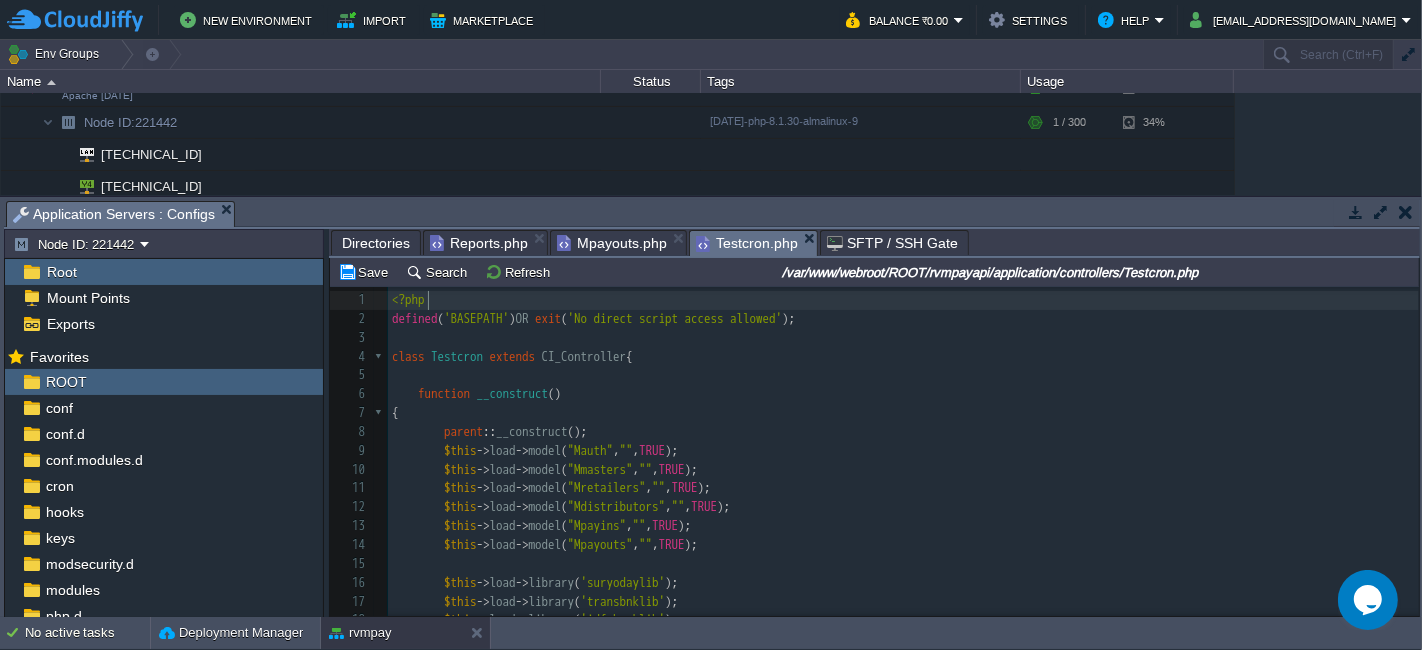 scroll, scrollTop: 191, scrollLeft: 0, axis: vertical 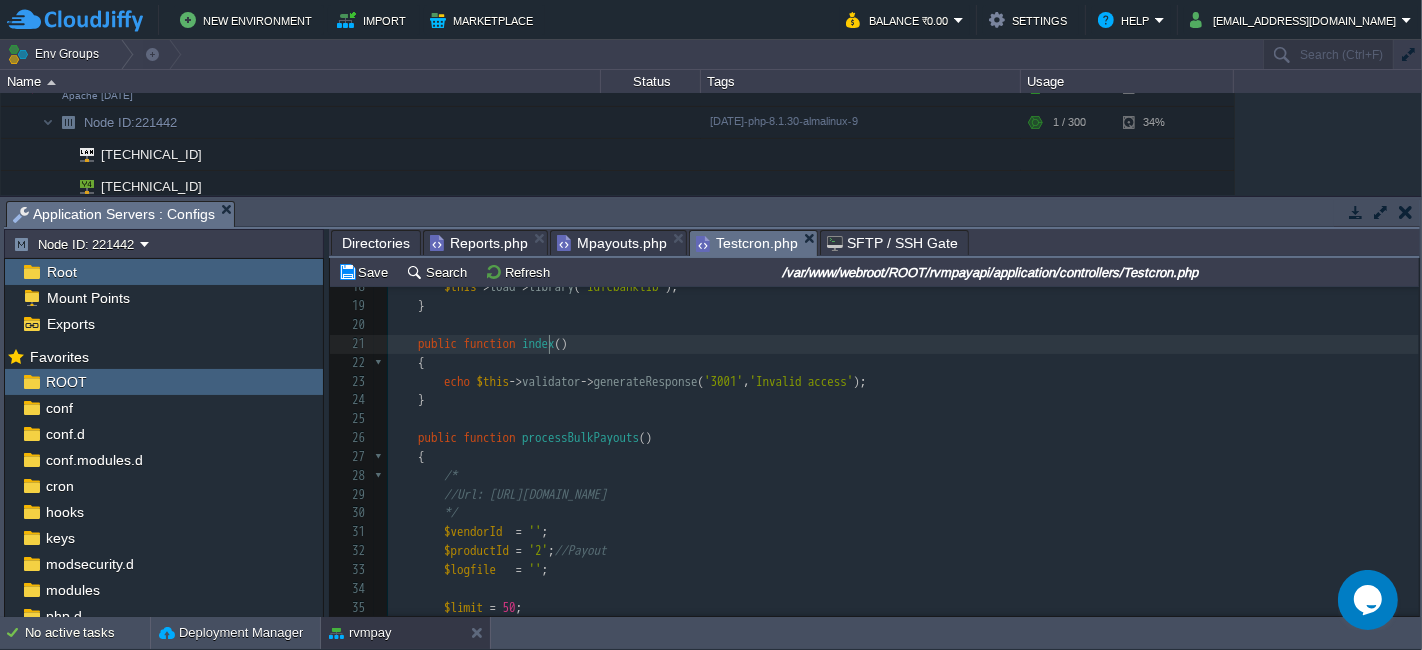 click on "index" at bounding box center (538, 343) 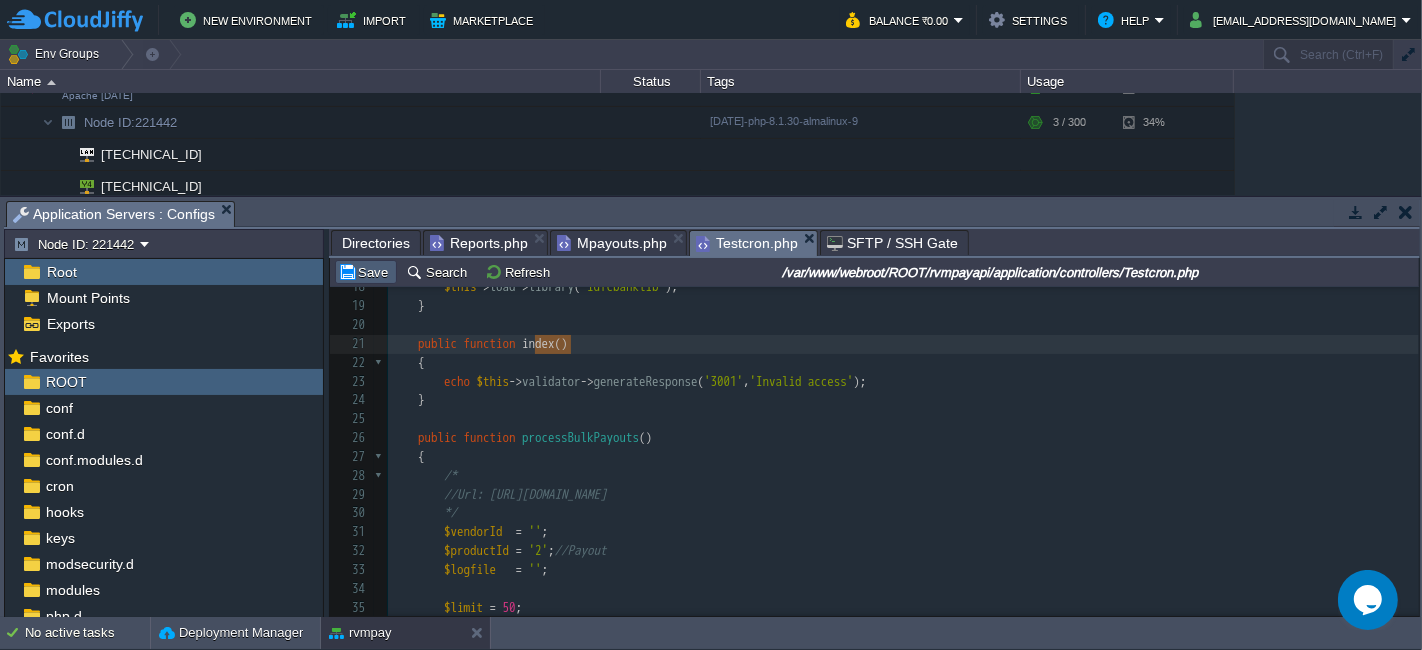 click on "Save" at bounding box center [366, 272] 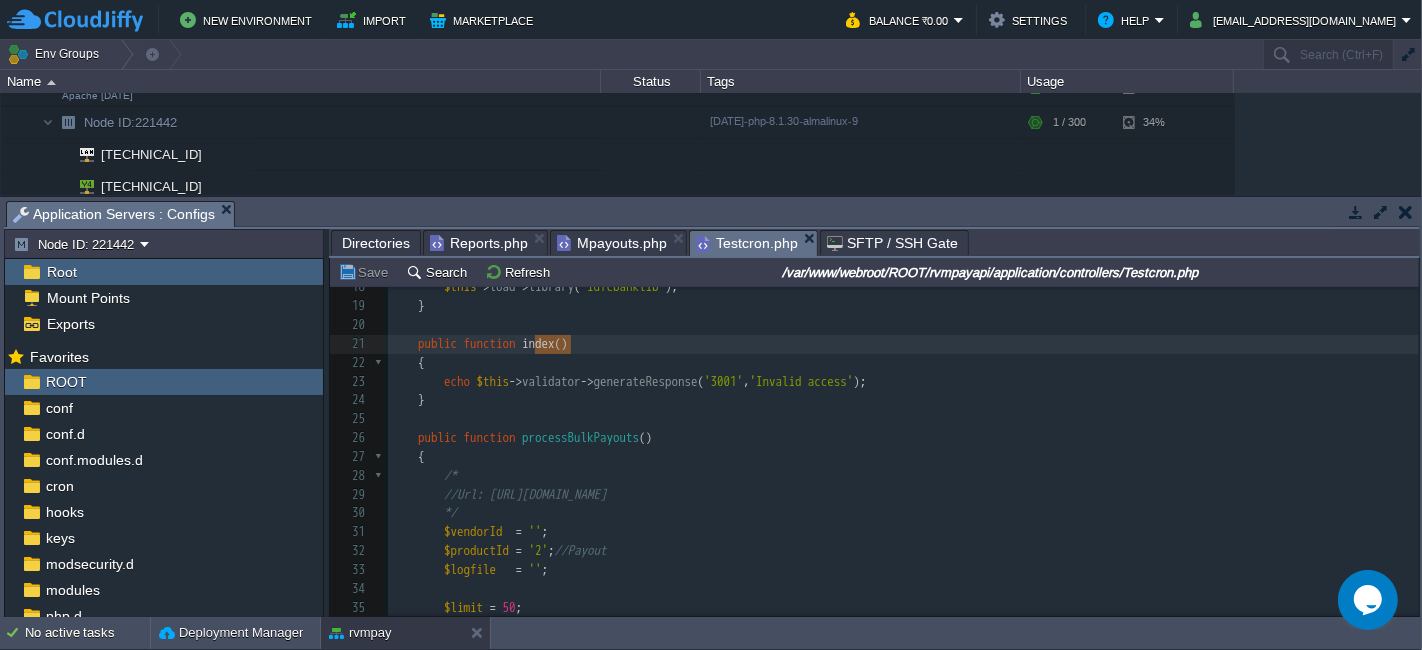 scroll, scrollTop: 171, scrollLeft: 0, axis: vertical 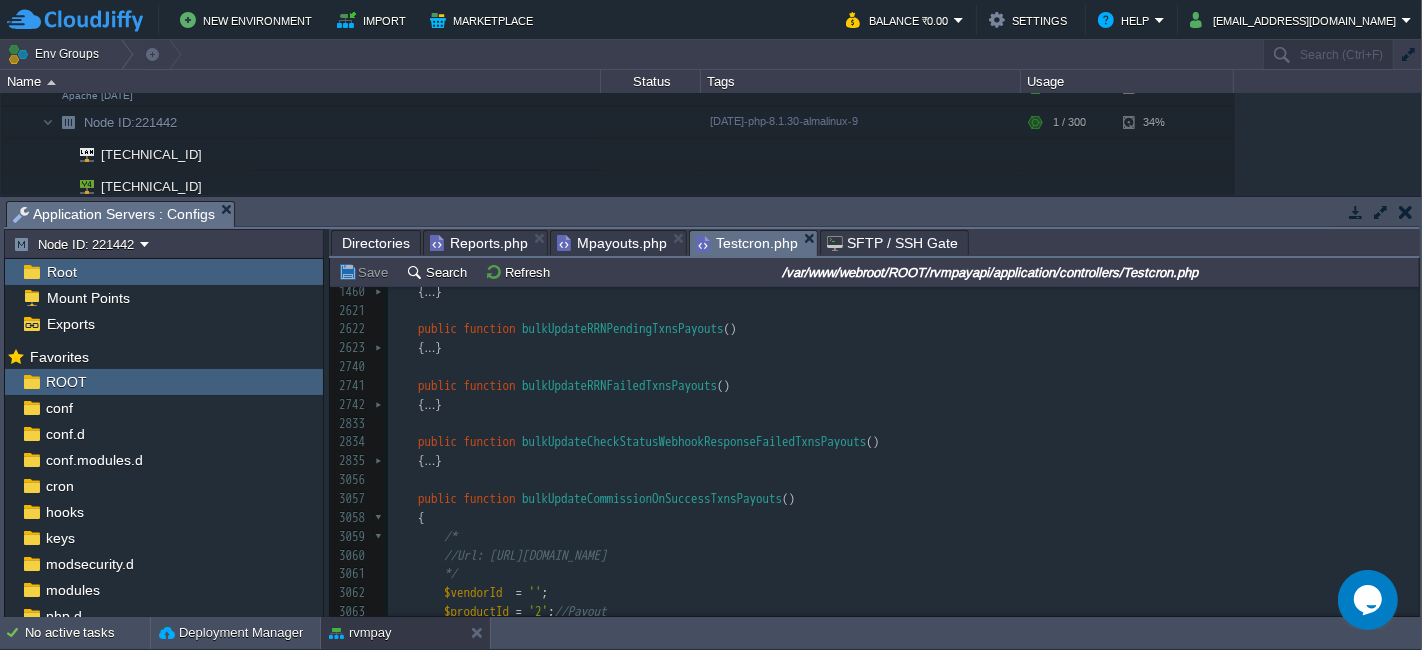 click at bounding box center (380, 518) 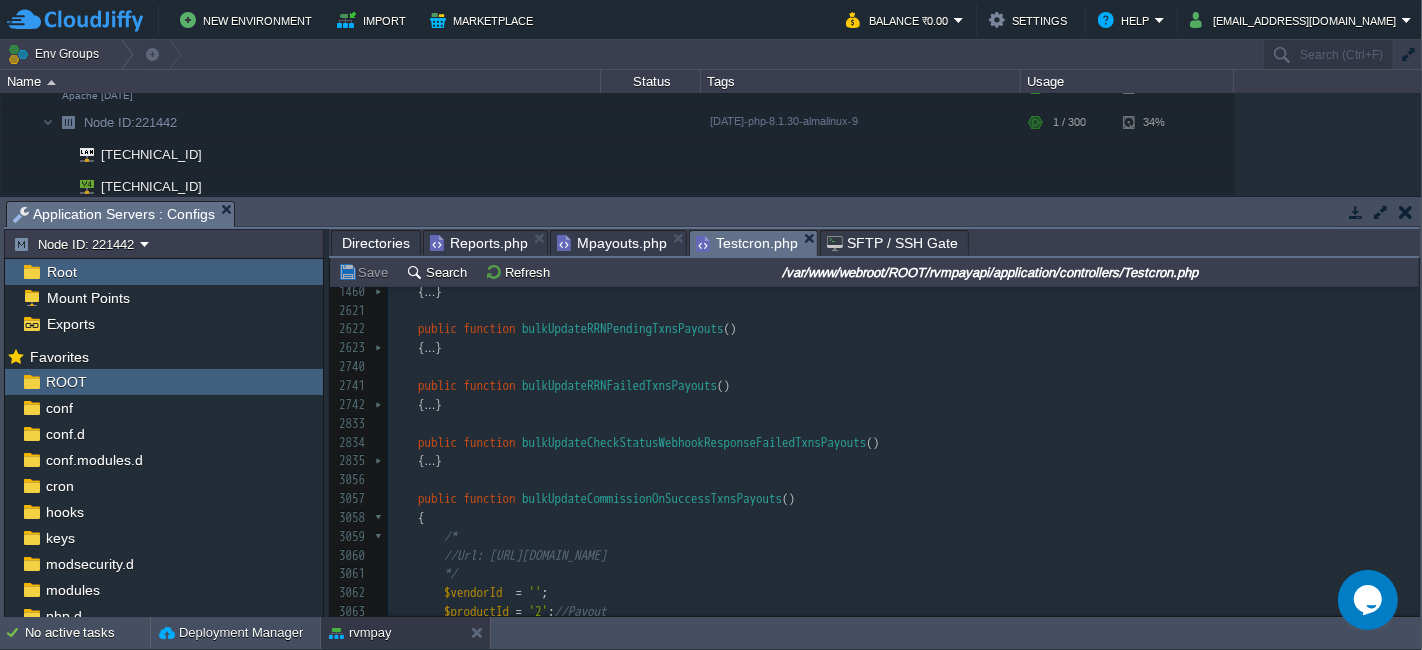 scroll, scrollTop: 777, scrollLeft: 0, axis: vertical 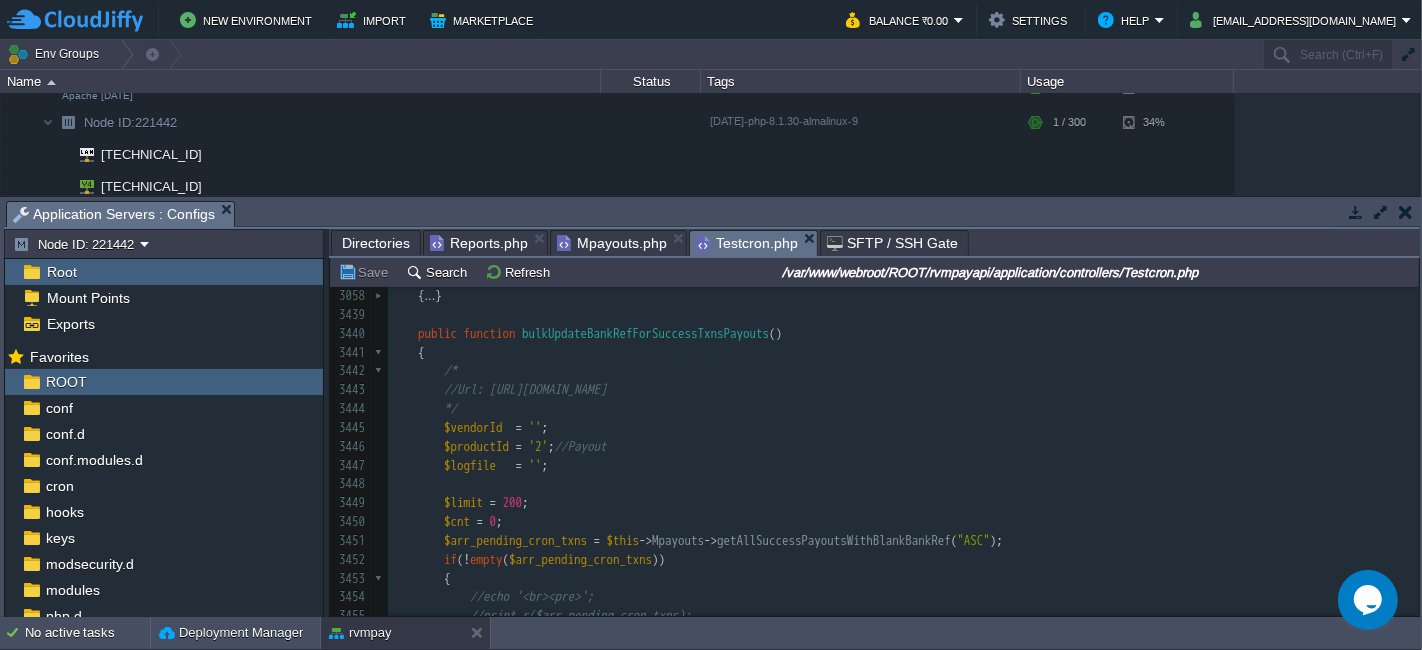 click at bounding box center (380, 353) 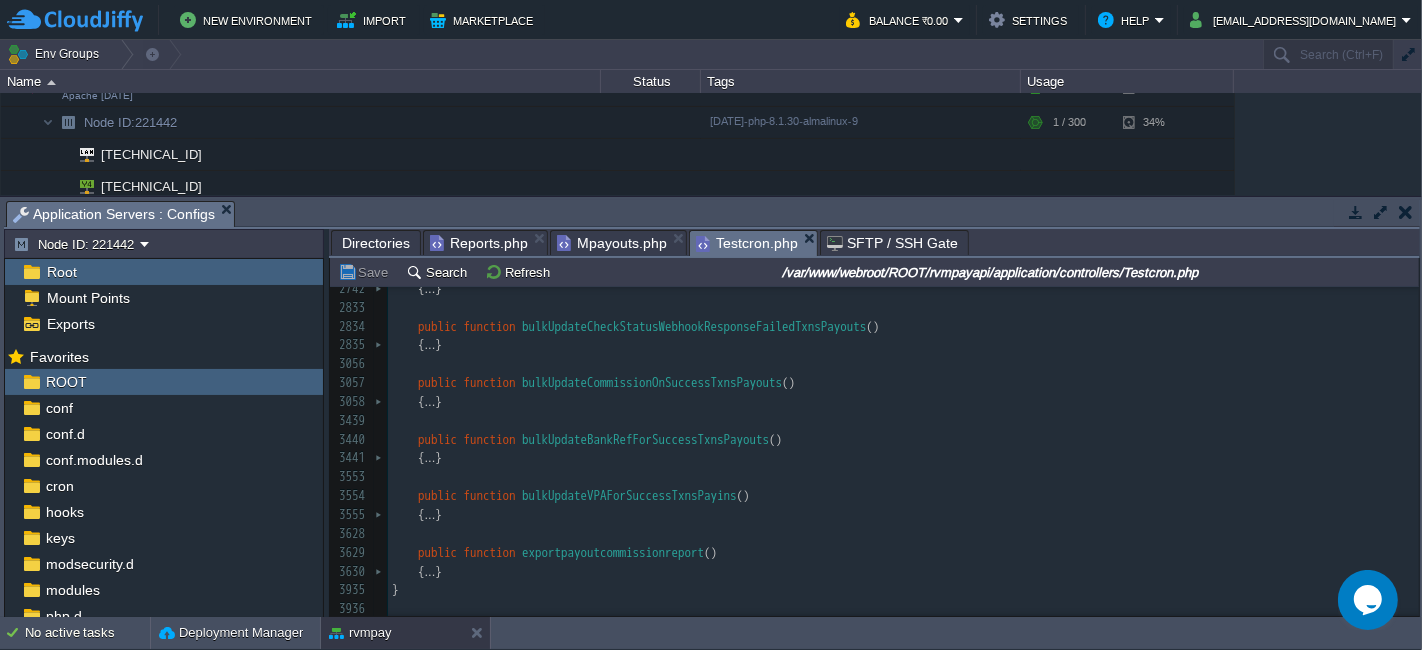 scroll, scrollTop: 677, scrollLeft: 0, axis: vertical 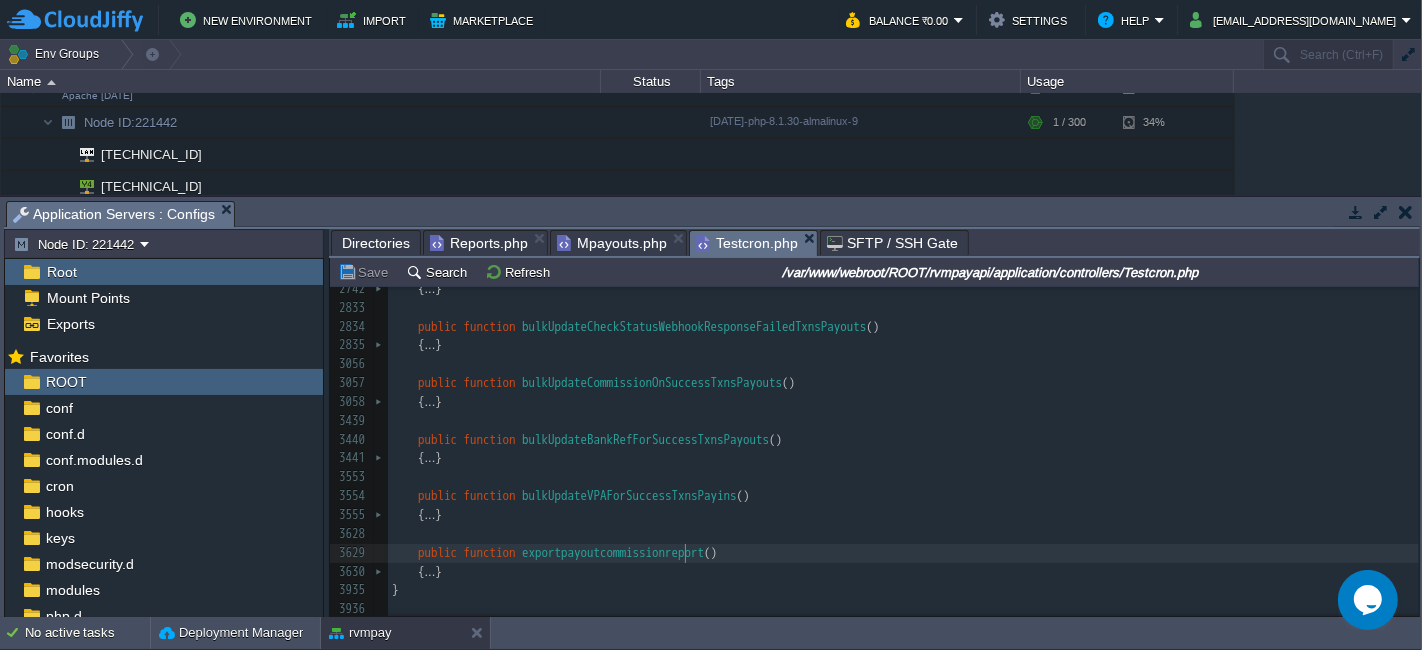 click on "x   2623      { ... } 2740      2741      public   function   bulkUpdateRRNFailedTxnsPayouts () 2742      { ... } 2833      2834      public   function   bulkUpdateCheckStatusWebhookResponseFailedTxnsPayouts () 2835      { ... } 3056      3057      public   function   bulkUpdateCommissionOnSuccessTxnsPayouts () 3058      { ... } 3439      3440      public   function   bulkUpdateBankRefForSuccessTxnsPayouts () 3441      { ... } 3553      3554      public   function   bulkUpdateVPAForSuccessTxnsPayins () 3555      { ... } 3628    3629       public   function   exportpayoutcommissionreport () 3630      { ... } 3935 } 3936 ​" at bounding box center (903, 421) 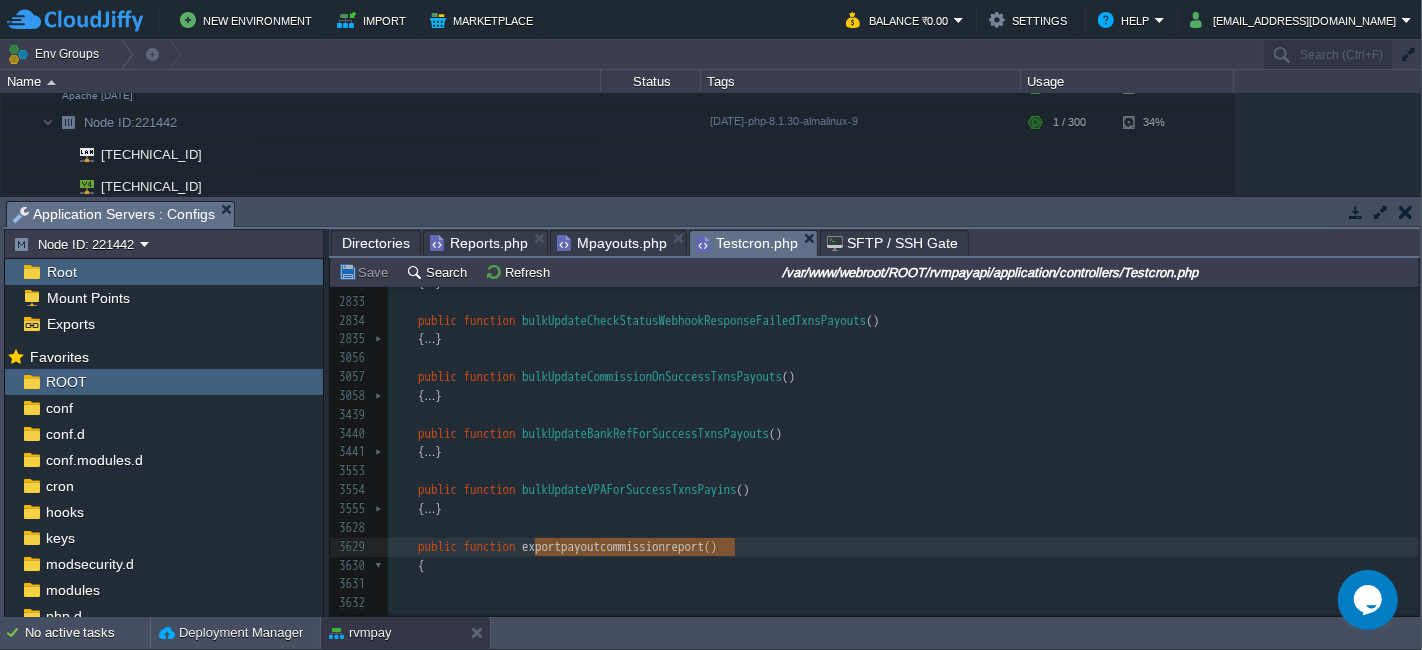 scroll, scrollTop: 761, scrollLeft: 0, axis: vertical 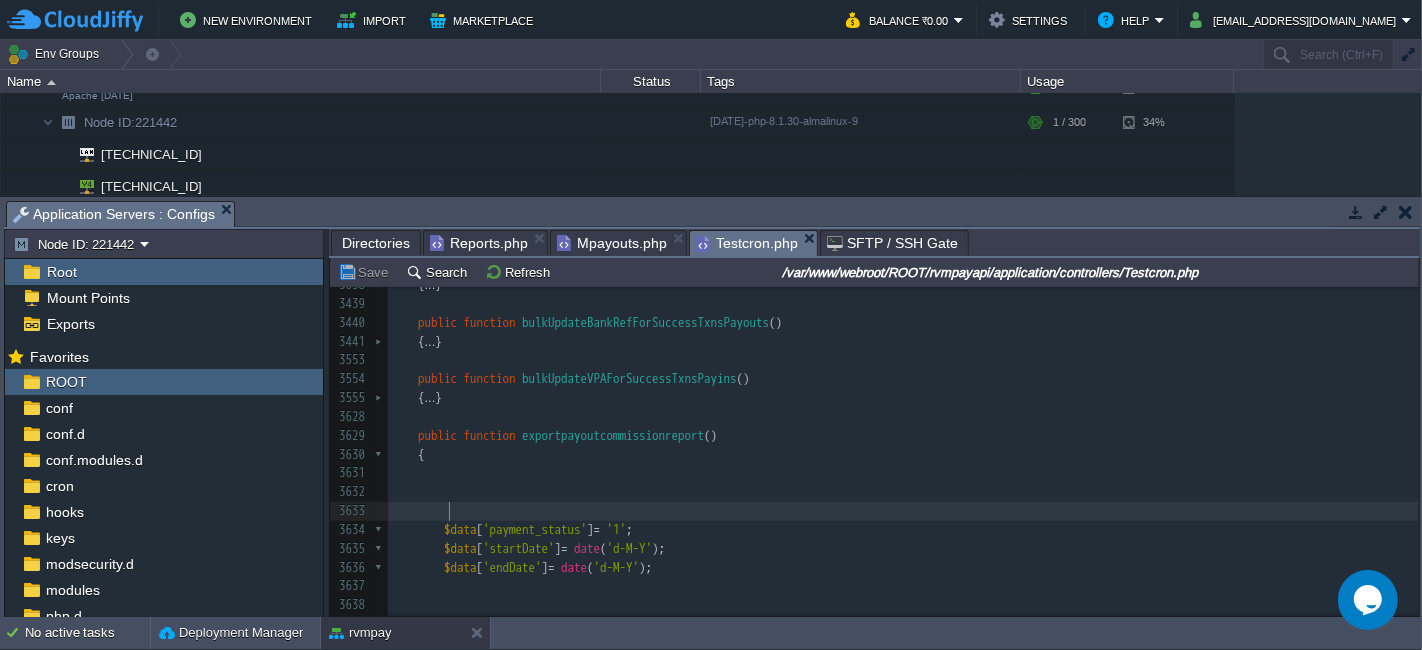 click on "$data [ 'payment_status' ]  =   '1' ;" at bounding box center (903, 530) 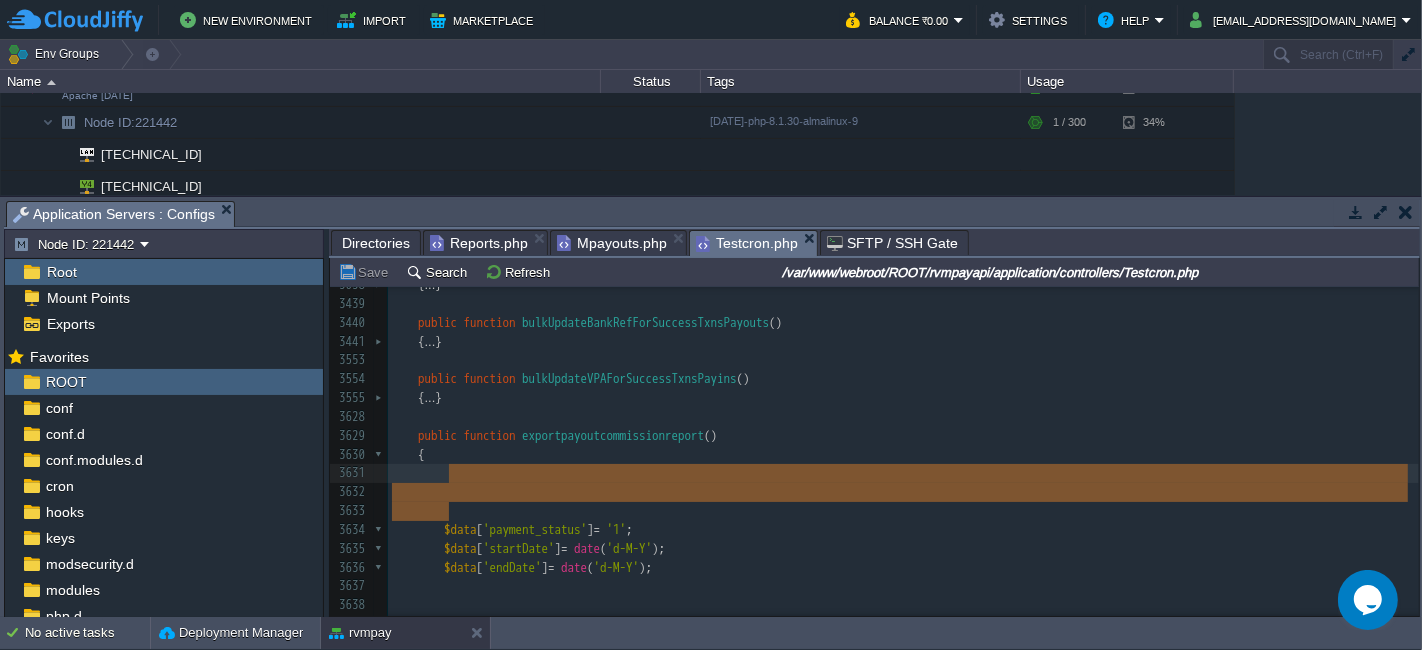 type 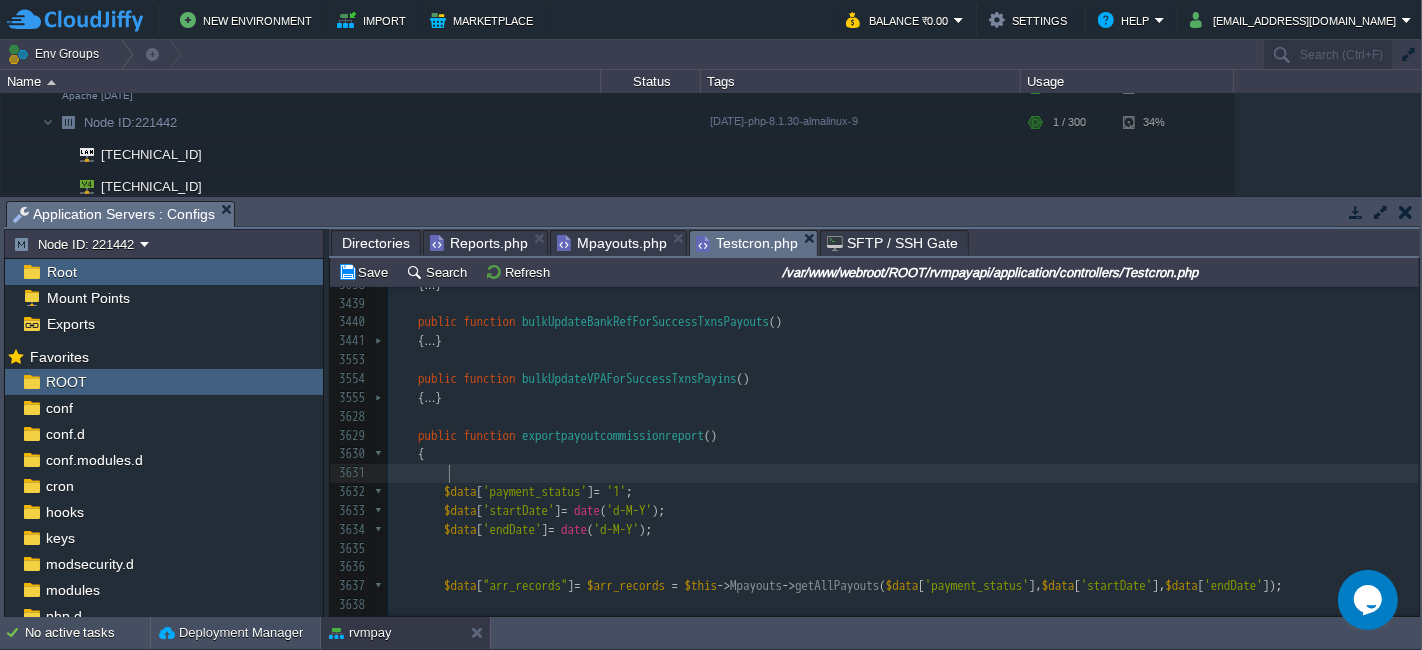 scroll, scrollTop: 232, scrollLeft: 0, axis: vertical 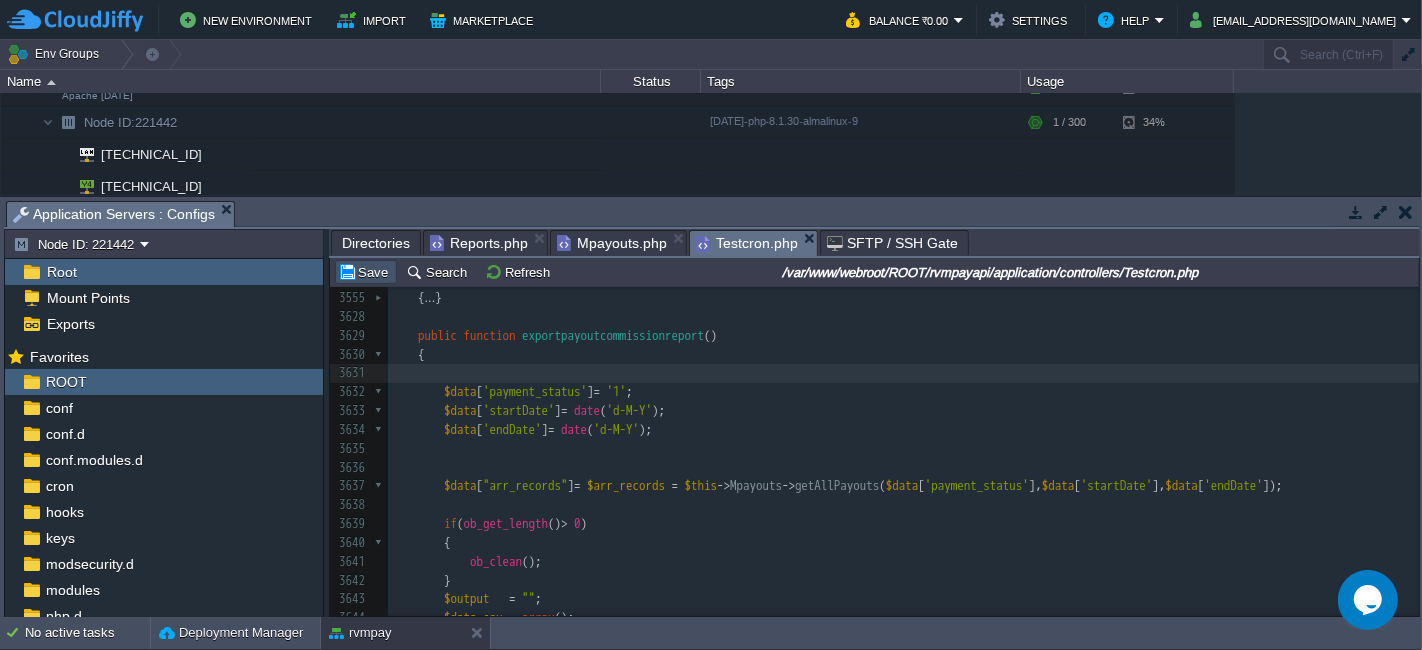 click on "Save" at bounding box center [366, 272] 